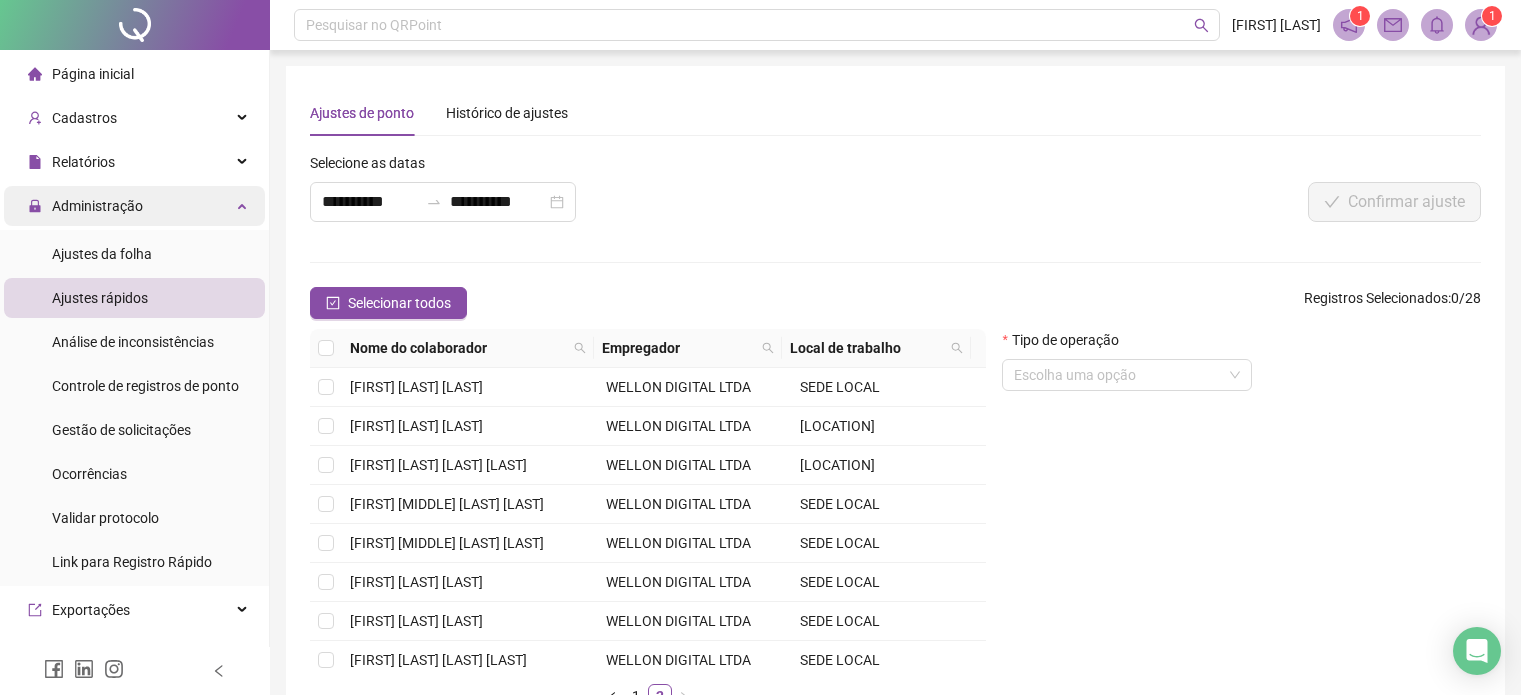 click on "Administração" at bounding box center [134, 206] 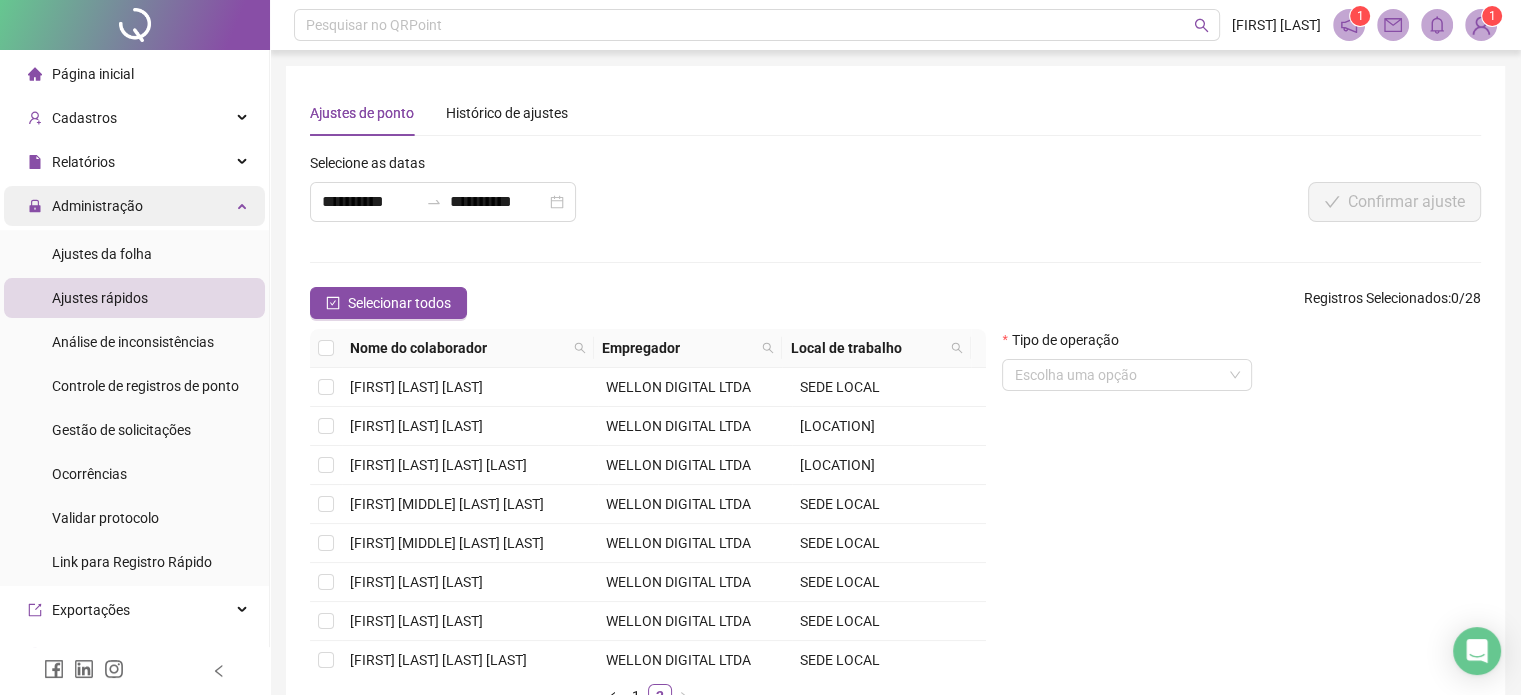 scroll, scrollTop: 204, scrollLeft: 0, axis: vertical 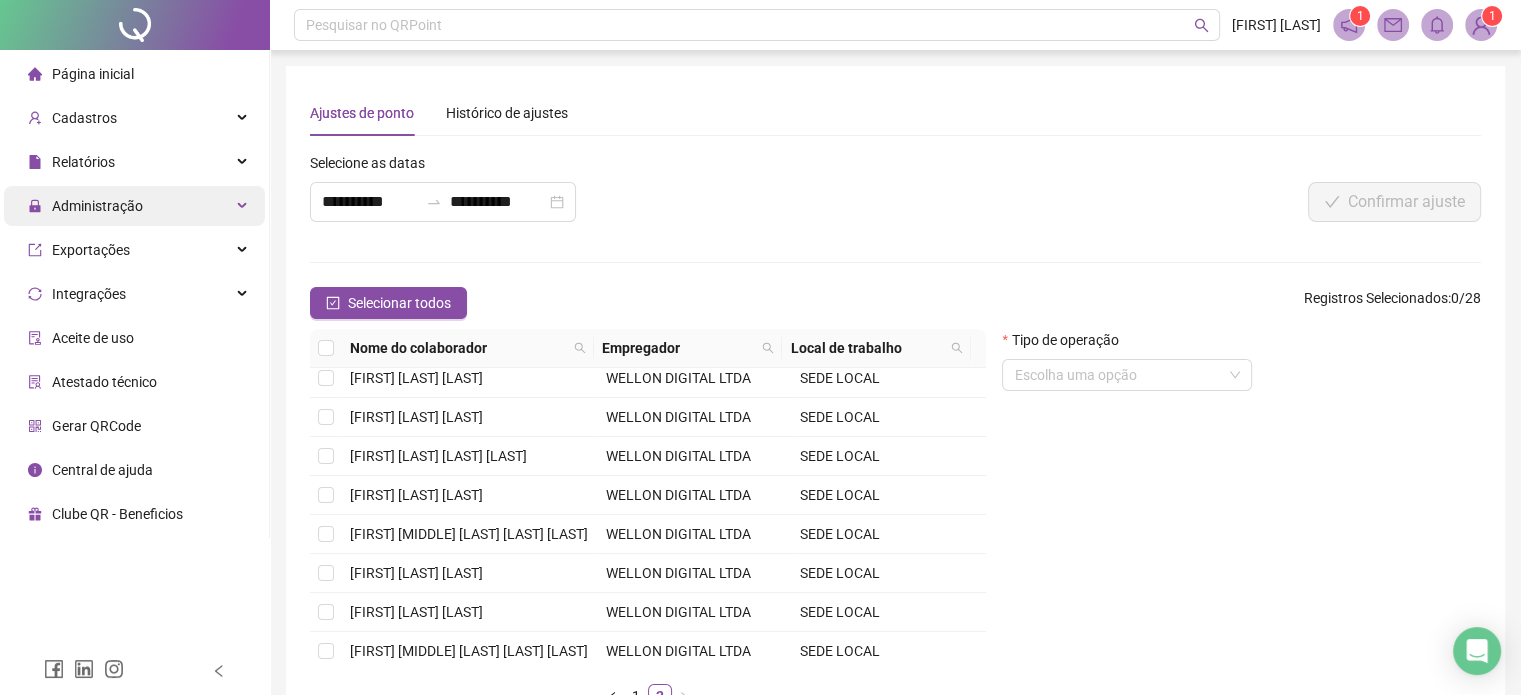 click on "Administração" at bounding box center (134, 206) 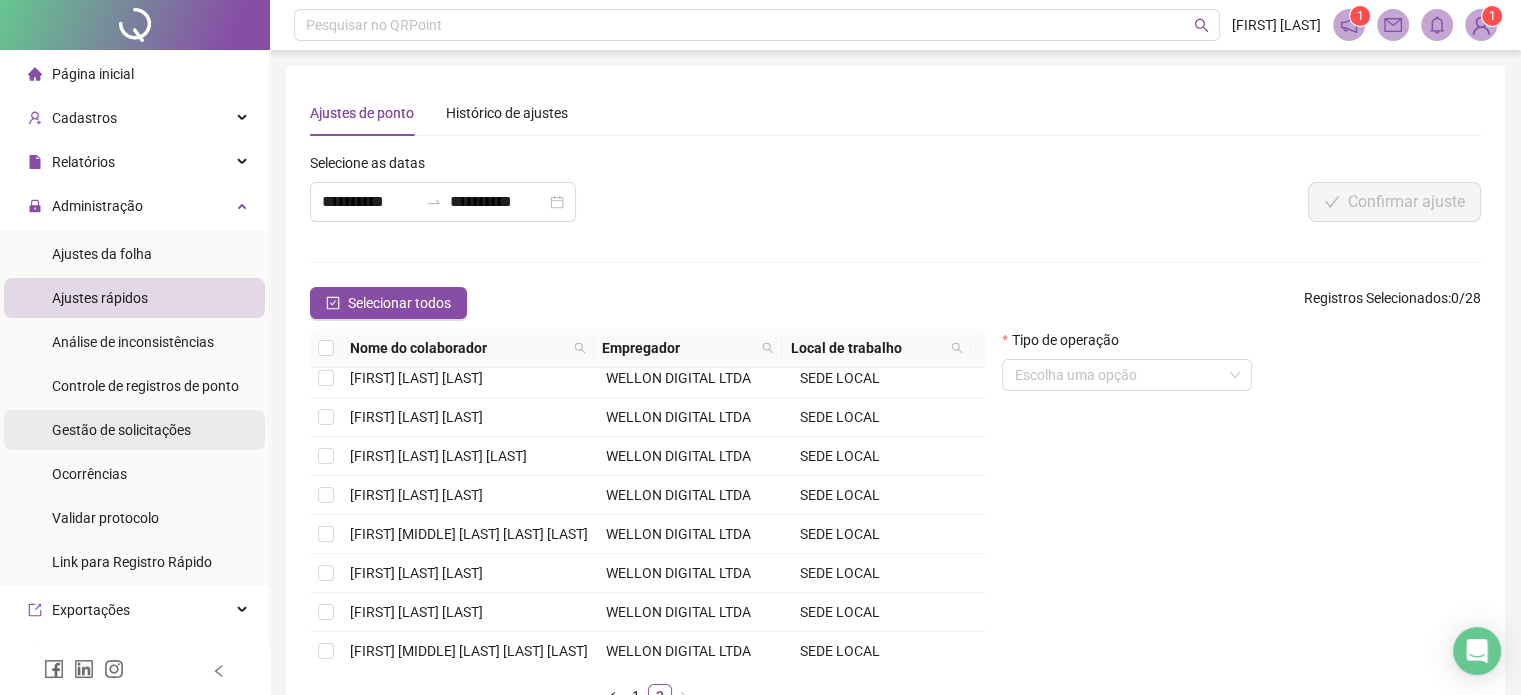 click on "Gestão de solicitações" at bounding box center [121, 430] 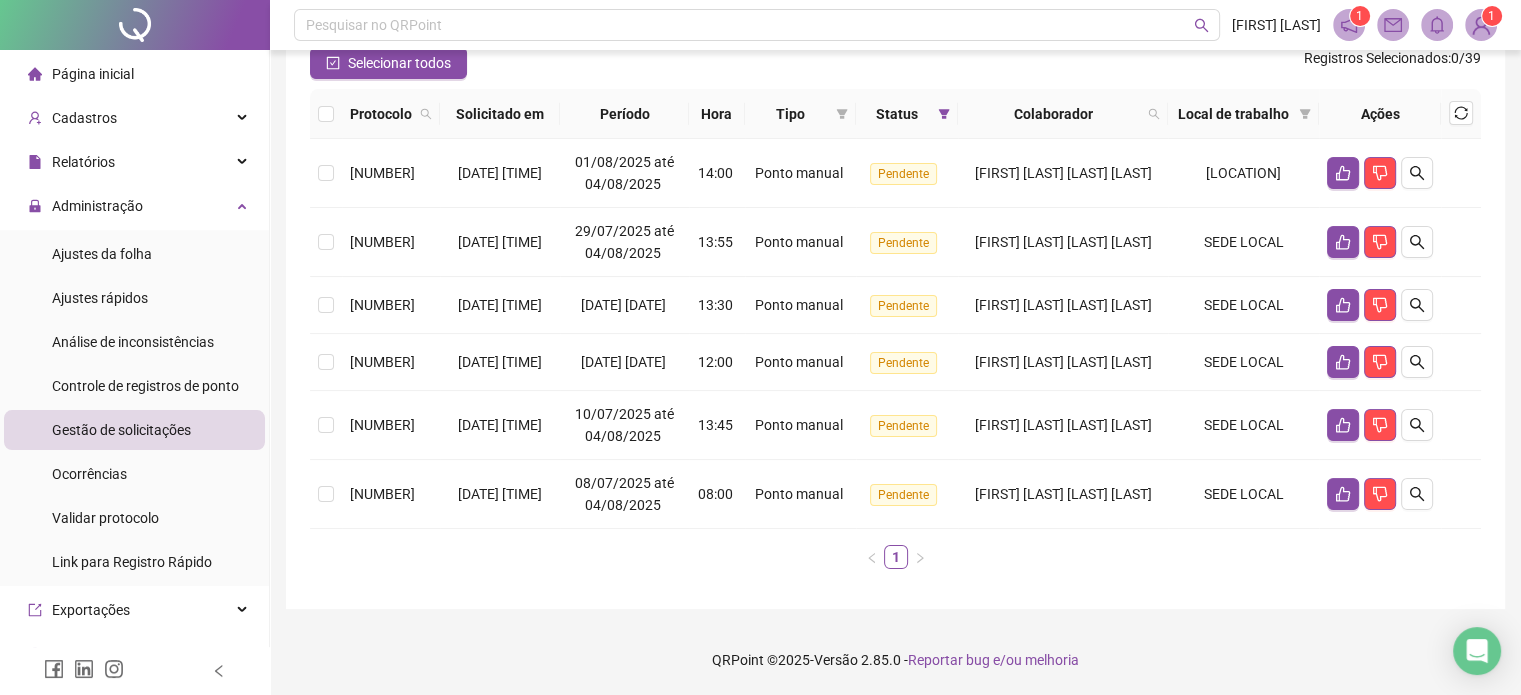 scroll, scrollTop: 226, scrollLeft: 0, axis: vertical 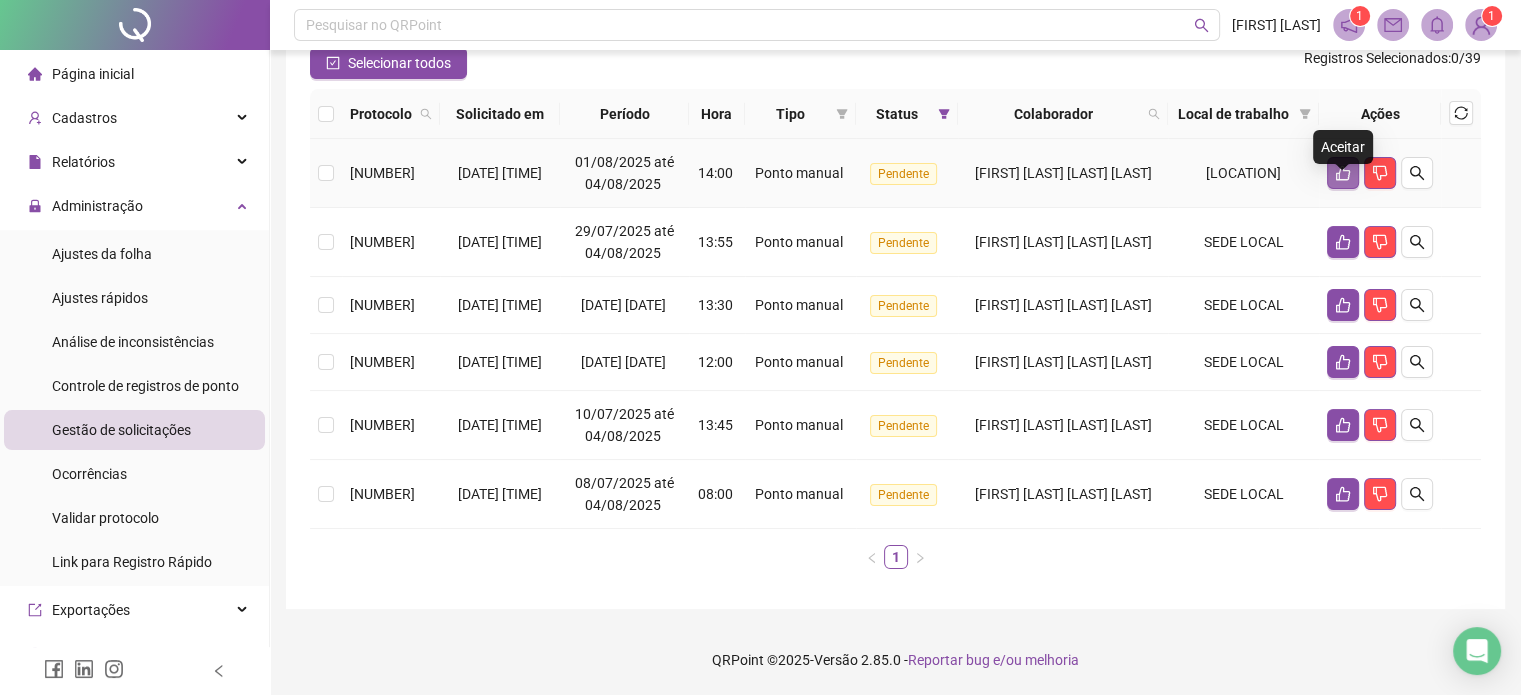 click 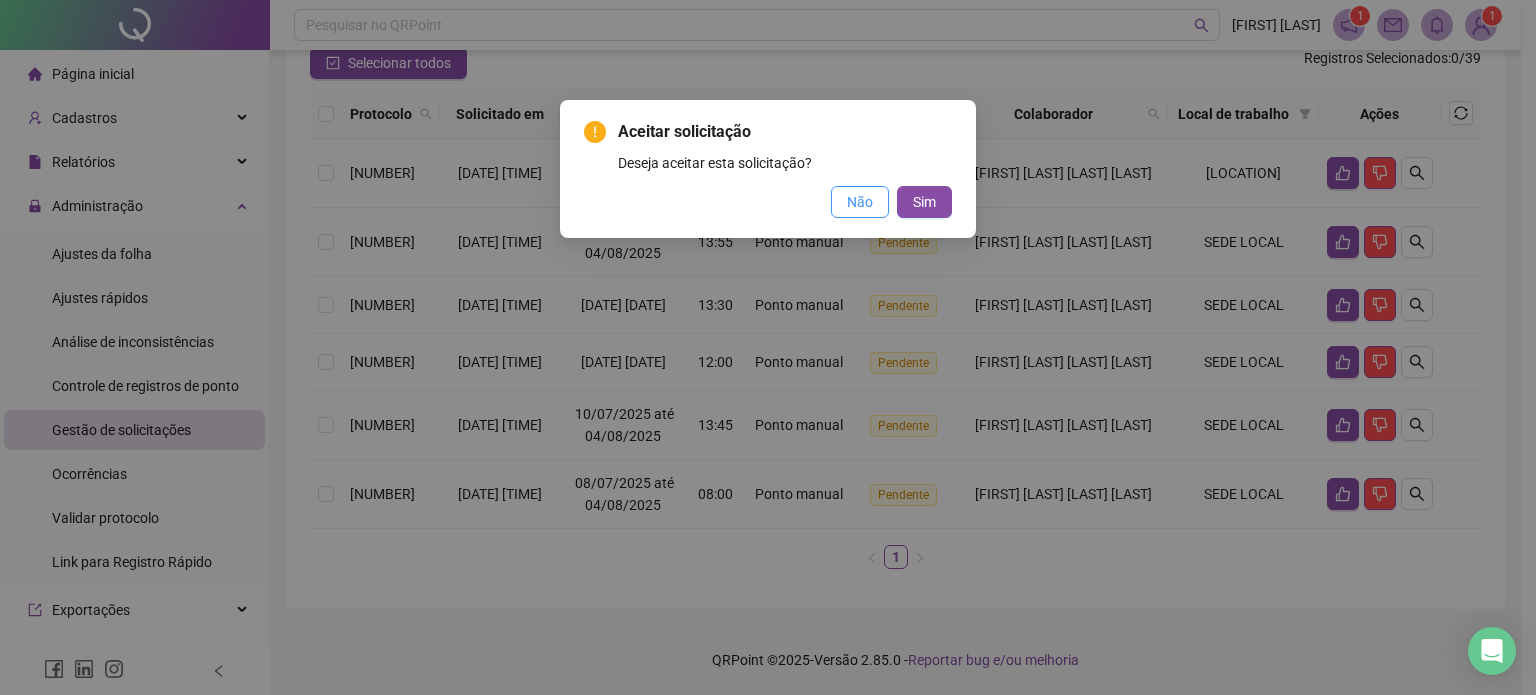 click on "Não" at bounding box center (860, 202) 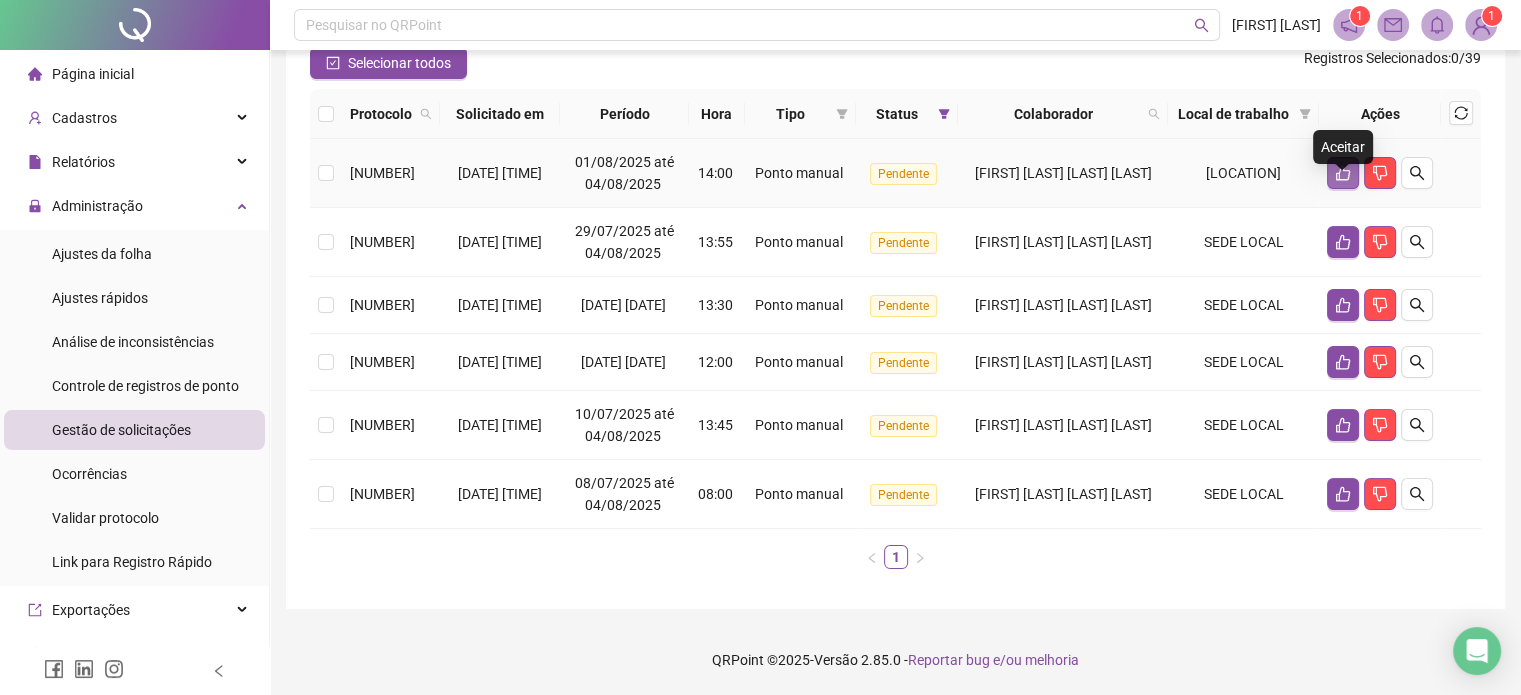click 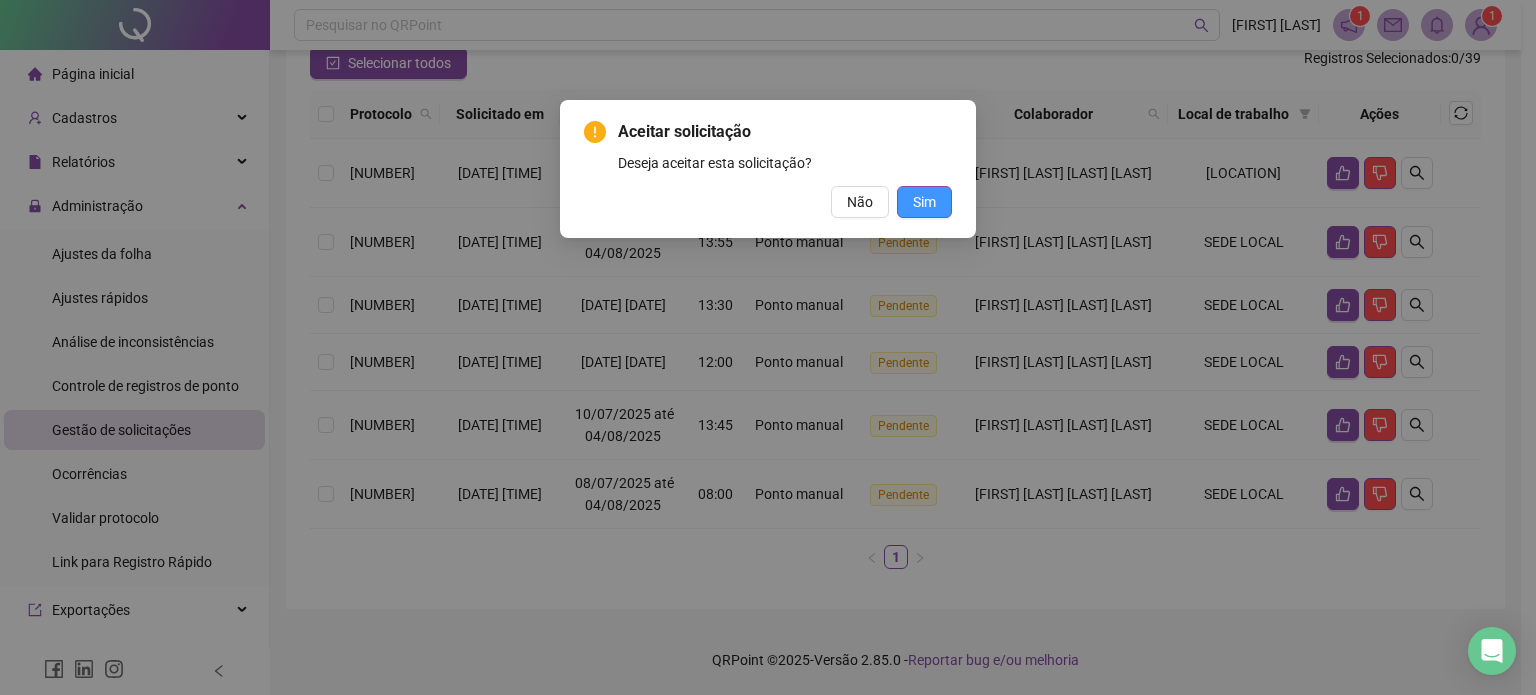 click on "Sim" at bounding box center [924, 202] 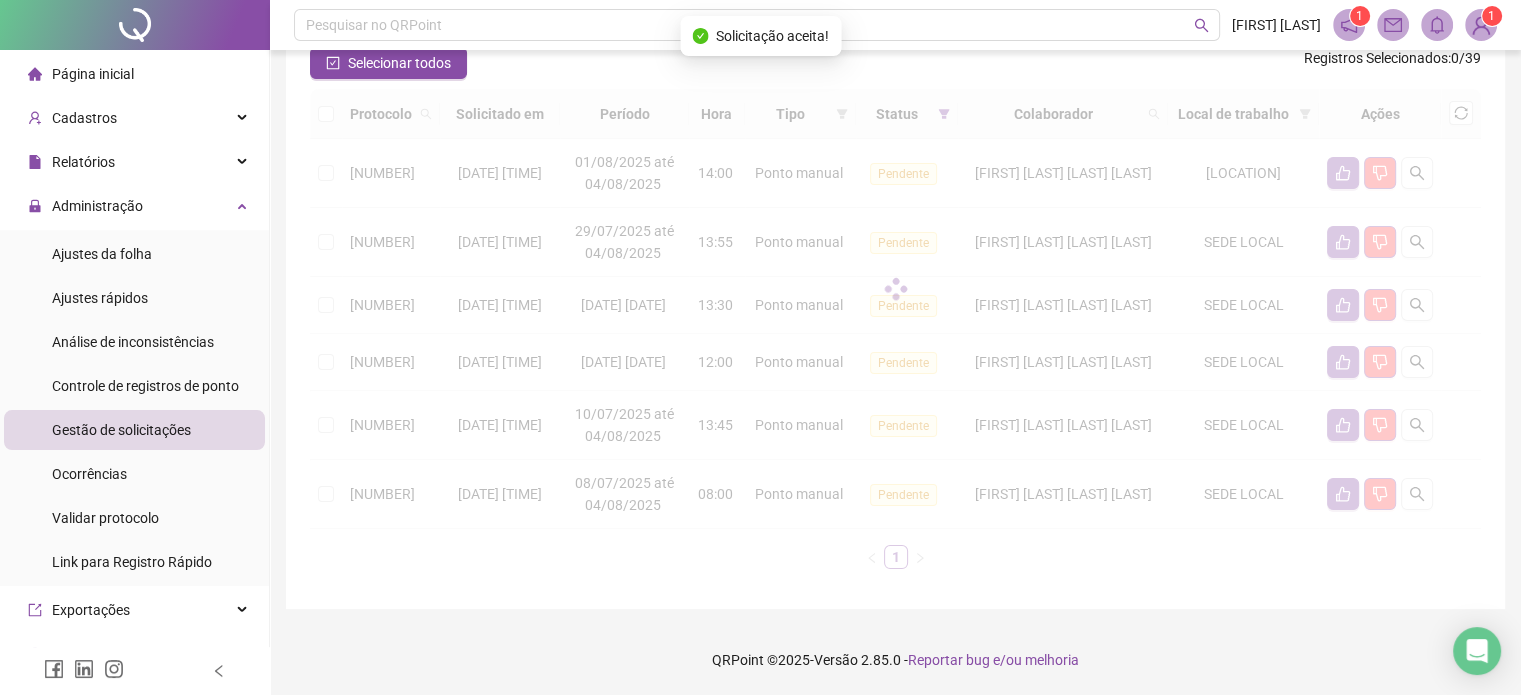 scroll, scrollTop: 157, scrollLeft: 0, axis: vertical 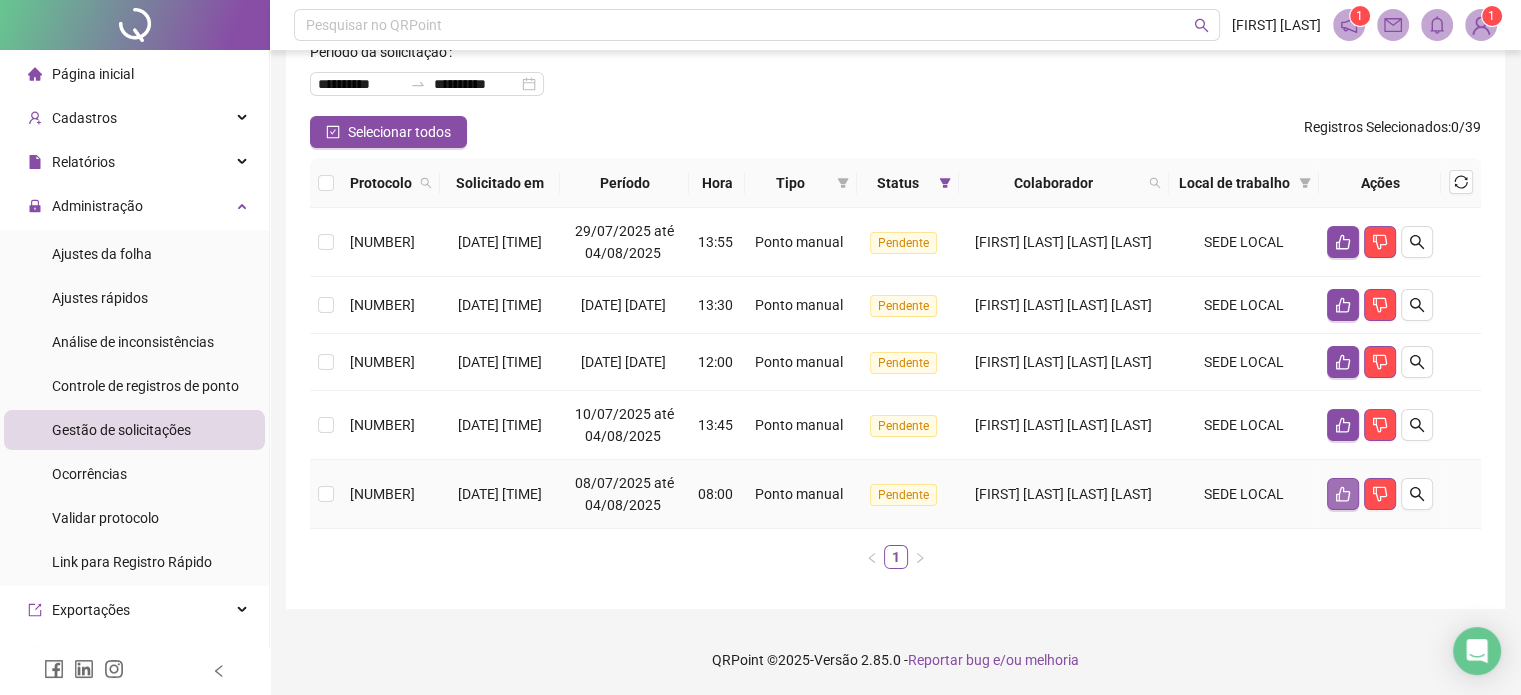 click 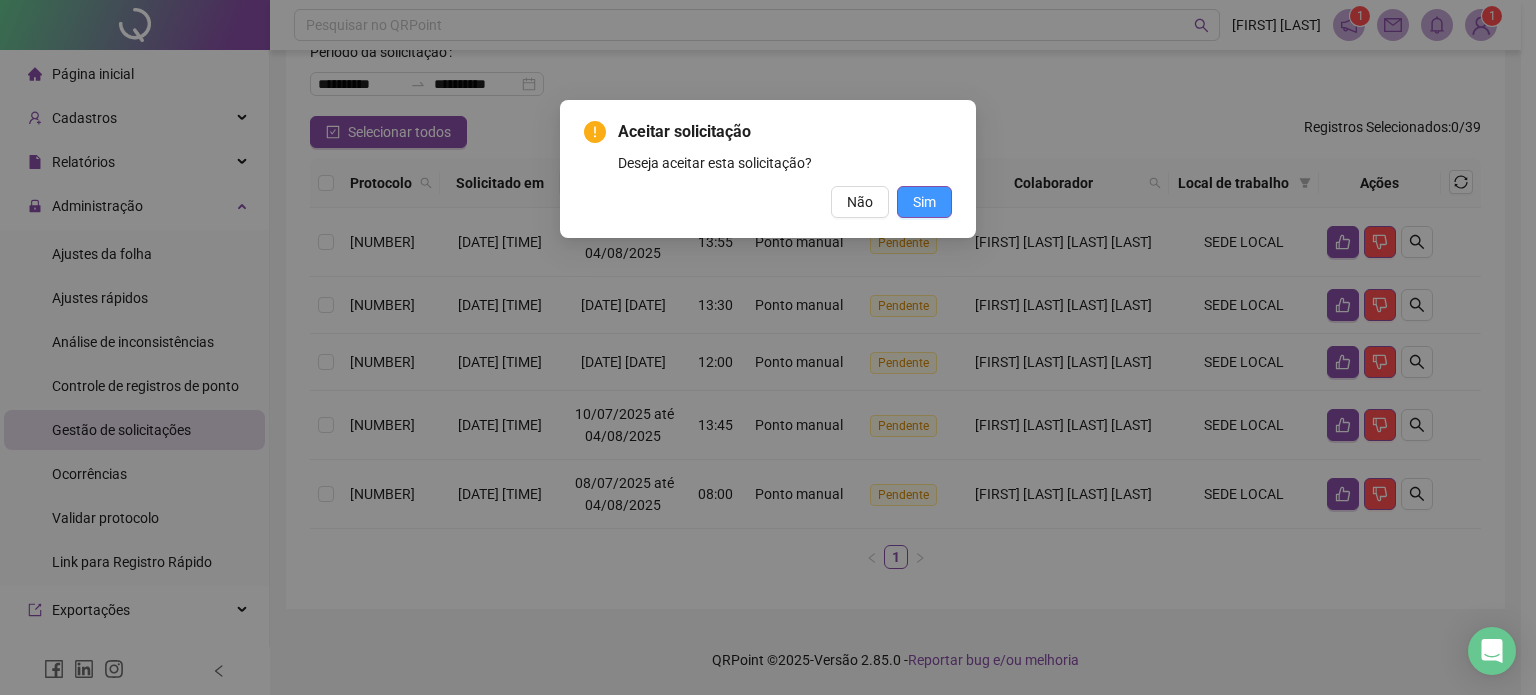 click on "Sim" at bounding box center [924, 202] 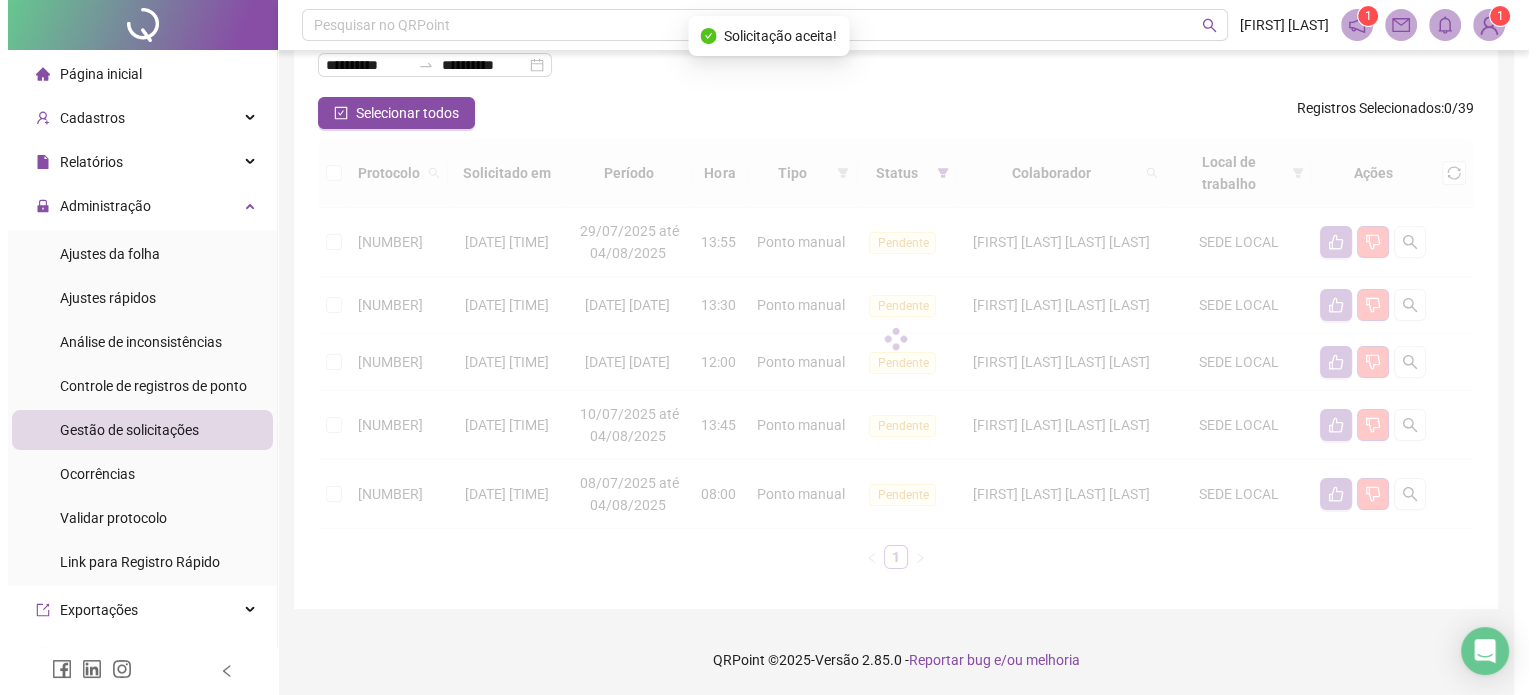 scroll, scrollTop: 88, scrollLeft: 0, axis: vertical 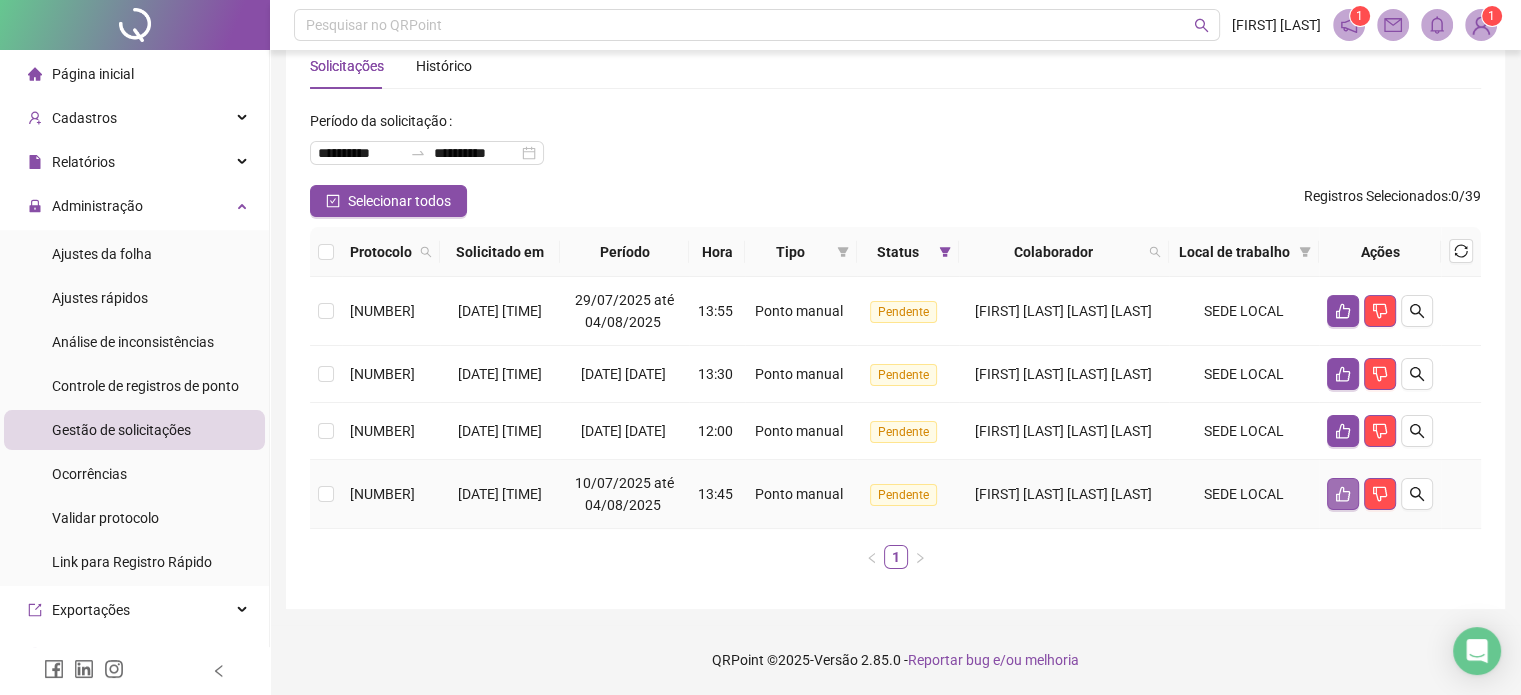 click 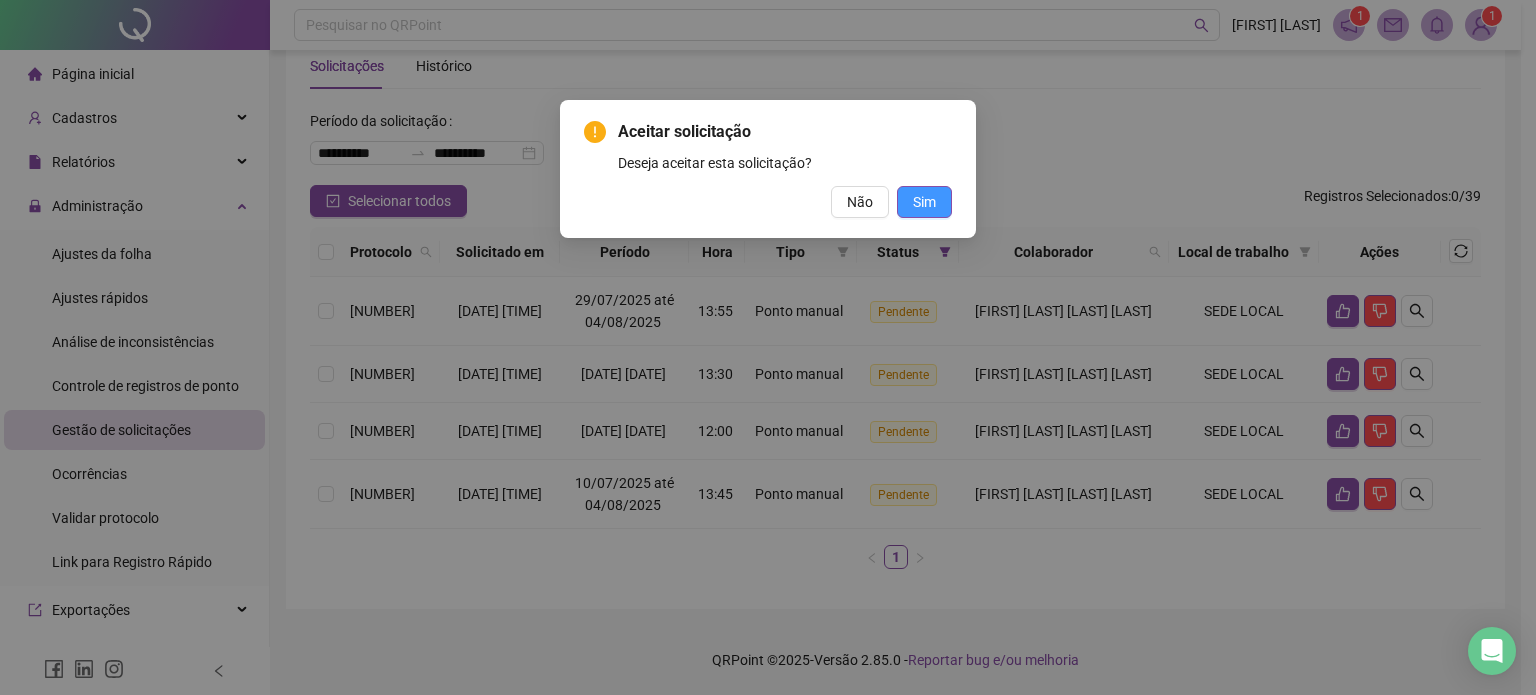 click on "Sim" at bounding box center (924, 202) 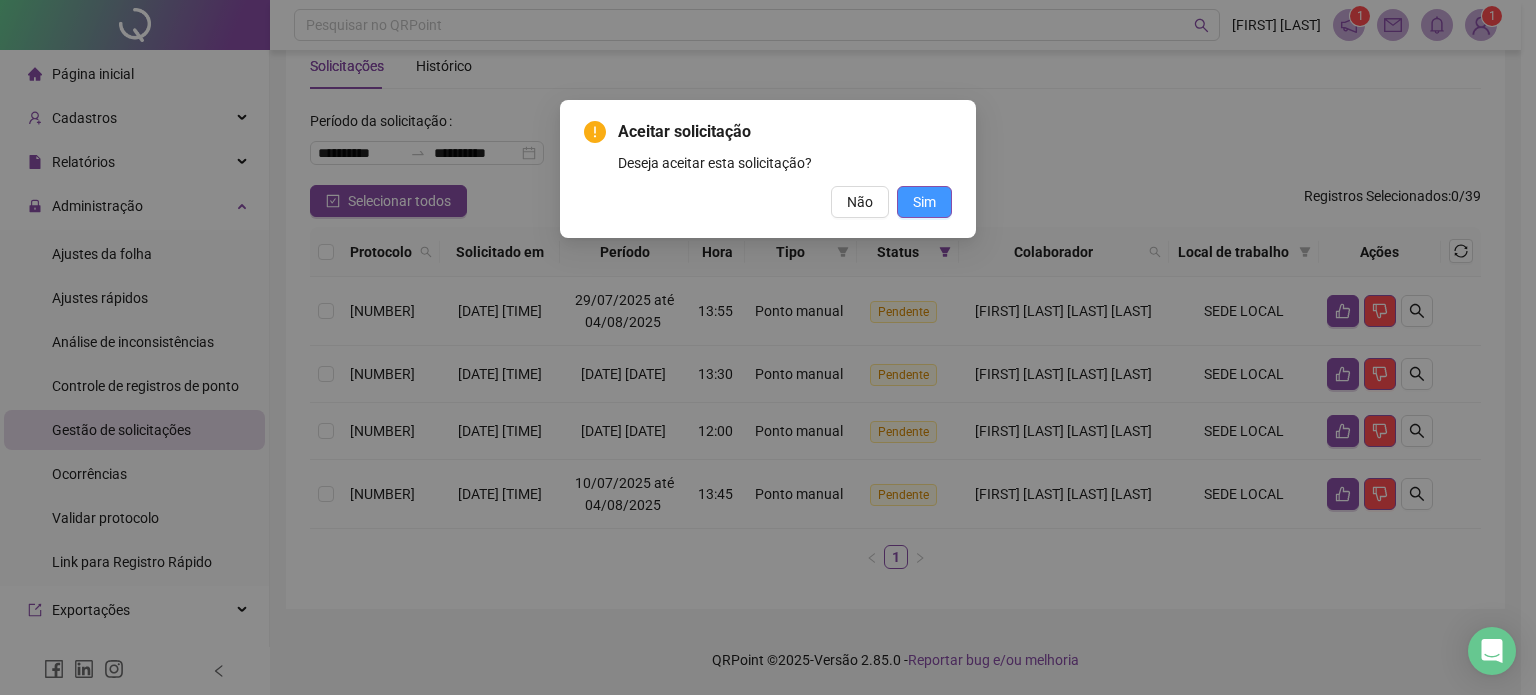 click on "Sim" at bounding box center (924, 202) 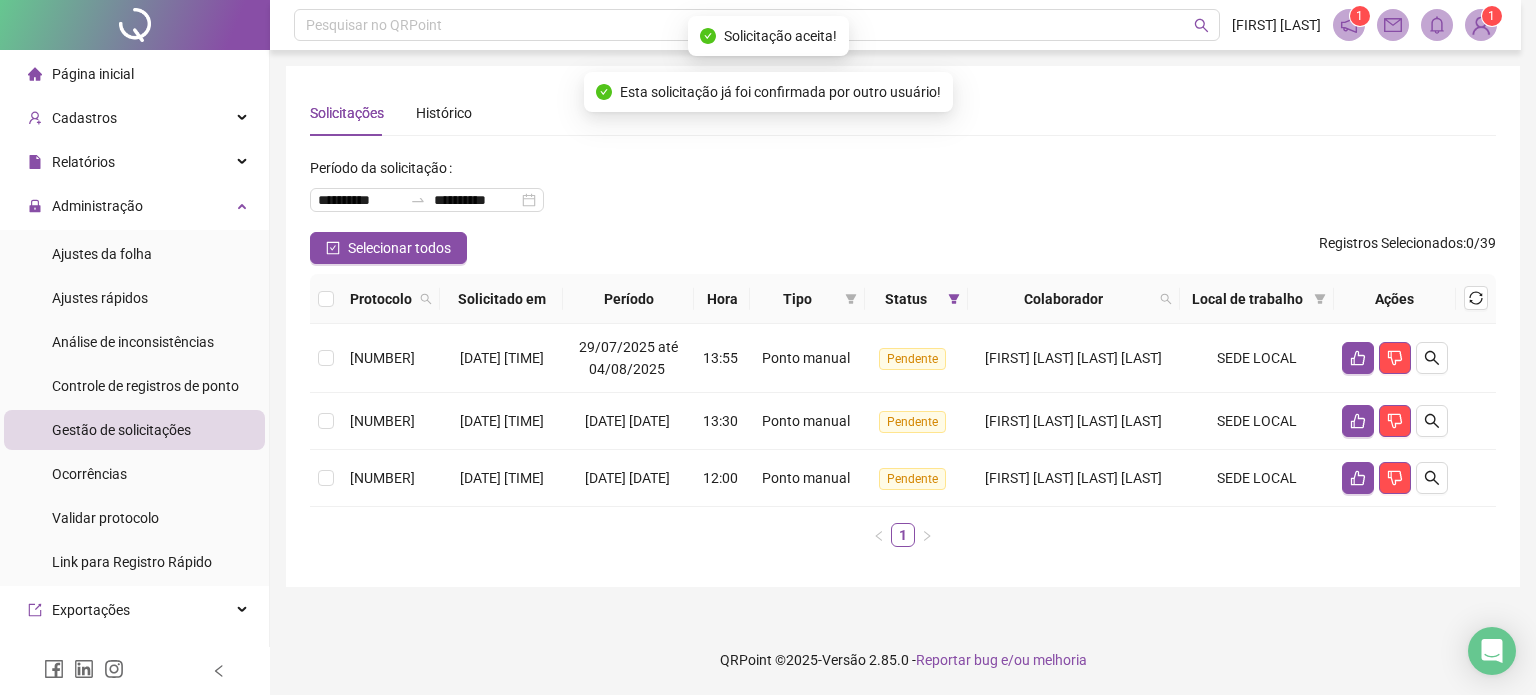 scroll, scrollTop: 20, scrollLeft: 0, axis: vertical 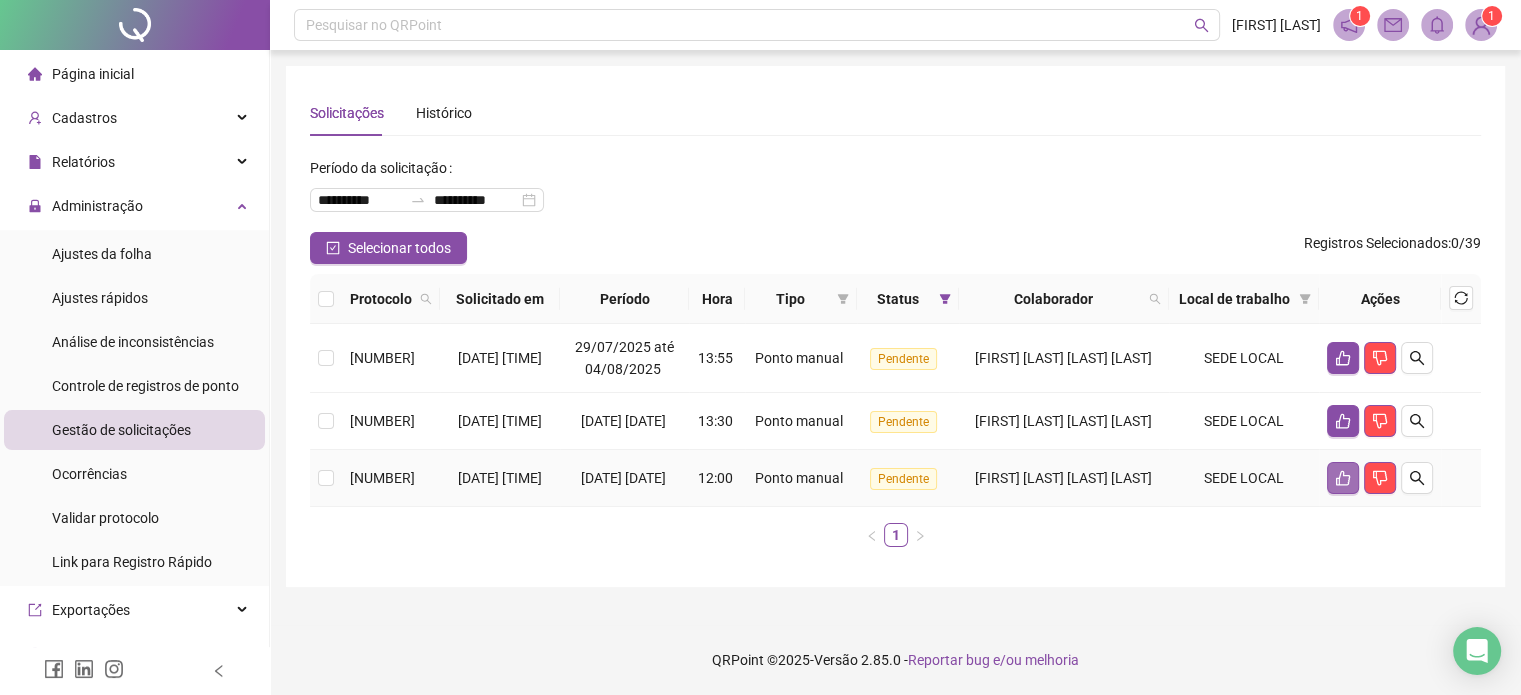 click 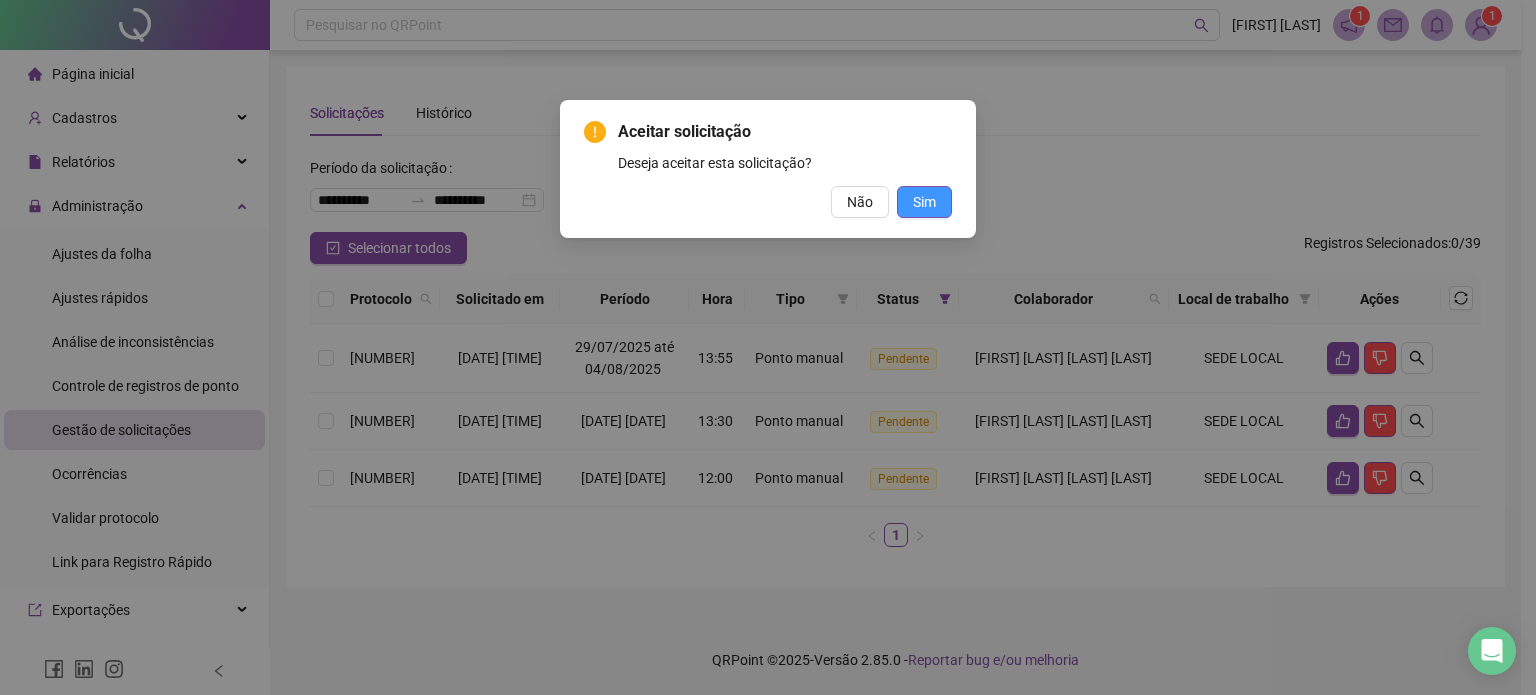 click on "Sim" at bounding box center [924, 202] 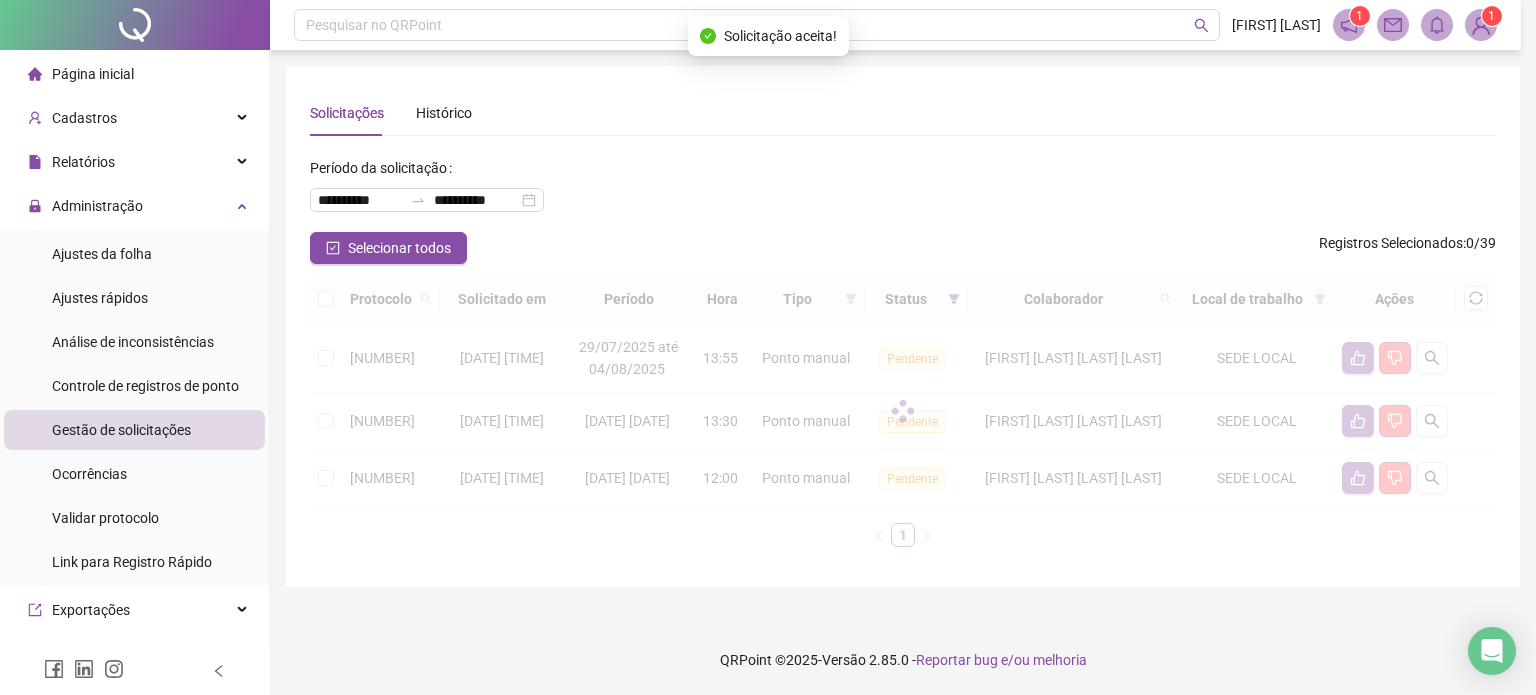 scroll, scrollTop: 0, scrollLeft: 0, axis: both 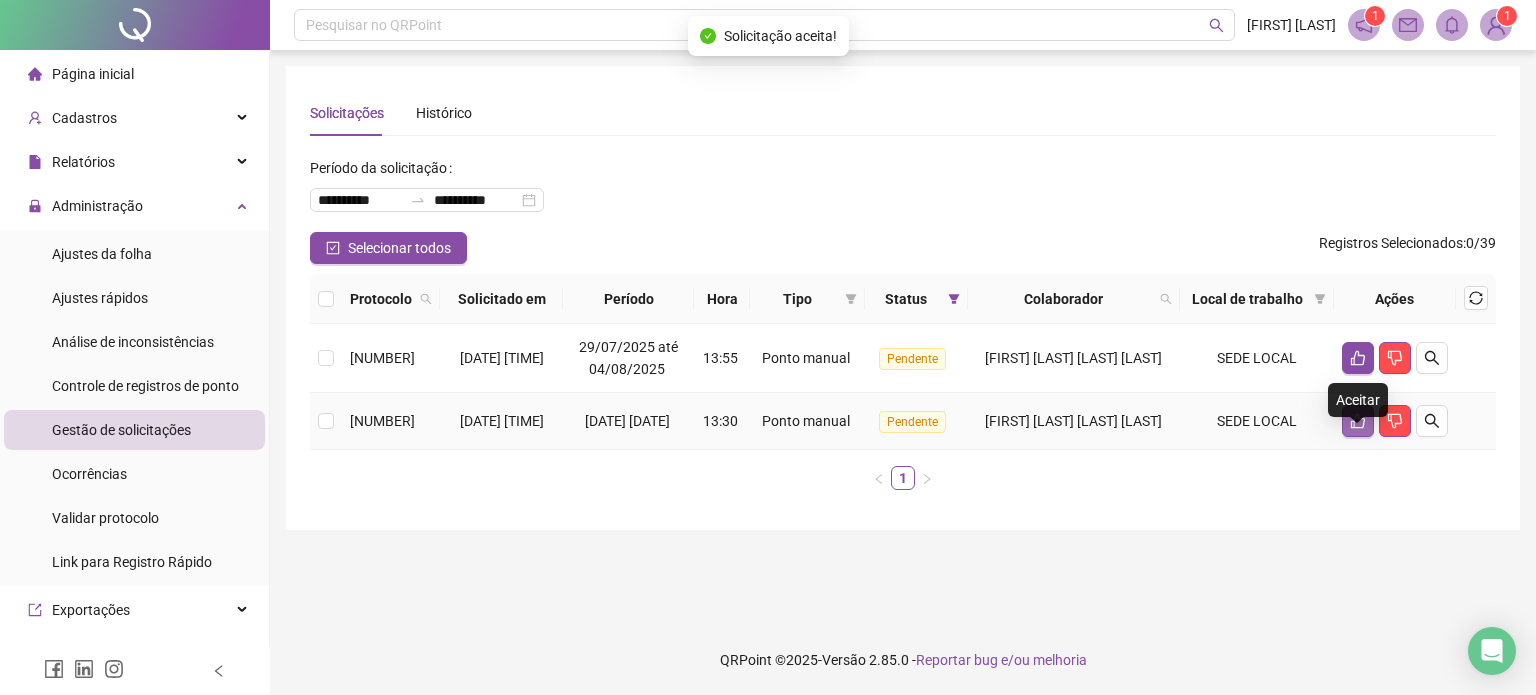 click 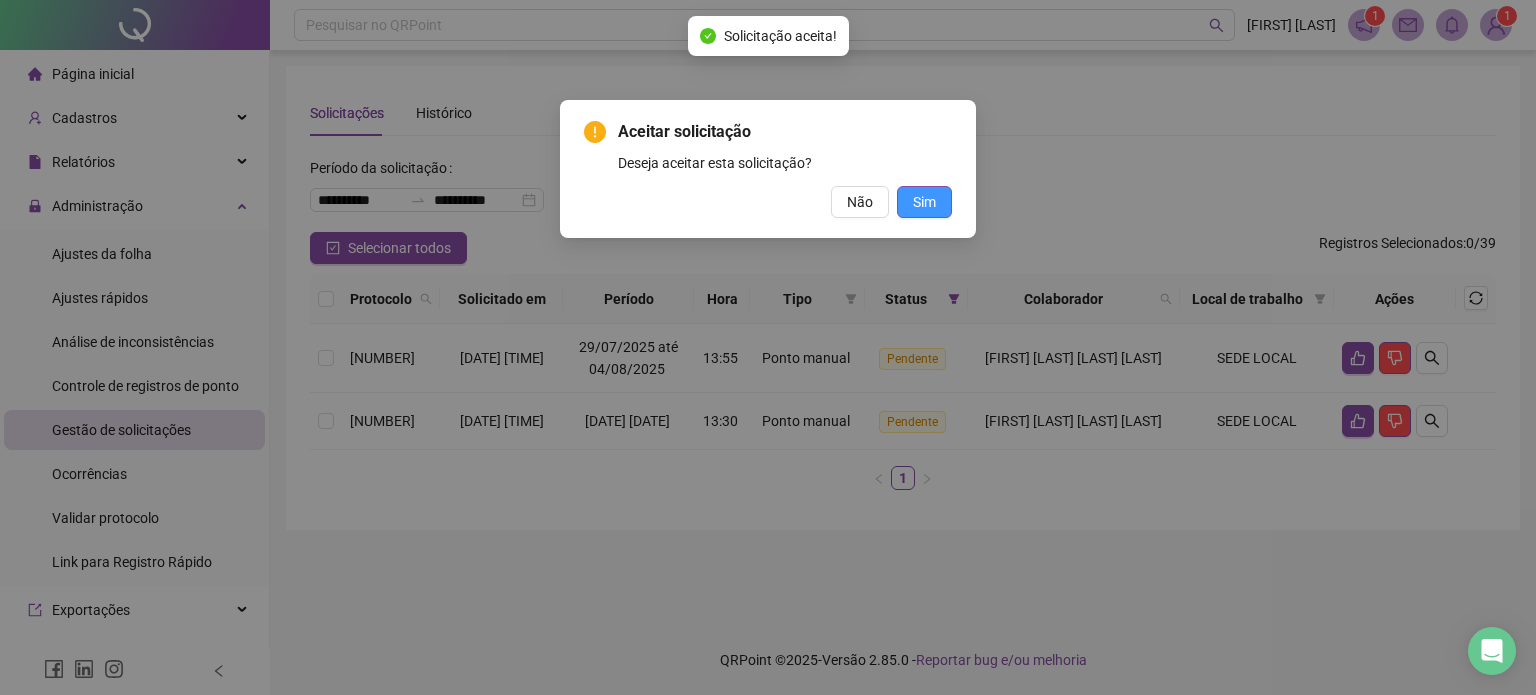 click on "Sim" at bounding box center [924, 202] 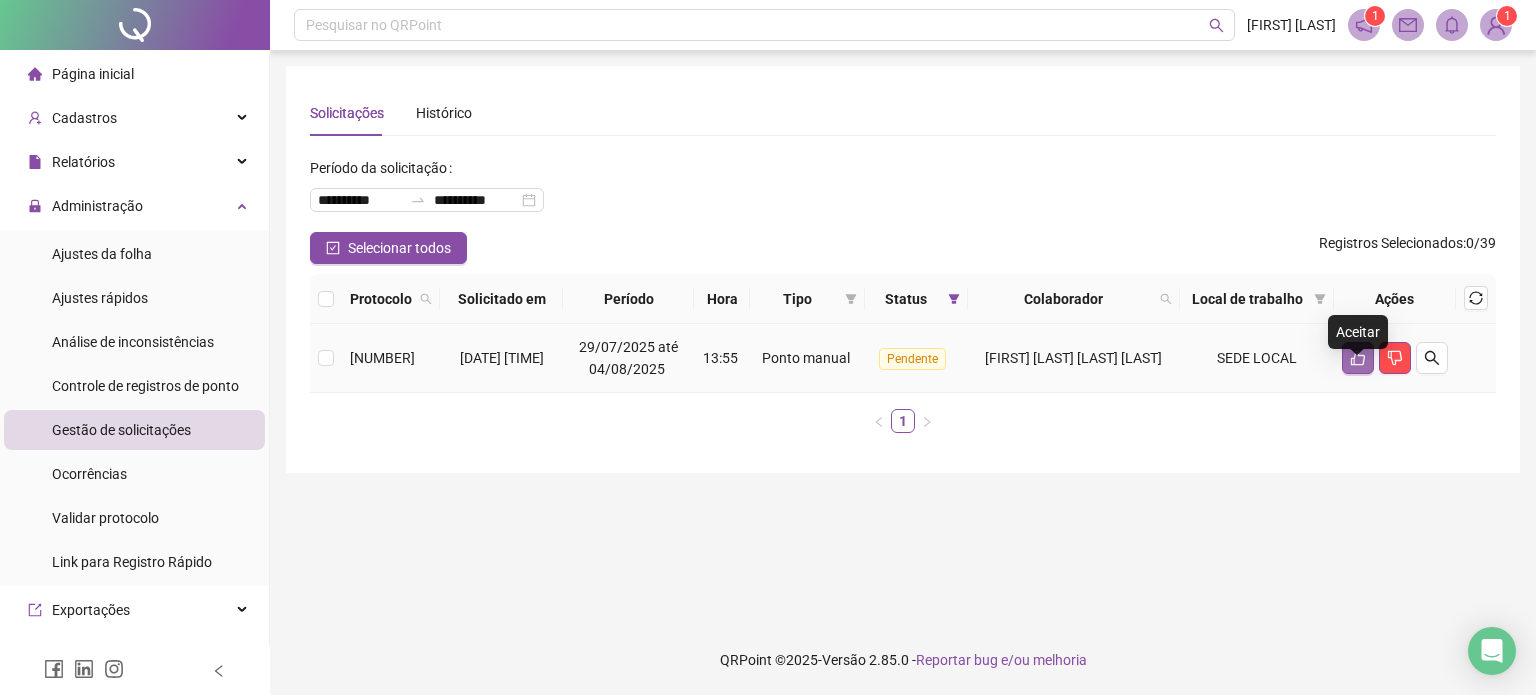 click 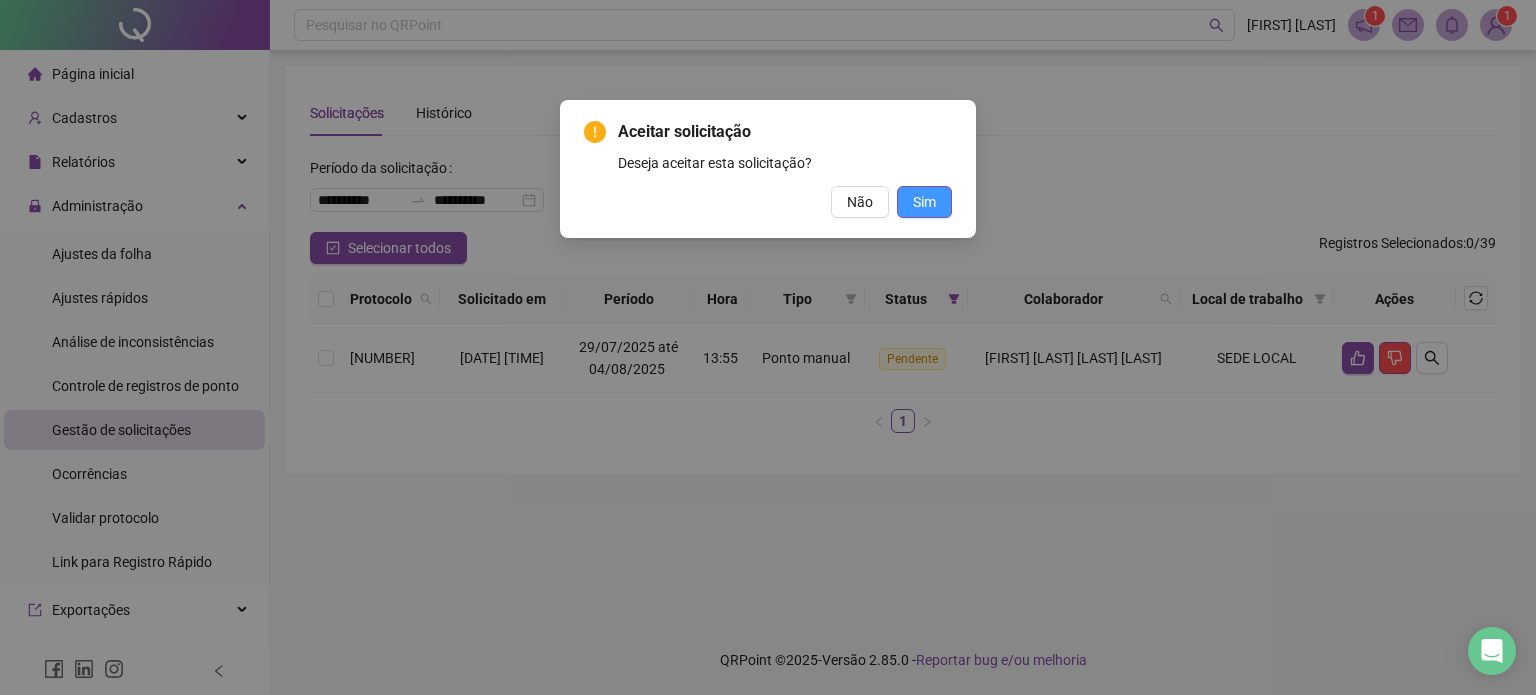 click on "Sim" at bounding box center (924, 202) 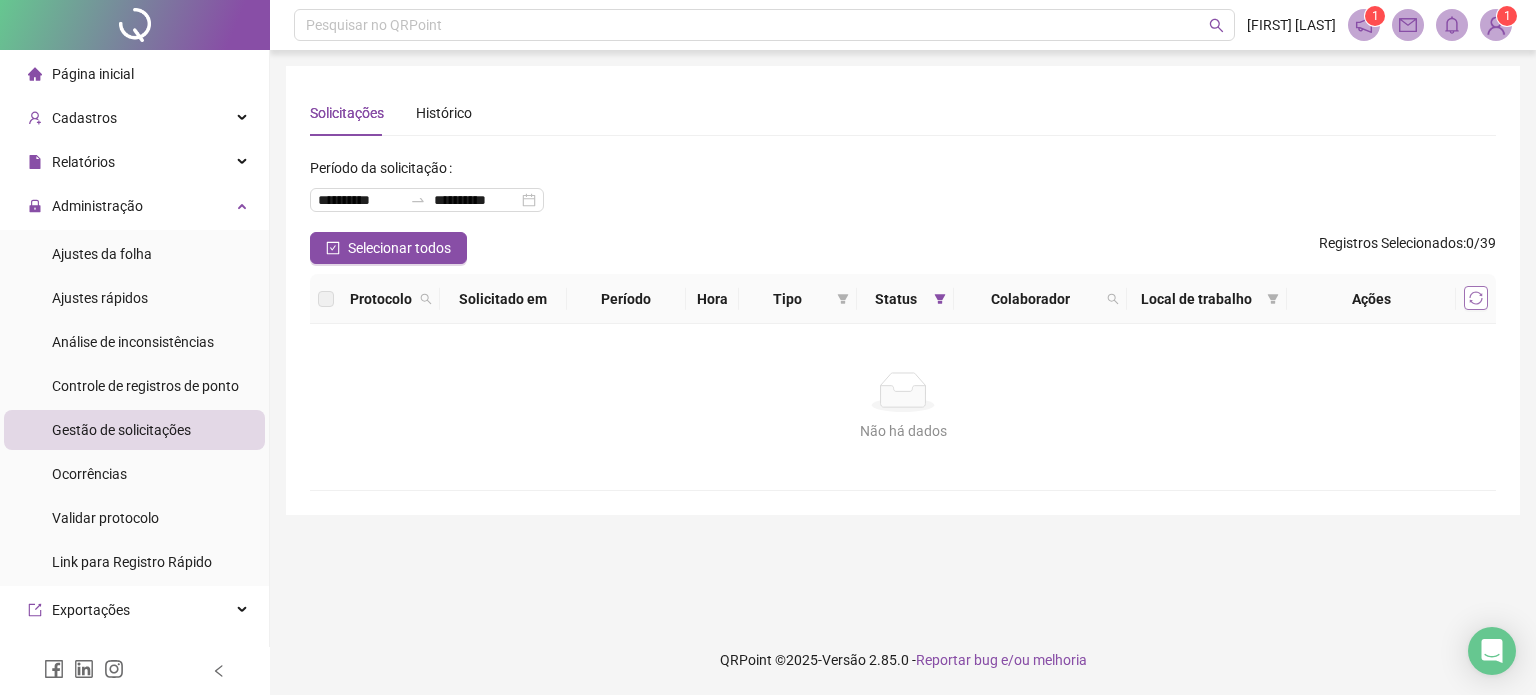 click at bounding box center (1476, 298) 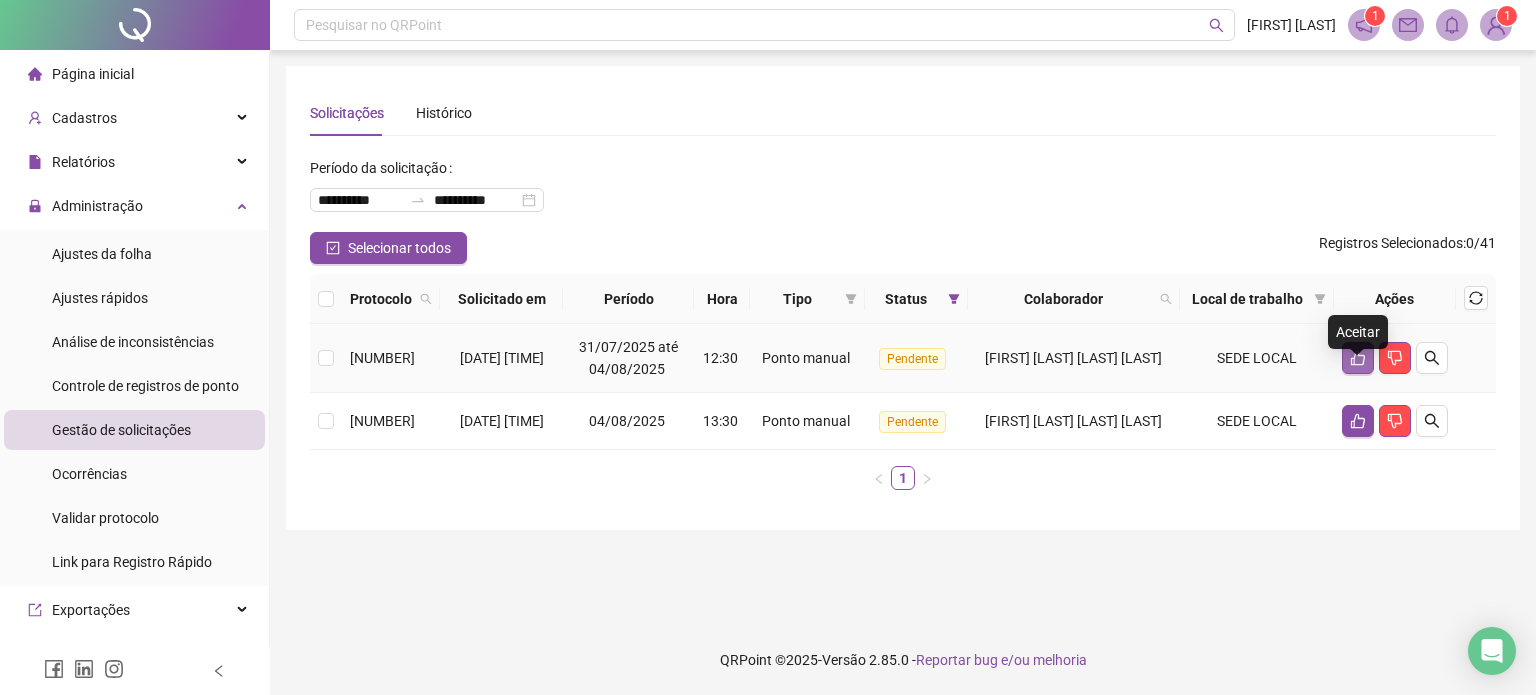click 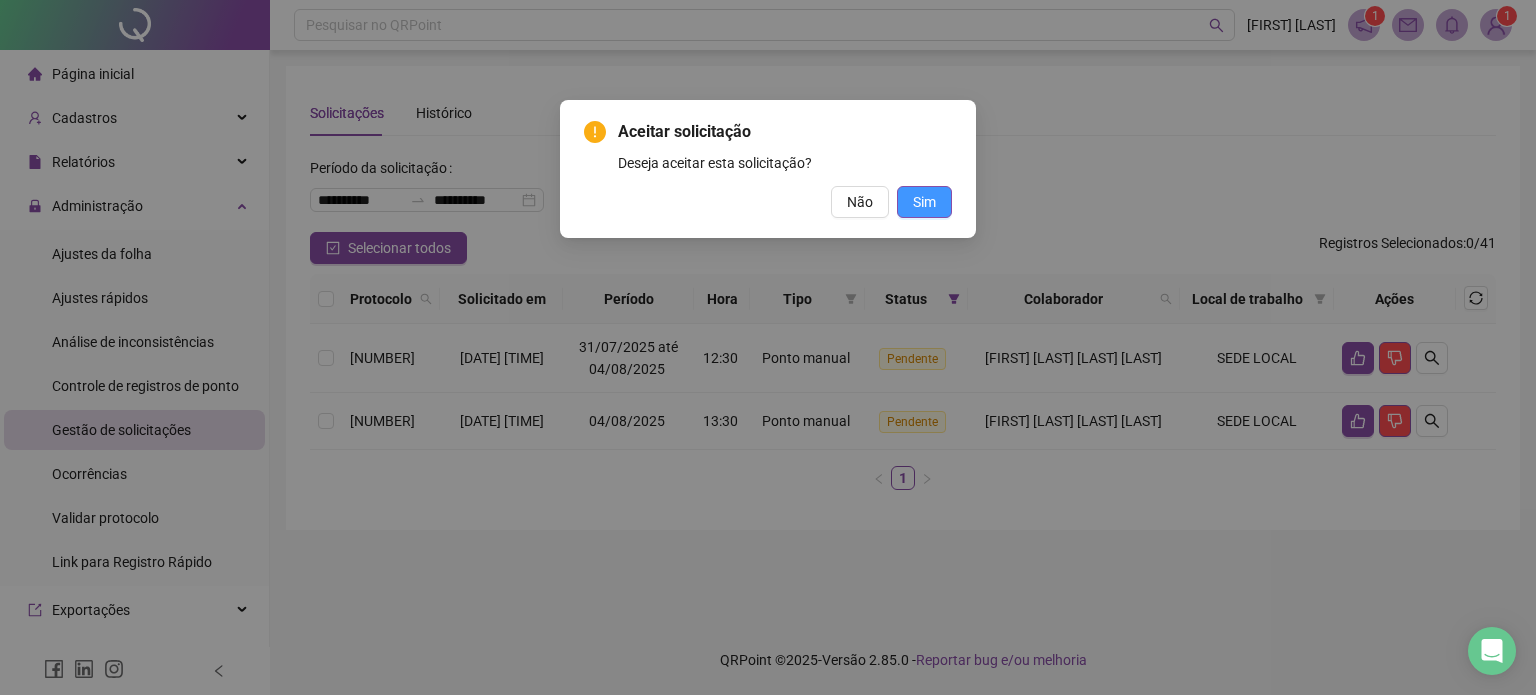 click on "Sim" at bounding box center [924, 202] 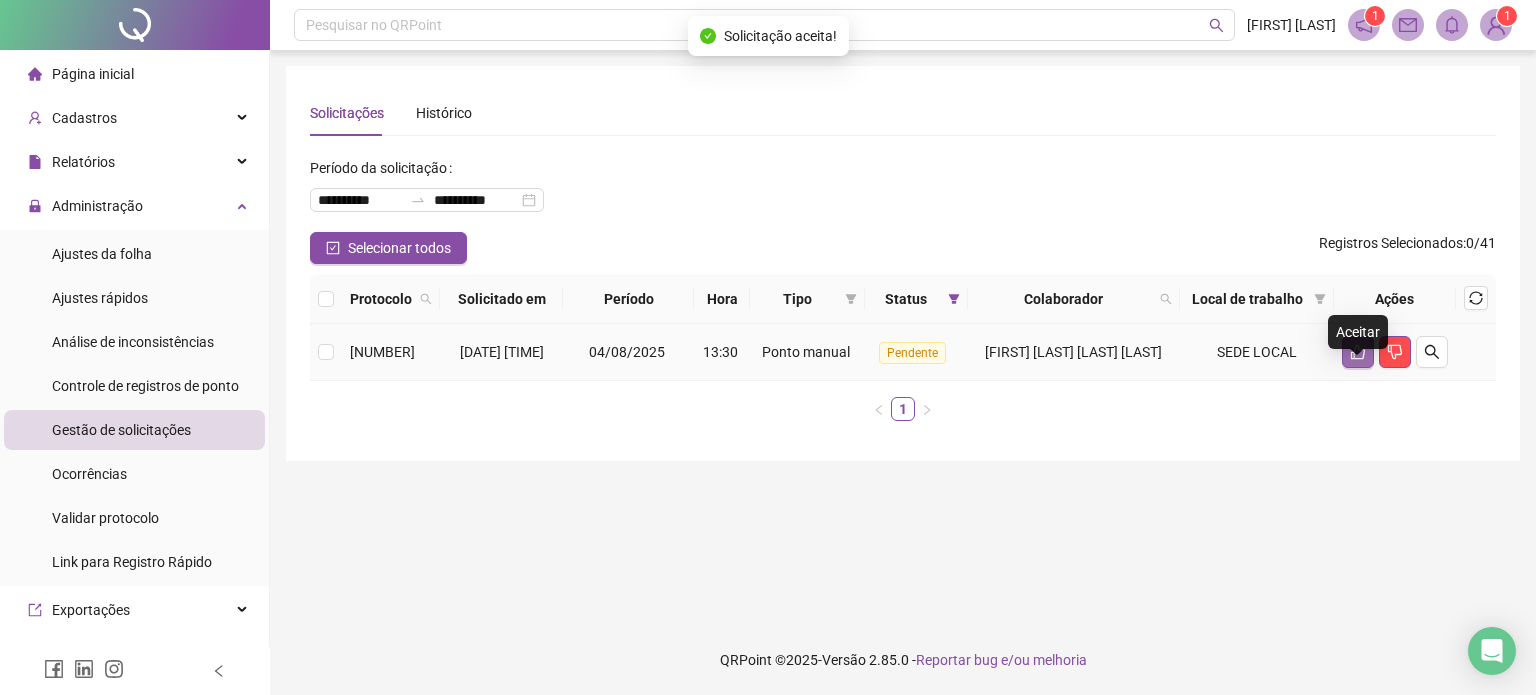 click 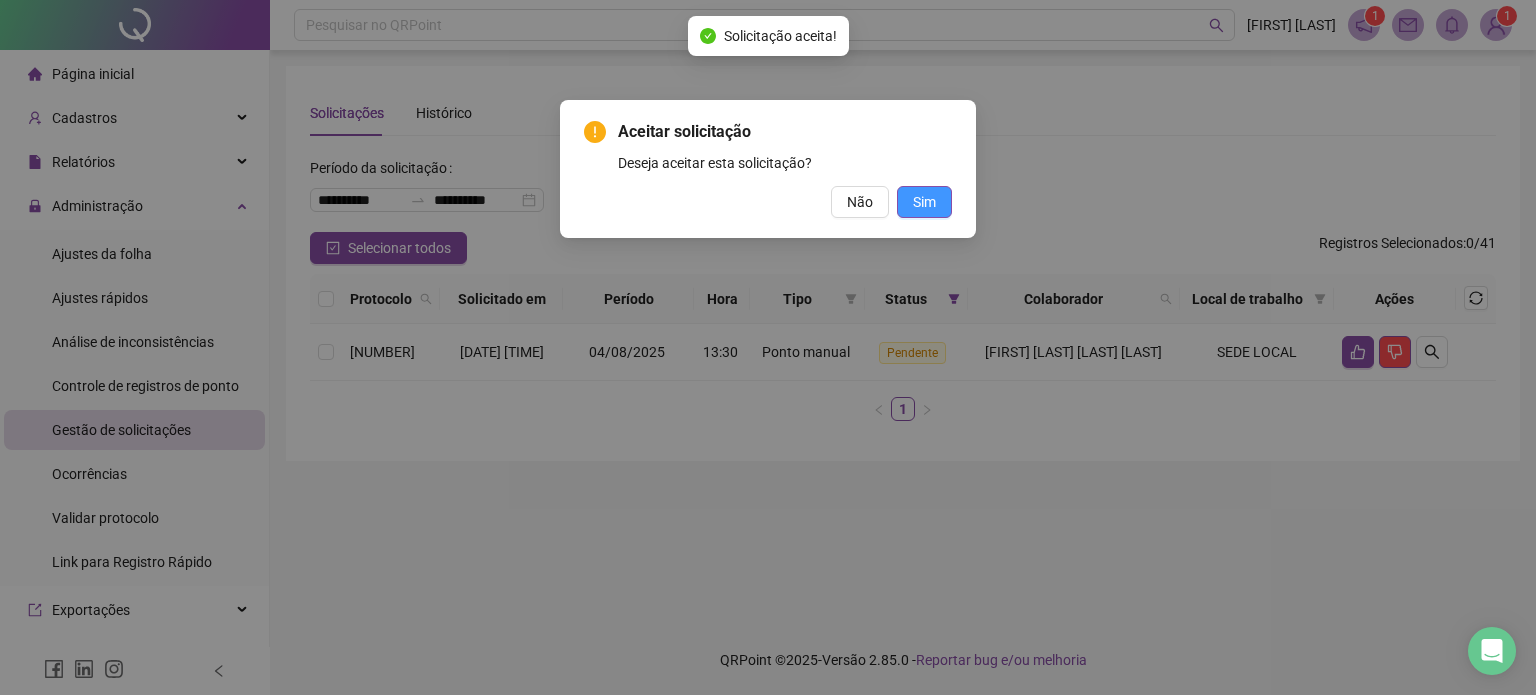 click on "Sim" at bounding box center [924, 202] 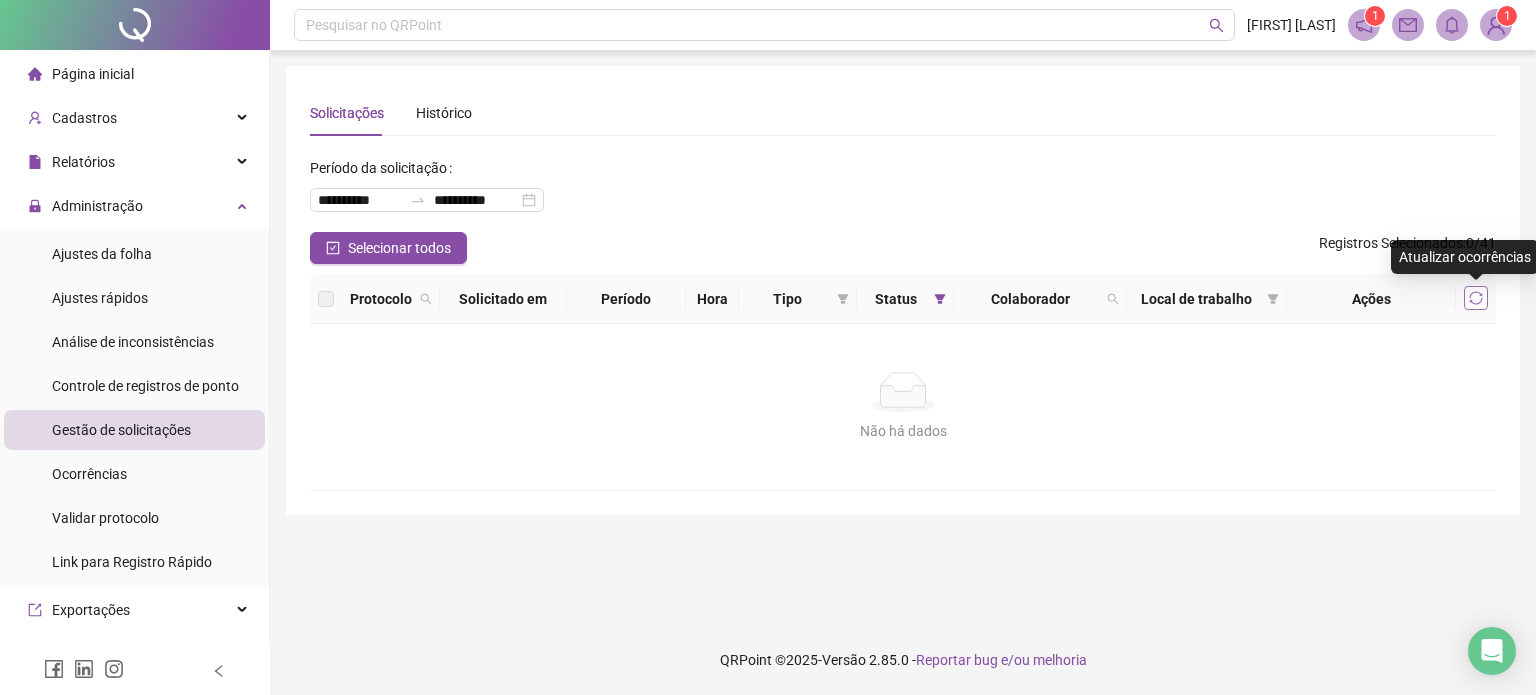 click 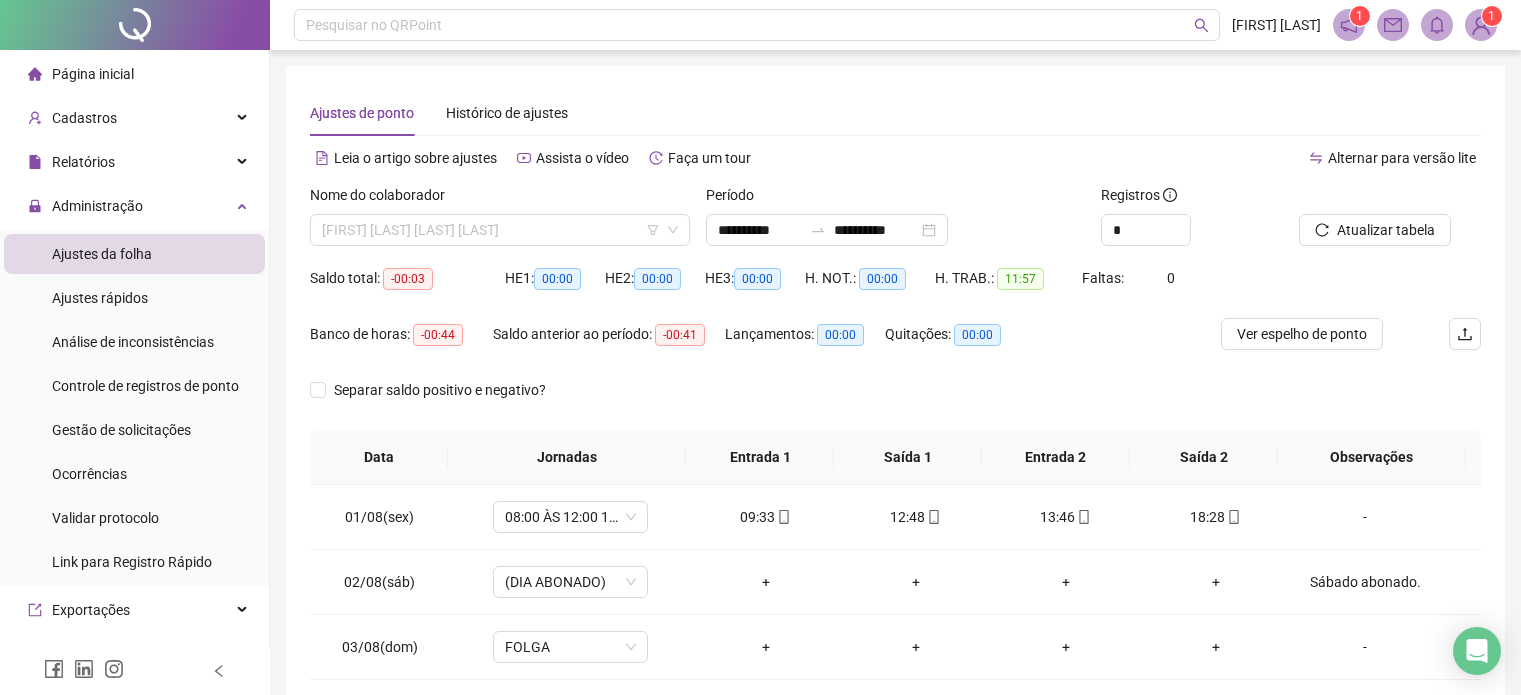 scroll, scrollTop: 94, scrollLeft: 0, axis: vertical 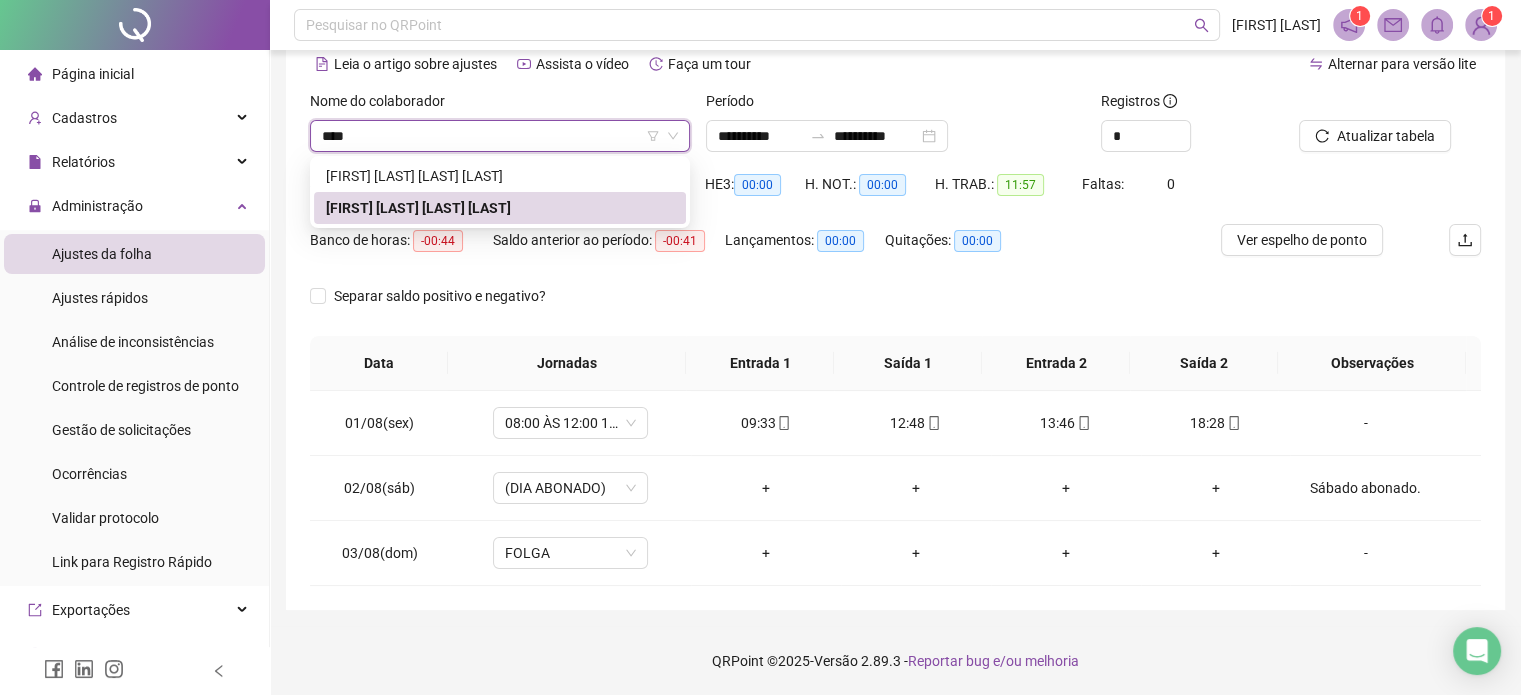 type on "*****" 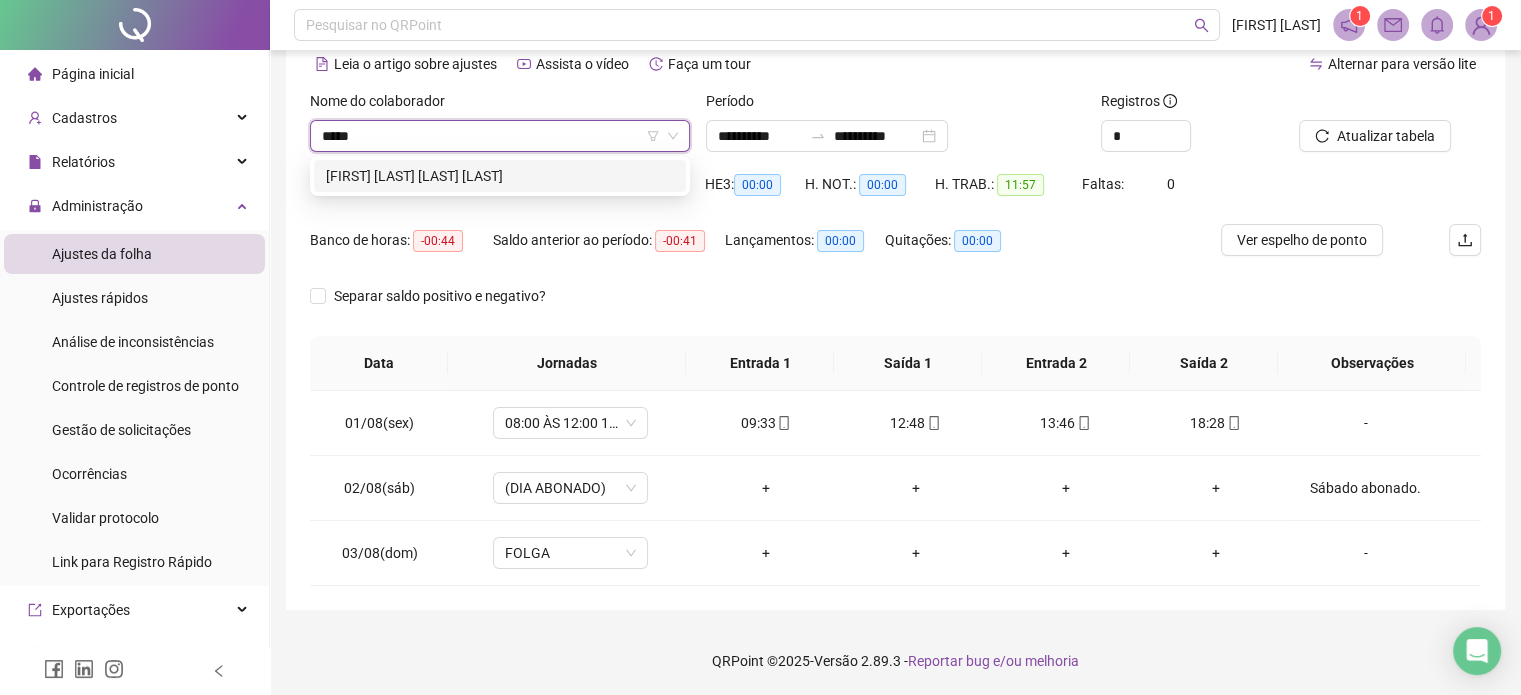 click on "[FIRST] [LAST] [LAST] [LAST]" at bounding box center (500, 176) 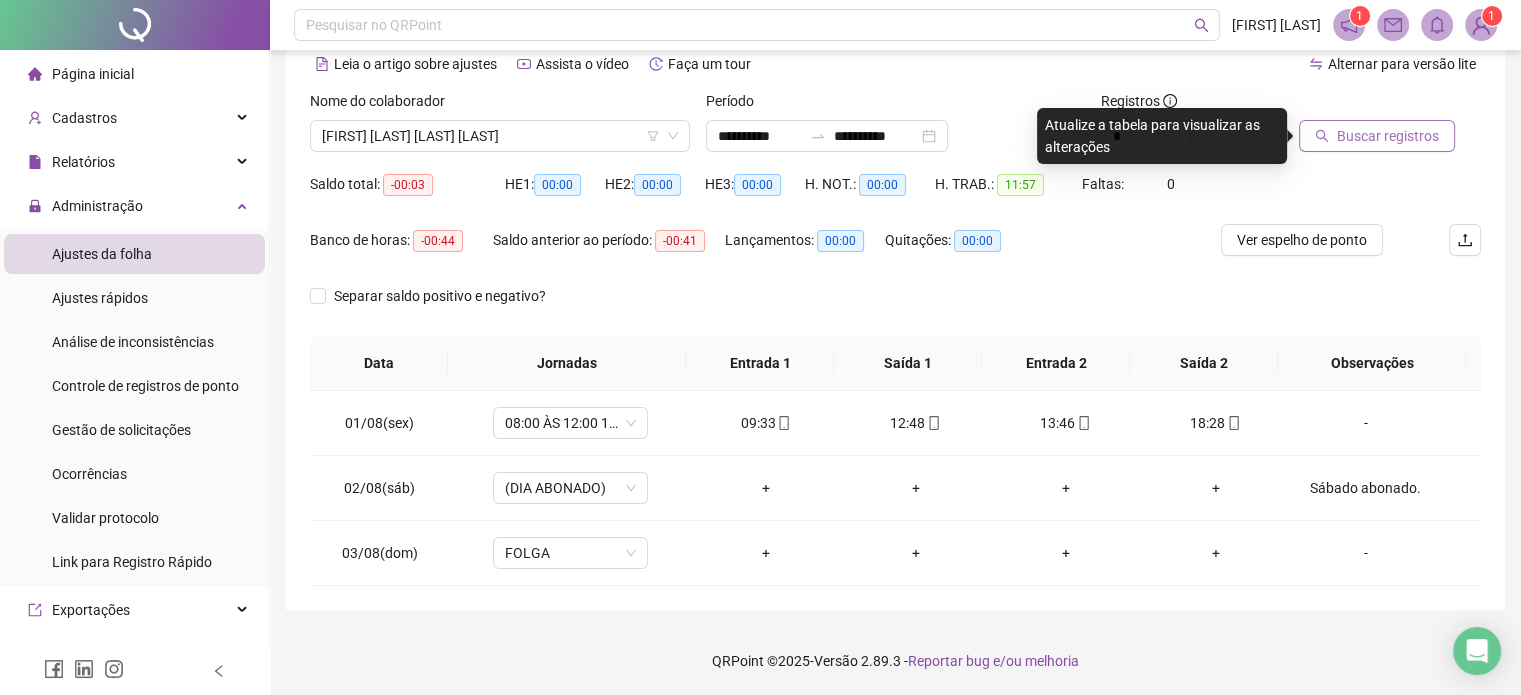 click on "Buscar registros" at bounding box center (1388, 136) 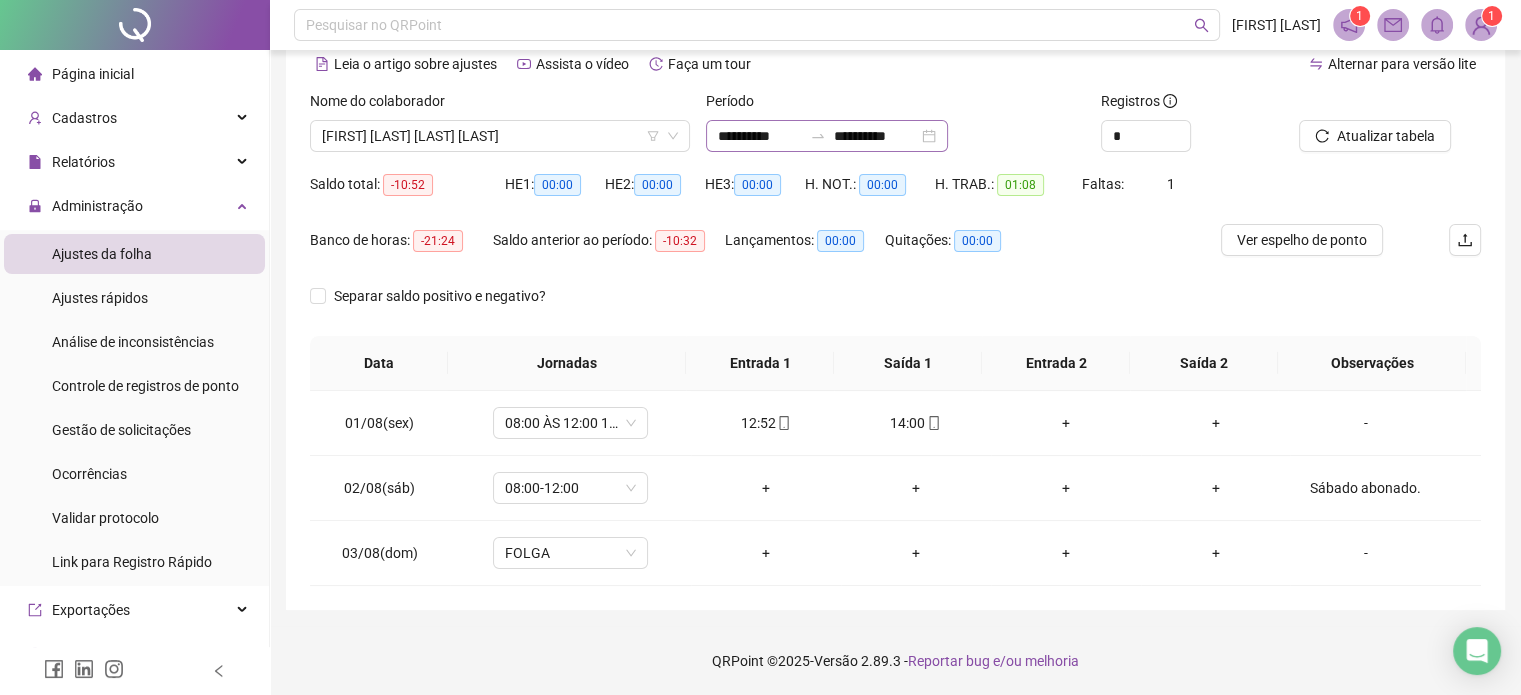 click on "**********" at bounding box center [827, 136] 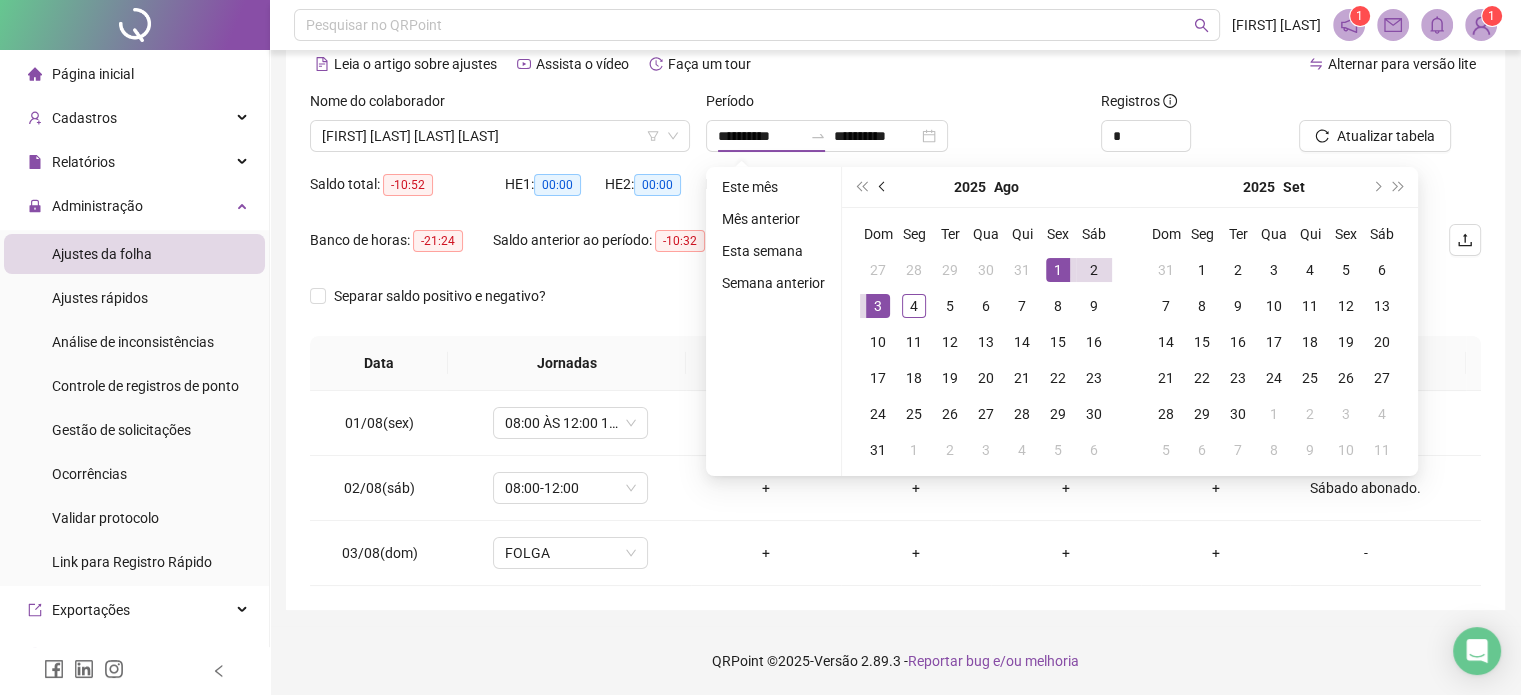 click at bounding box center [883, 187] 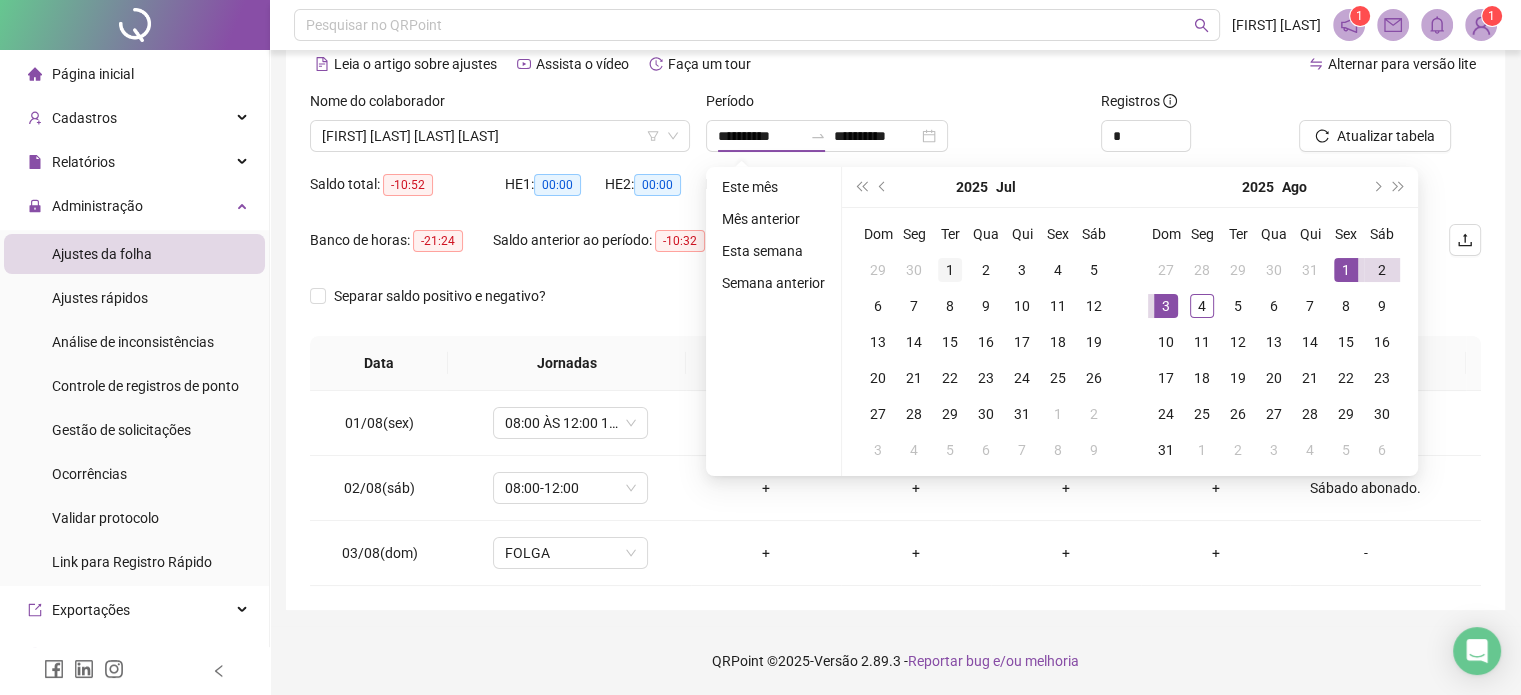 type on "**********" 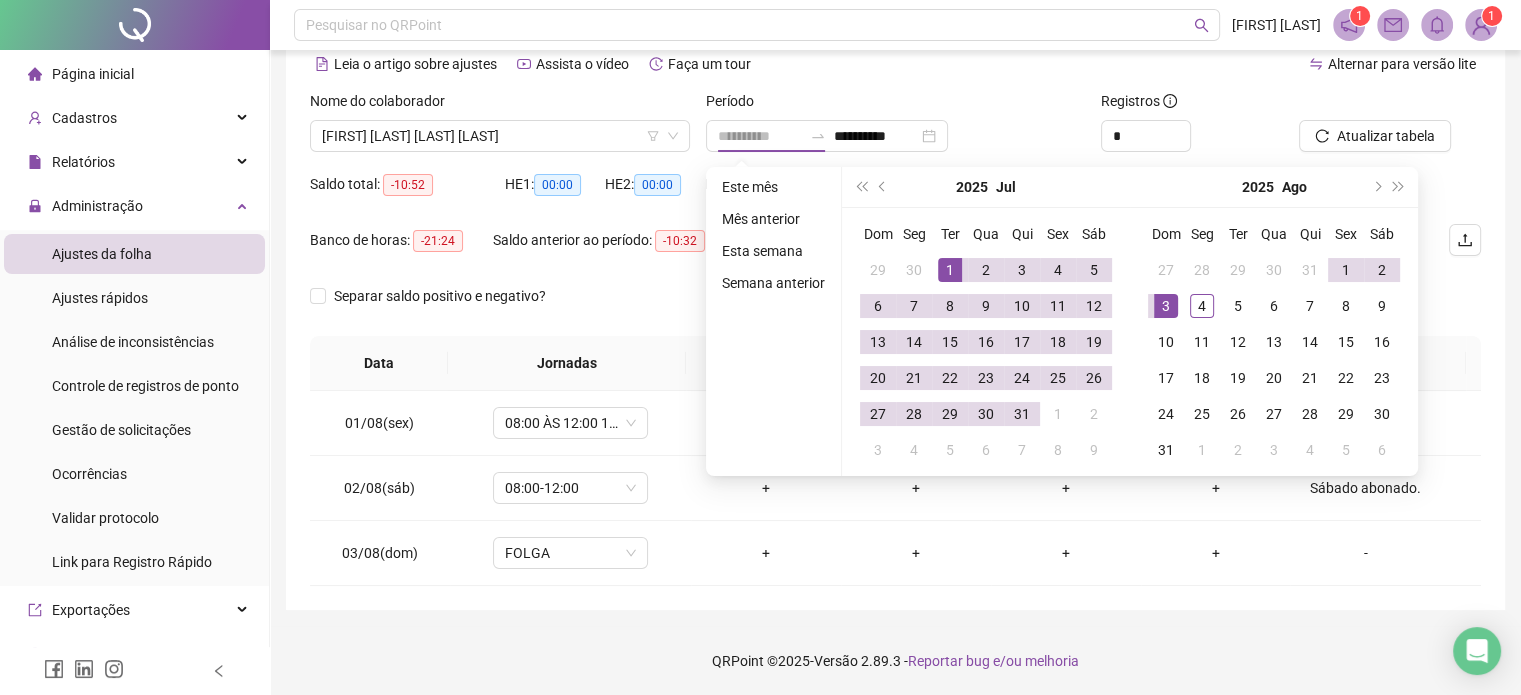 click on "1" at bounding box center [950, 270] 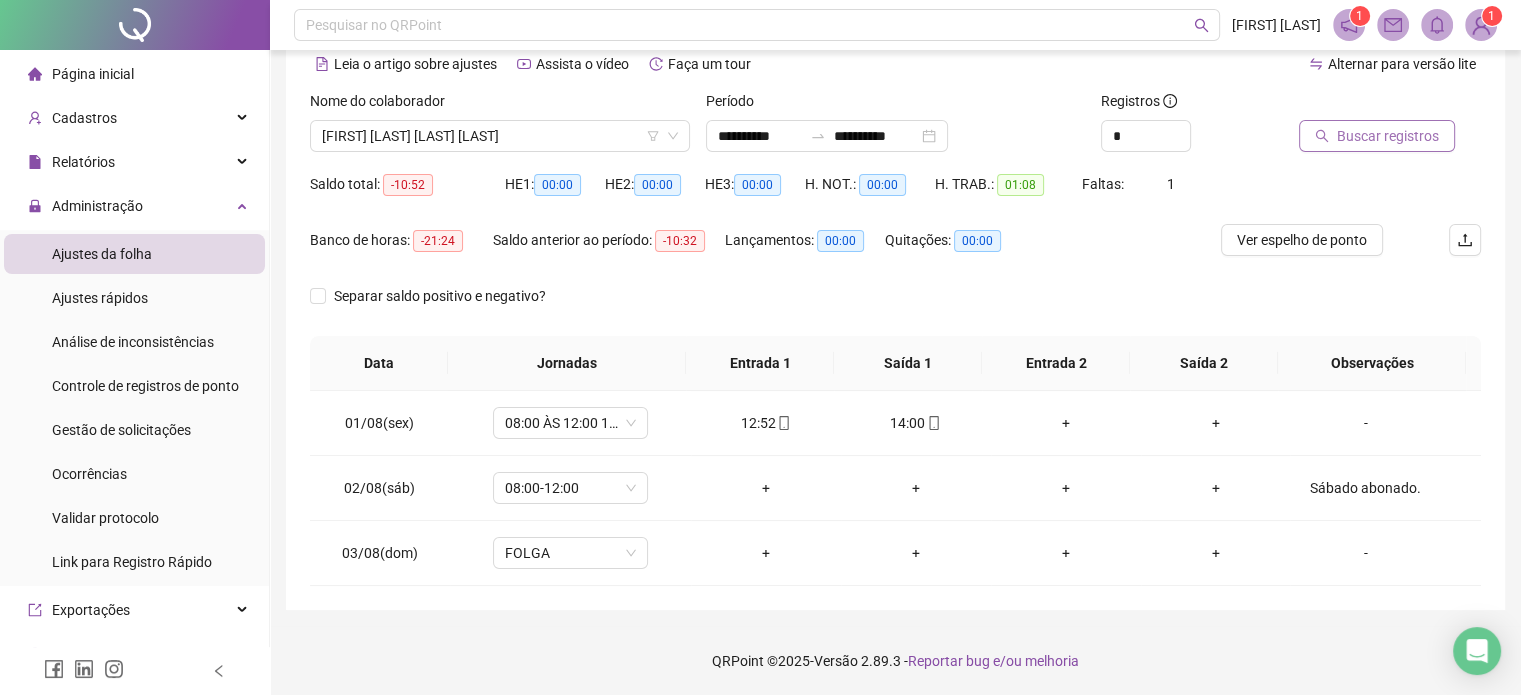 click on "Buscar registros" at bounding box center (1388, 136) 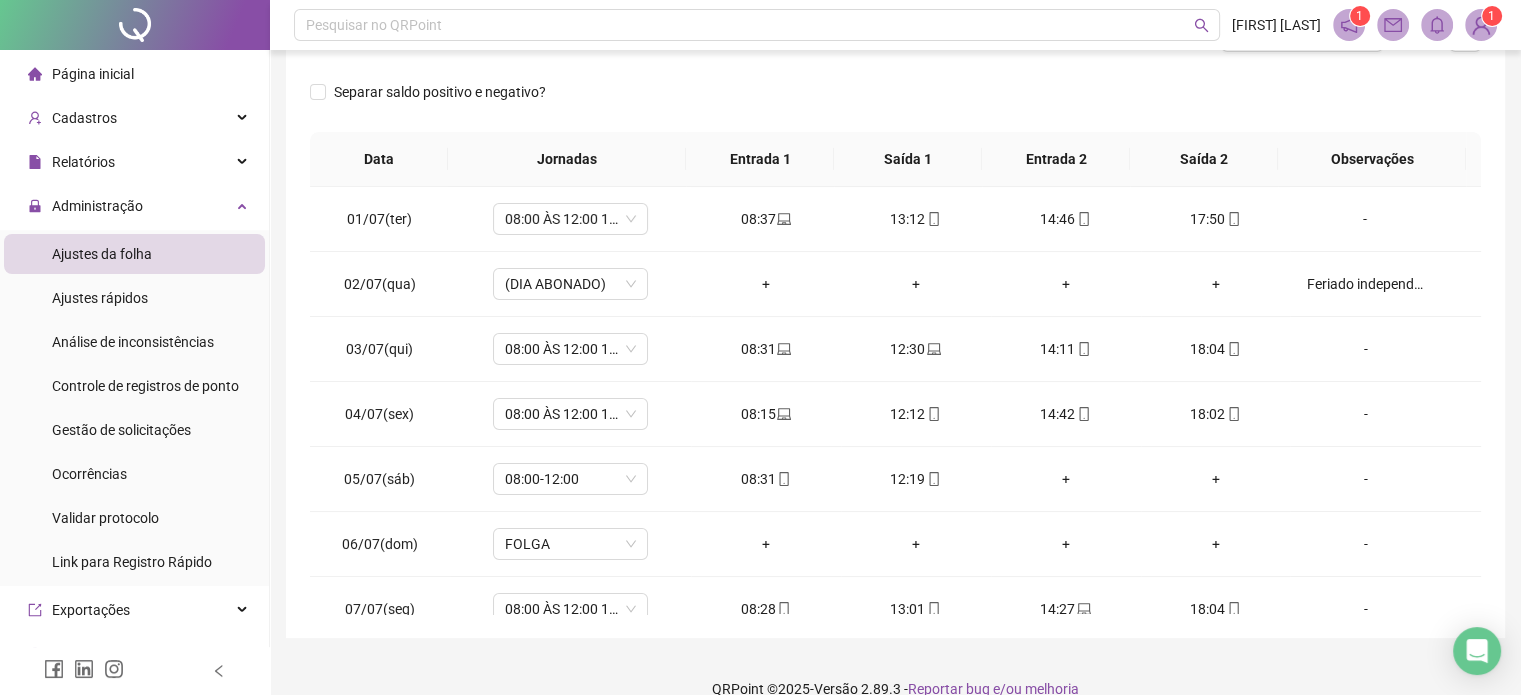 scroll, scrollTop: 326, scrollLeft: 0, axis: vertical 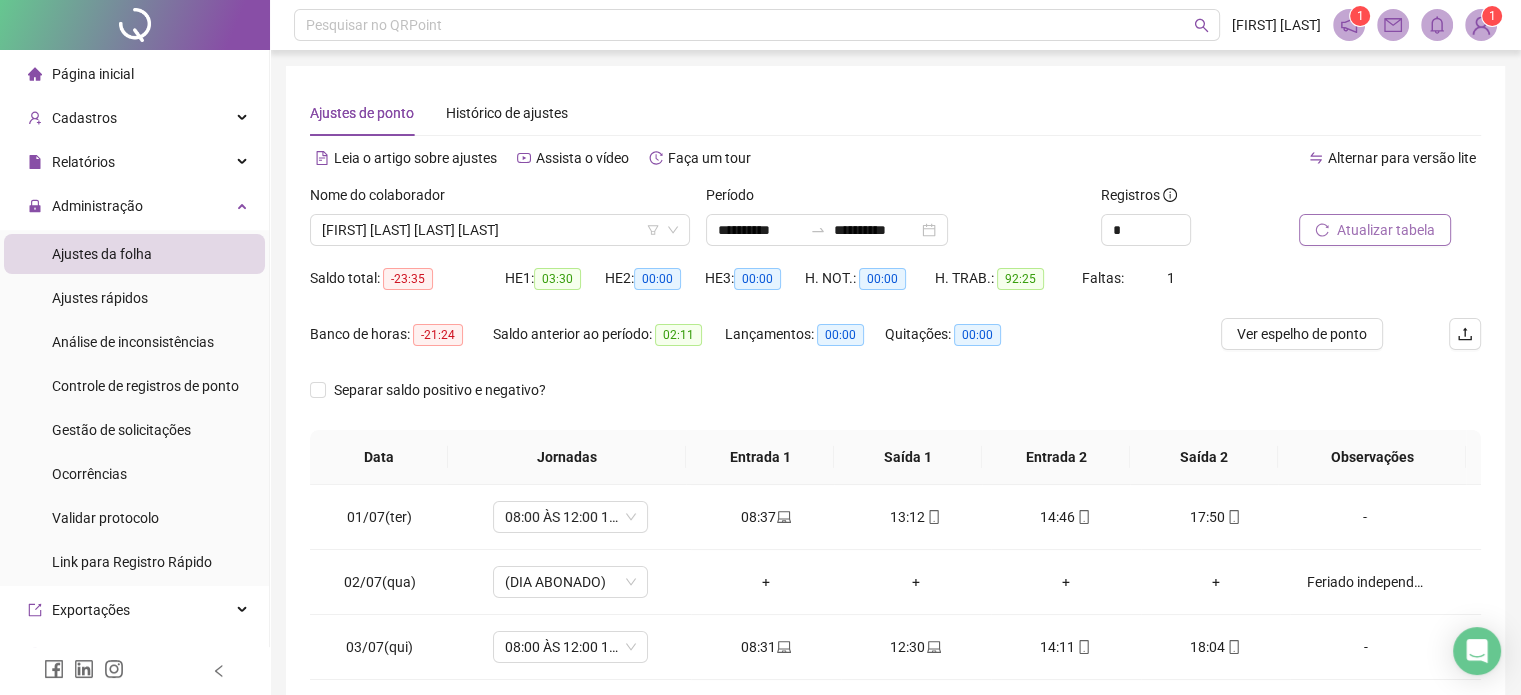 click on "Atualizar tabela" at bounding box center (1375, 230) 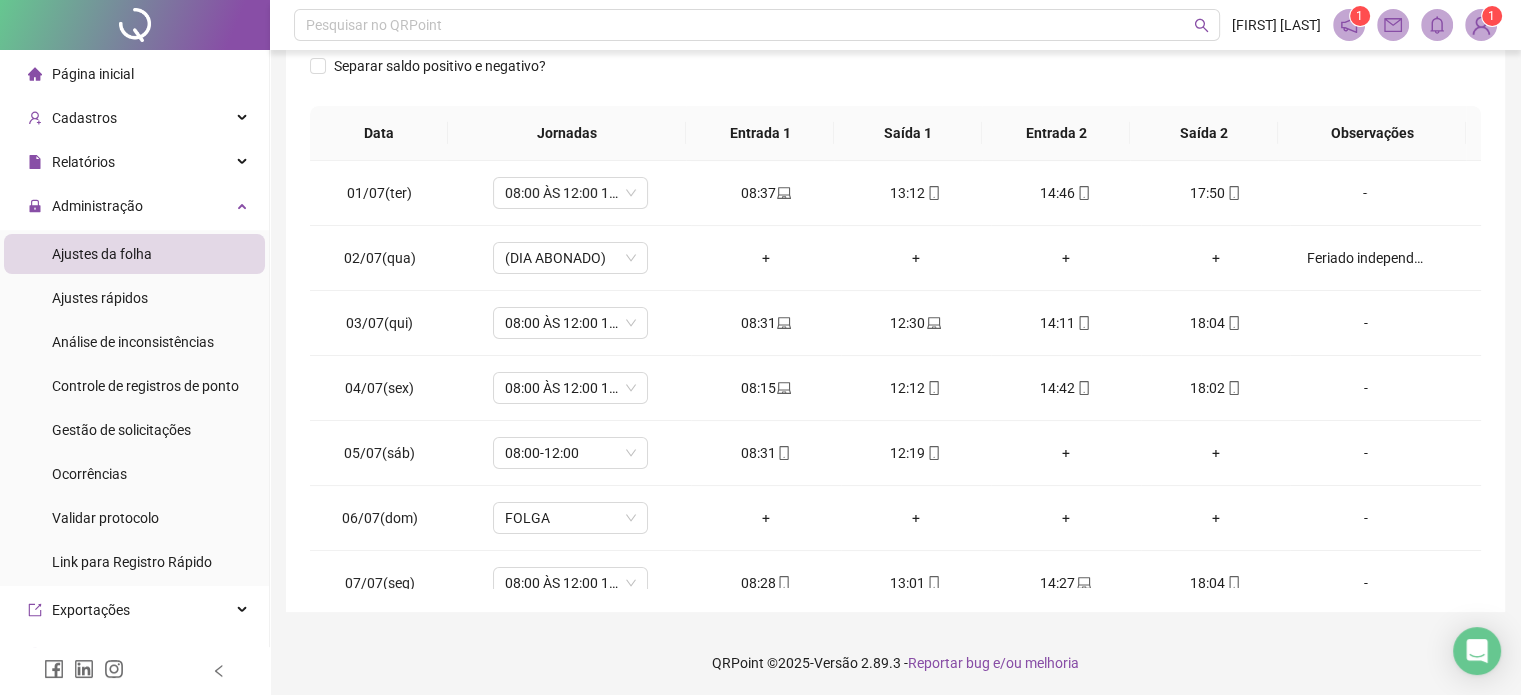 scroll, scrollTop: 326, scrollLeft: 0, axis: vertical 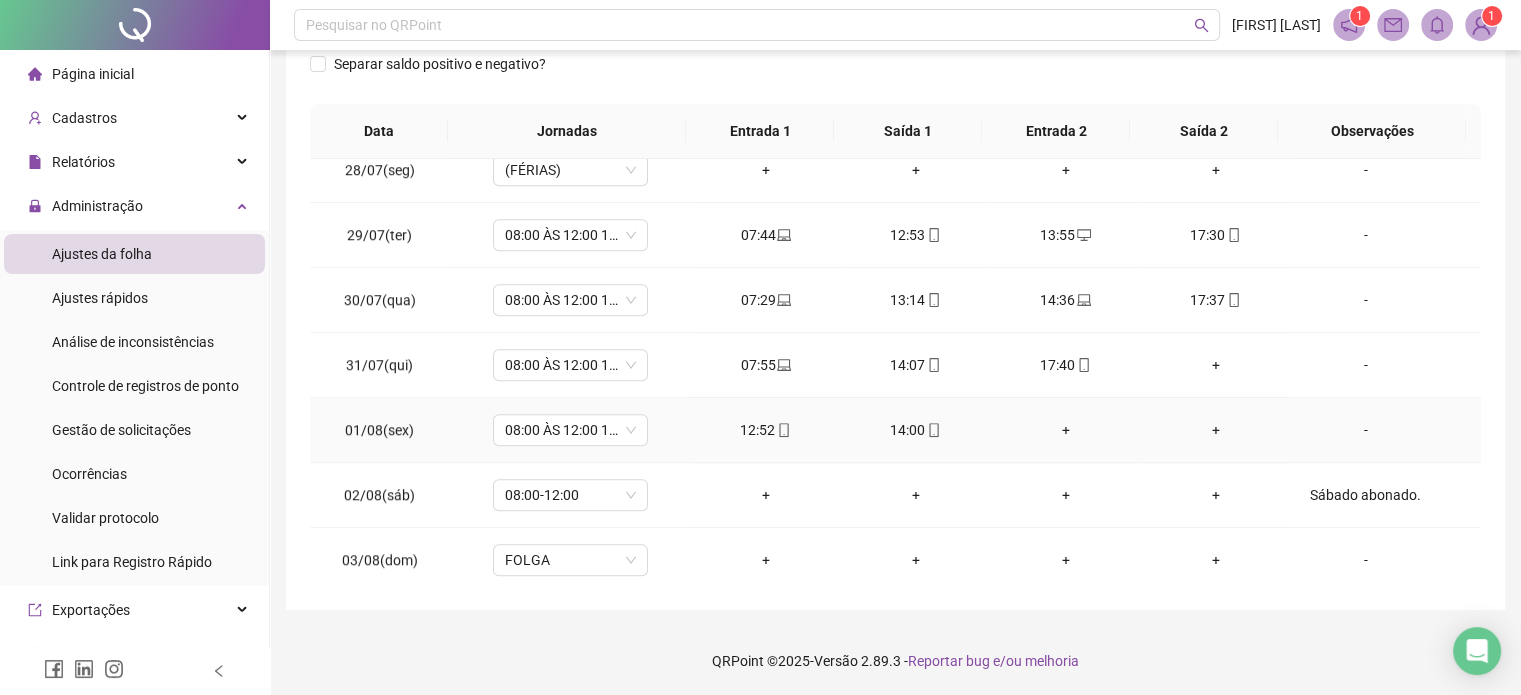 type 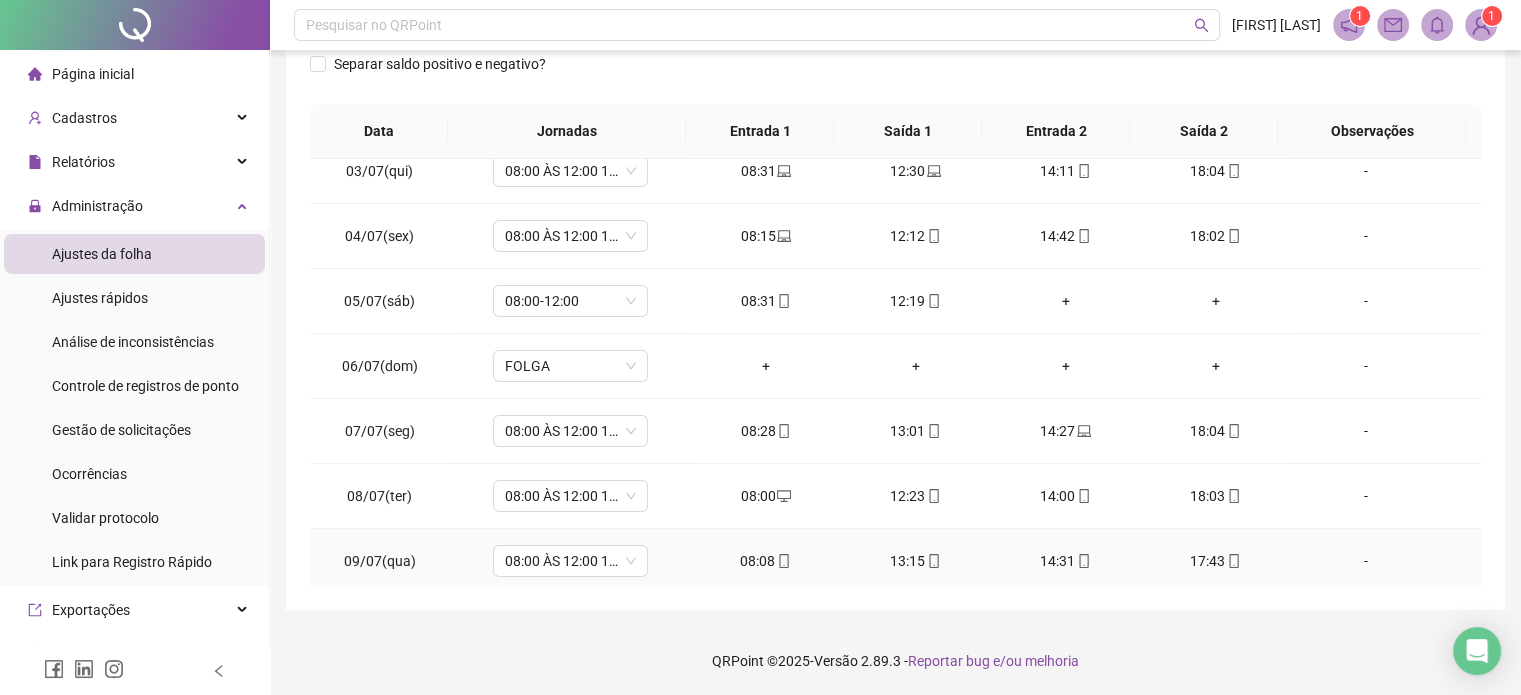 scroll, scrollTop: 0, scrollLeft: 0, axis: both 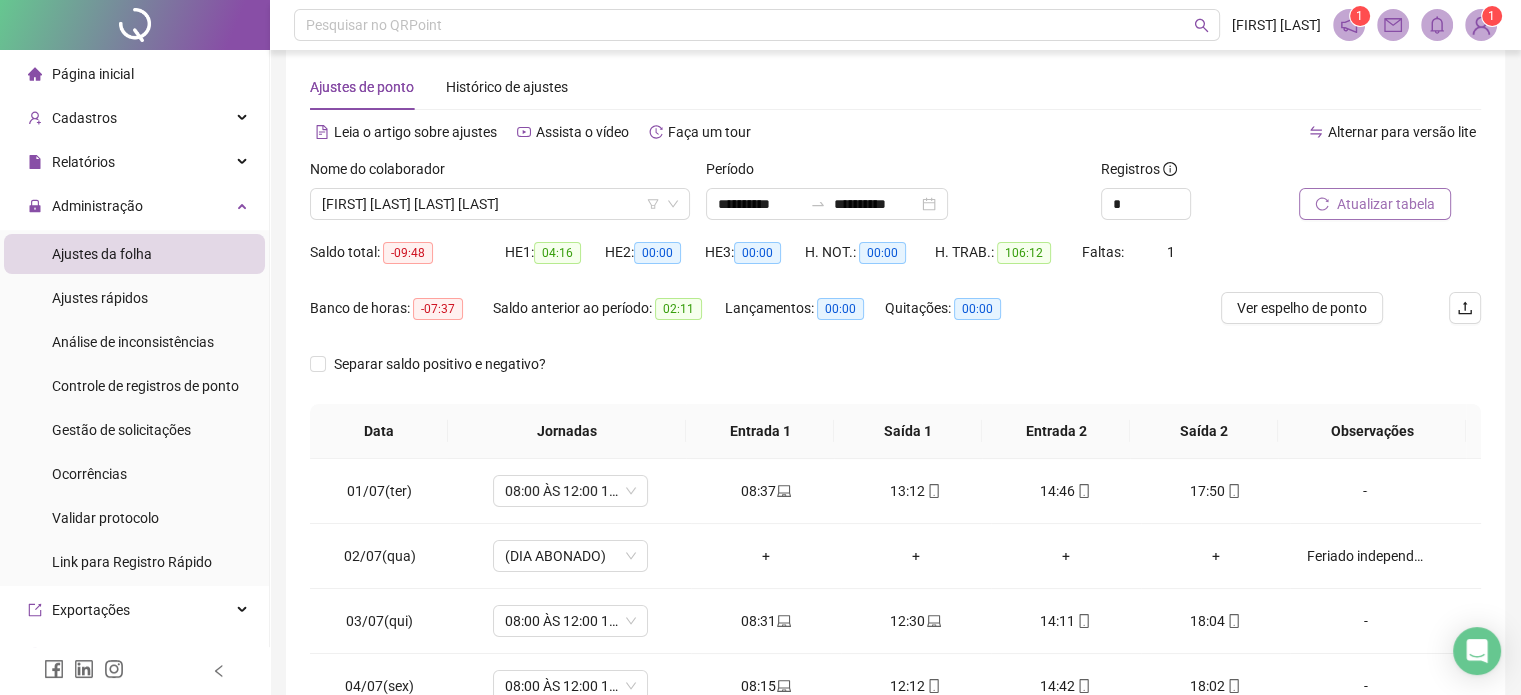 click on "Atualizar tabela" at bounding box center (1386, 204) 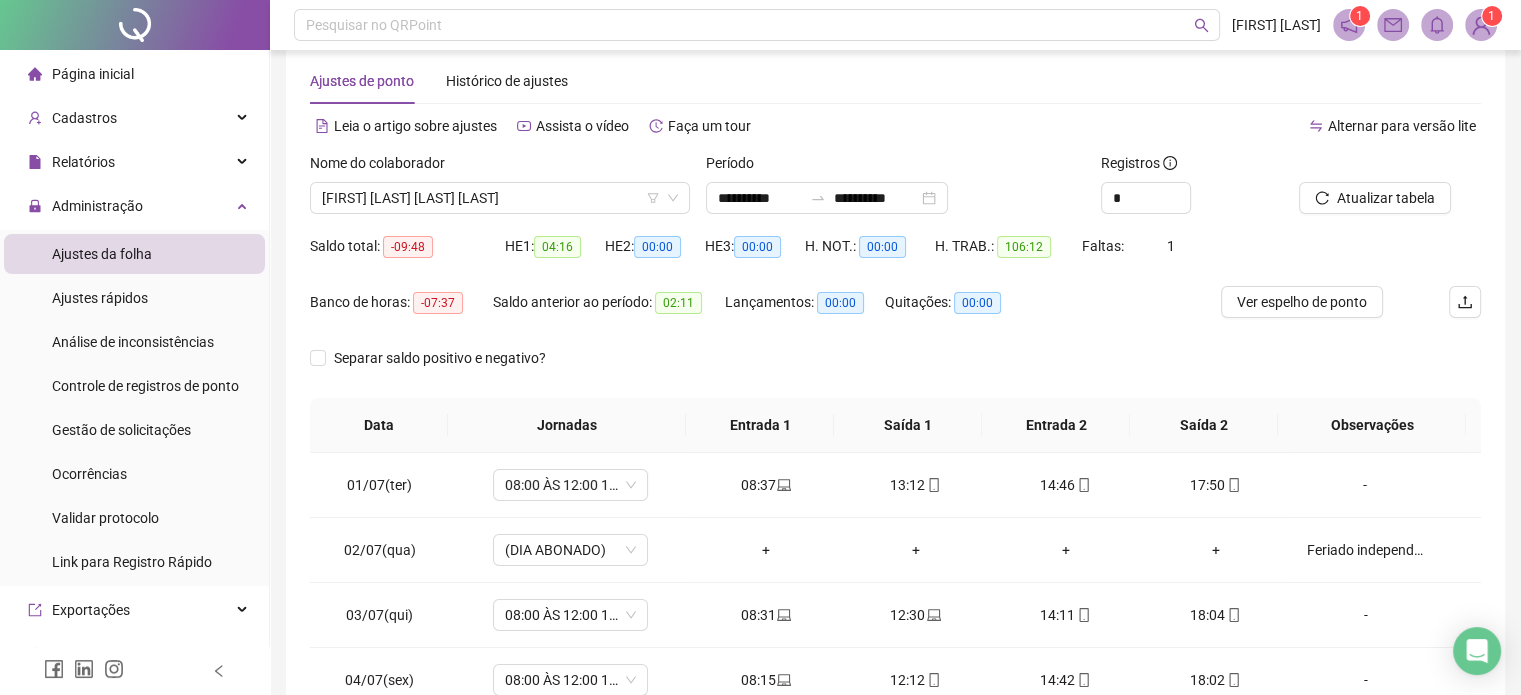 scroll, scrollTop: 326, scrollLeft: 0, axis: vertical 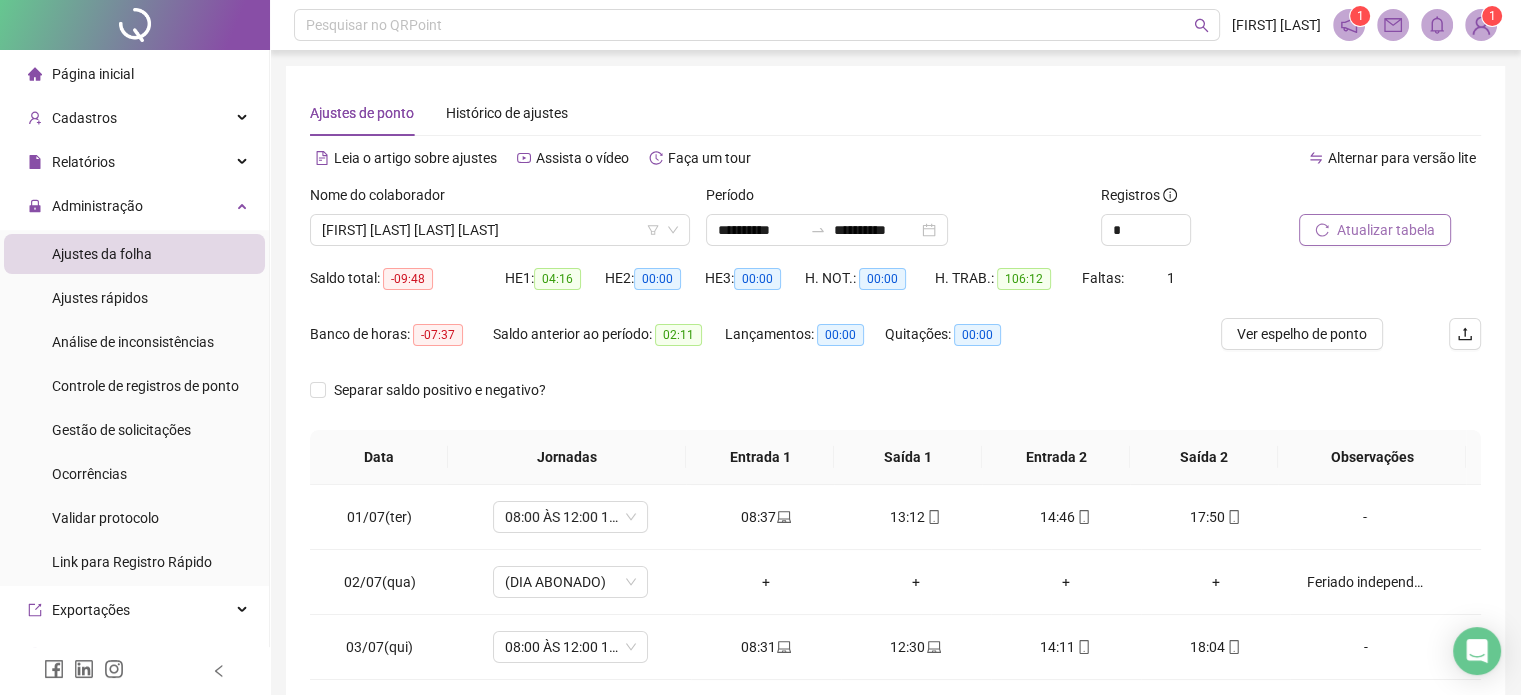 click on "Atualizar tabela" at bounding box center (1386, 230) 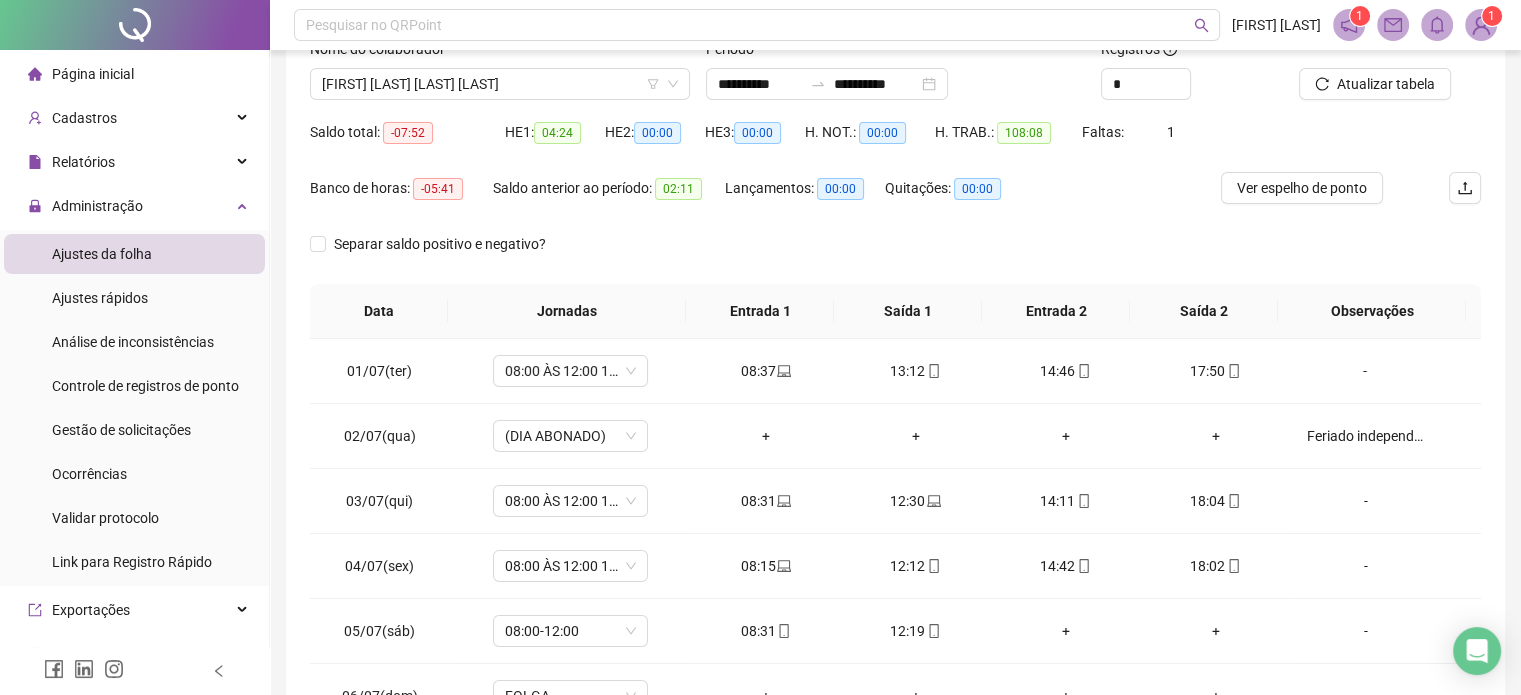 scroll, scrollTop: 326, scrollLeft: 0, axis: vertical 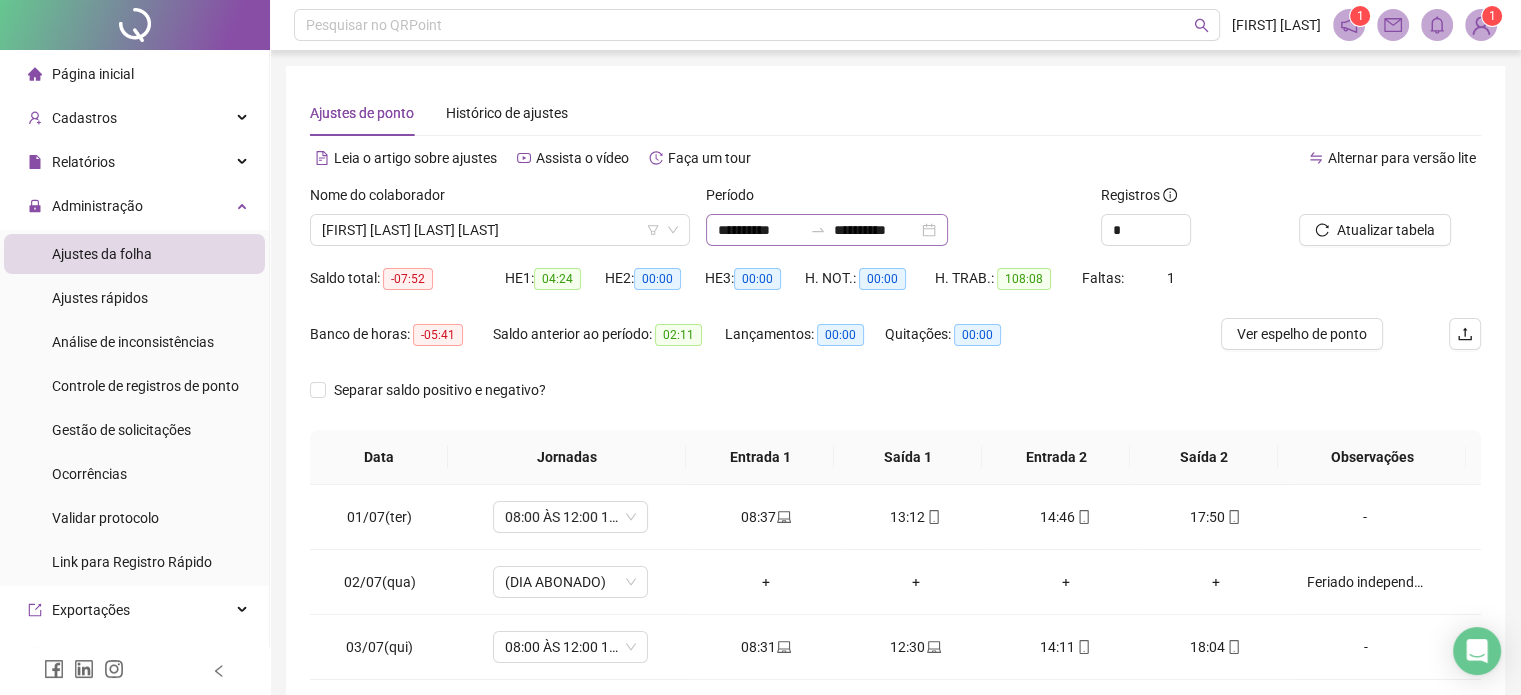 click on "**********" at bounding box center (827, 230) 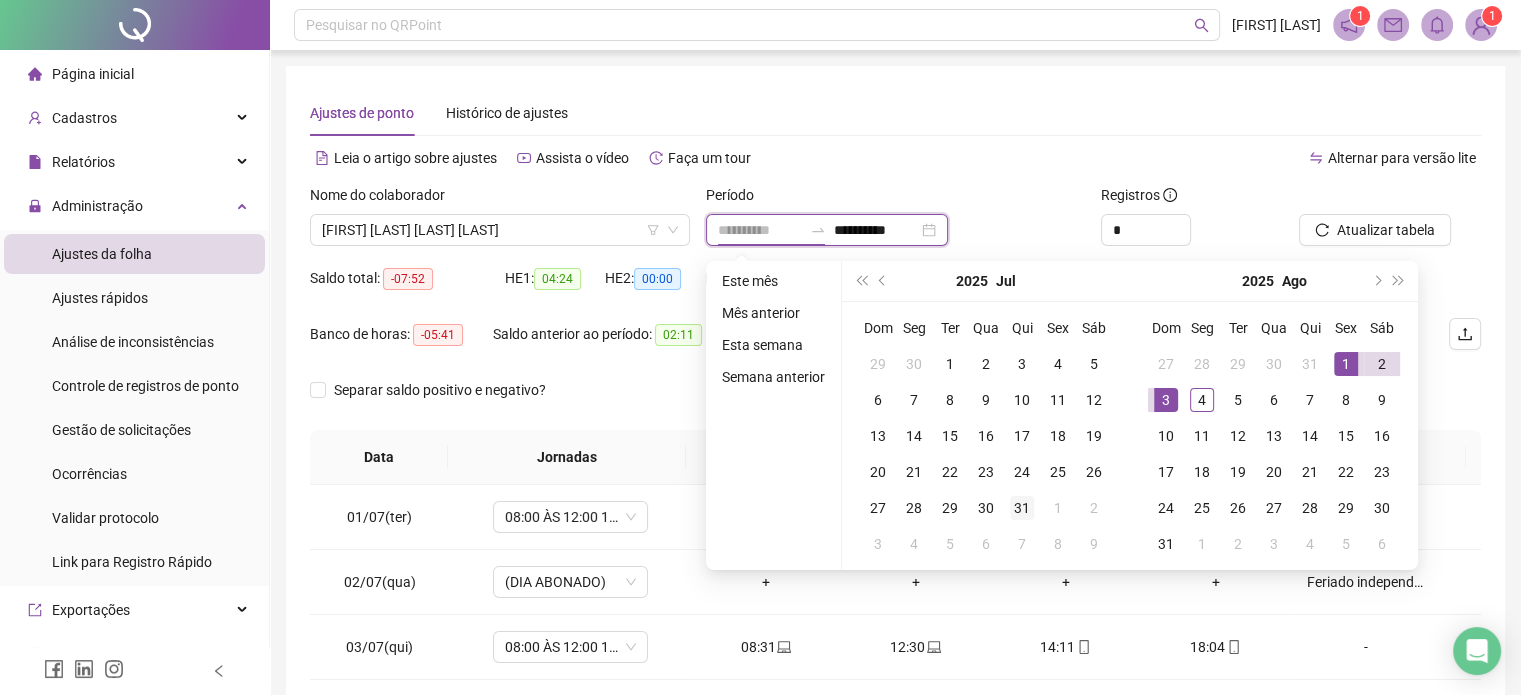 type on "**********" 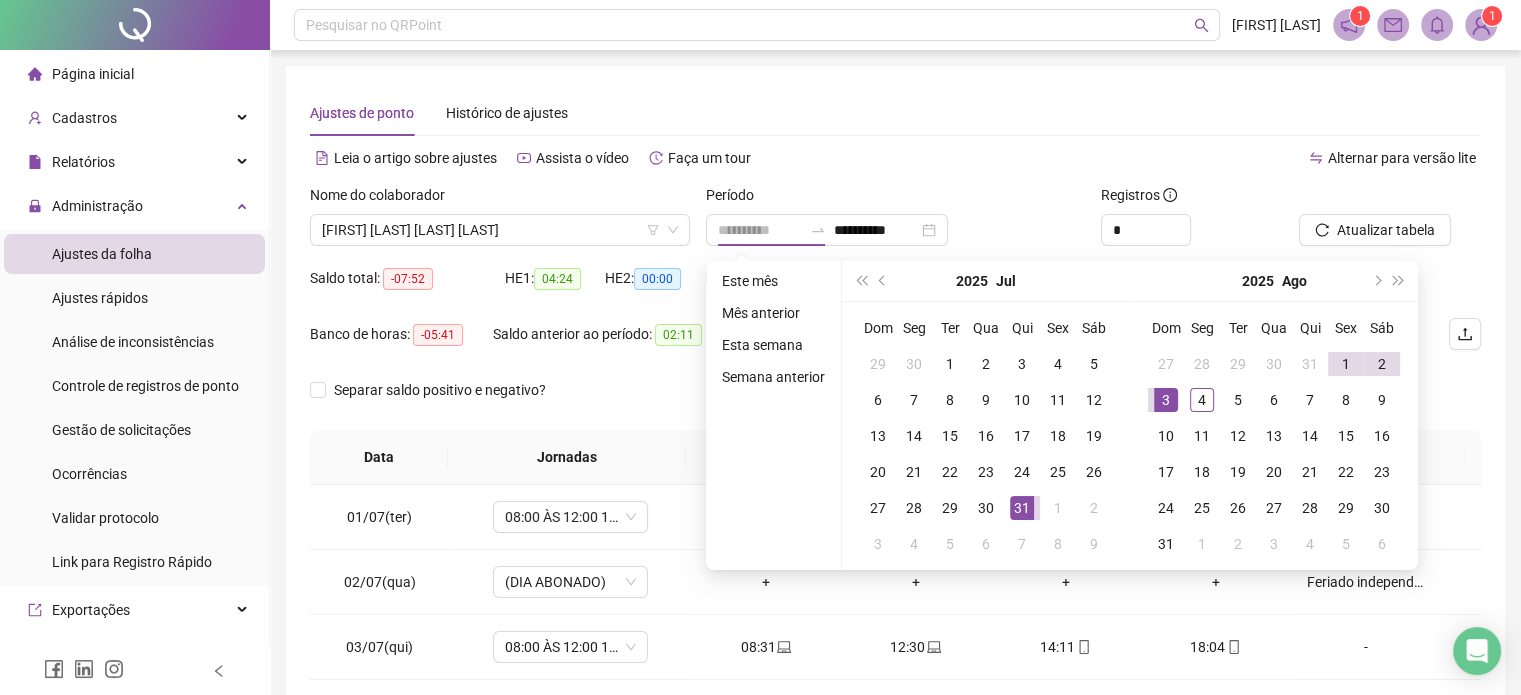 click on "31" at bounding box center [1022, 508] 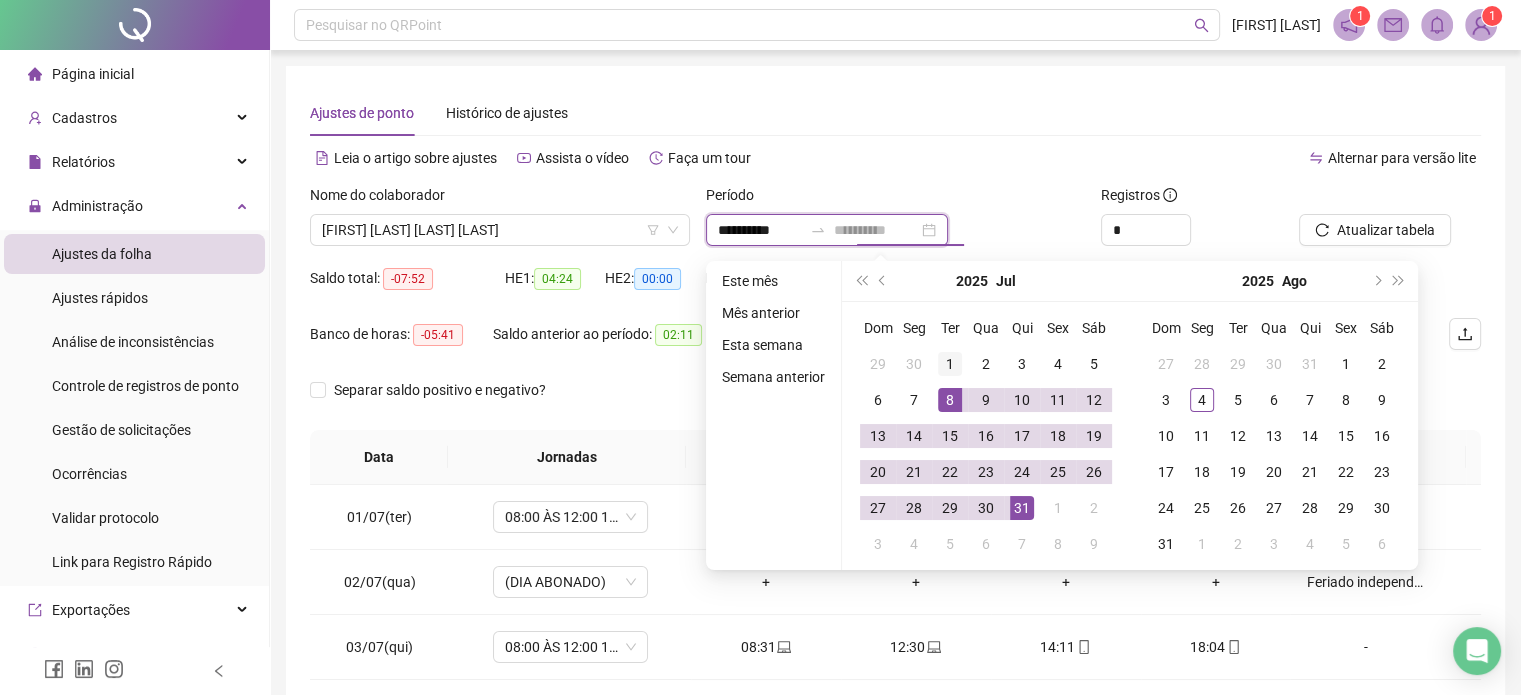 type on "**********" 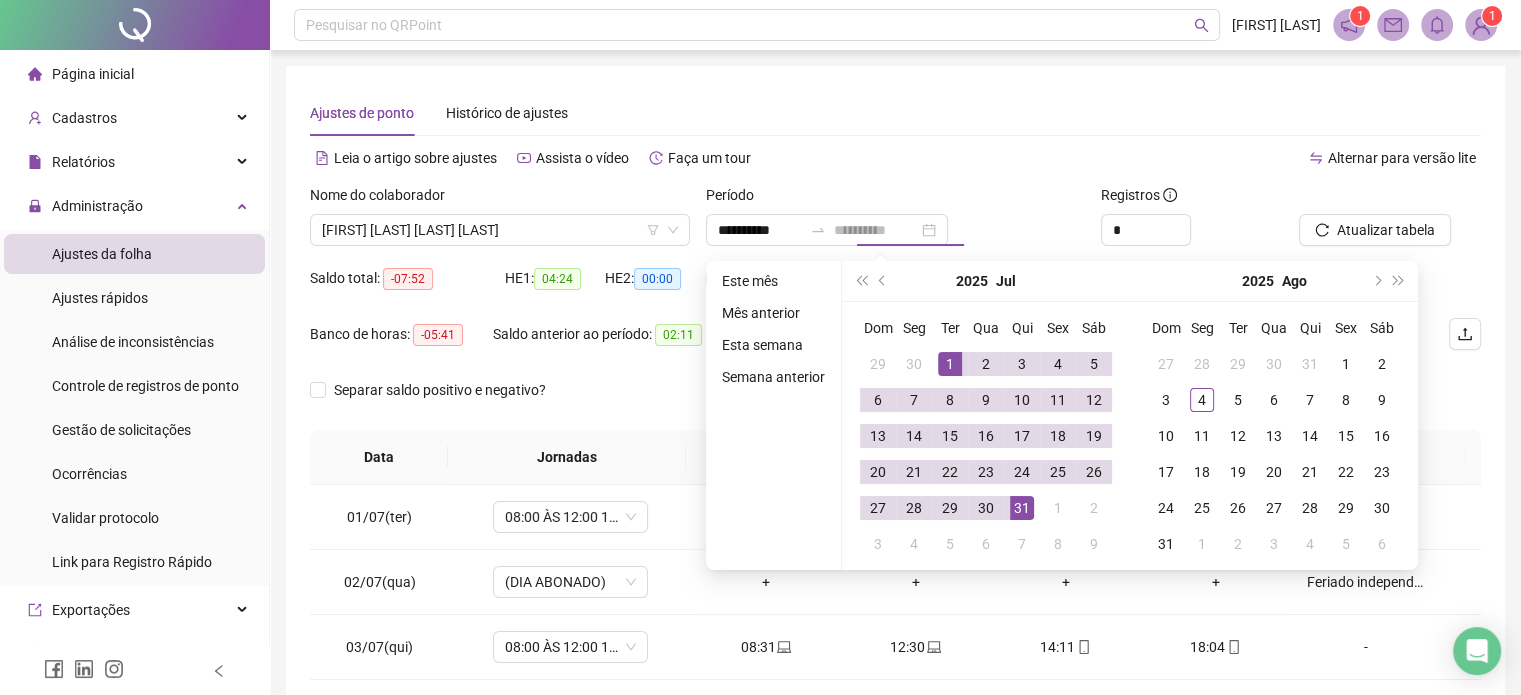 click on "1" at bounding box center (950, 364) 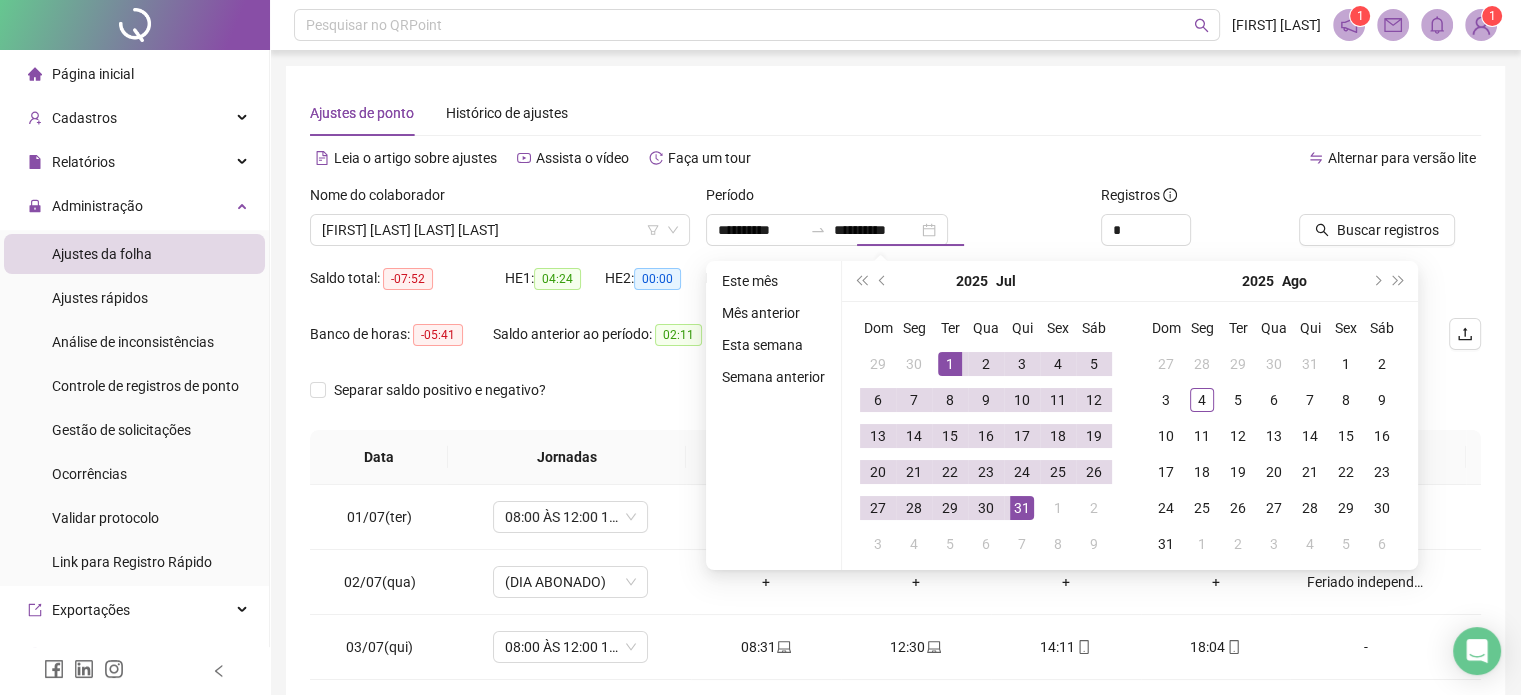 type on "**********" 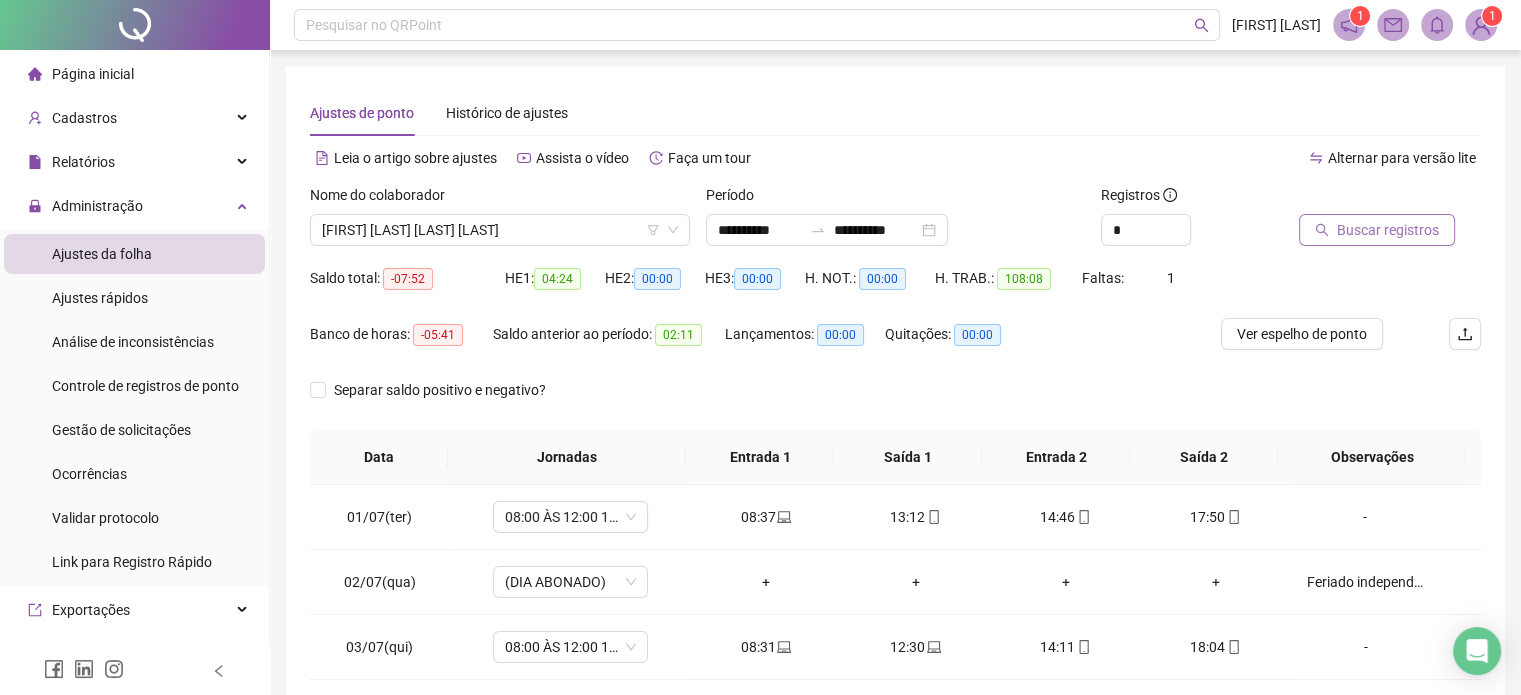 click on "Buscar registros" at bounding box center [1388, 230] 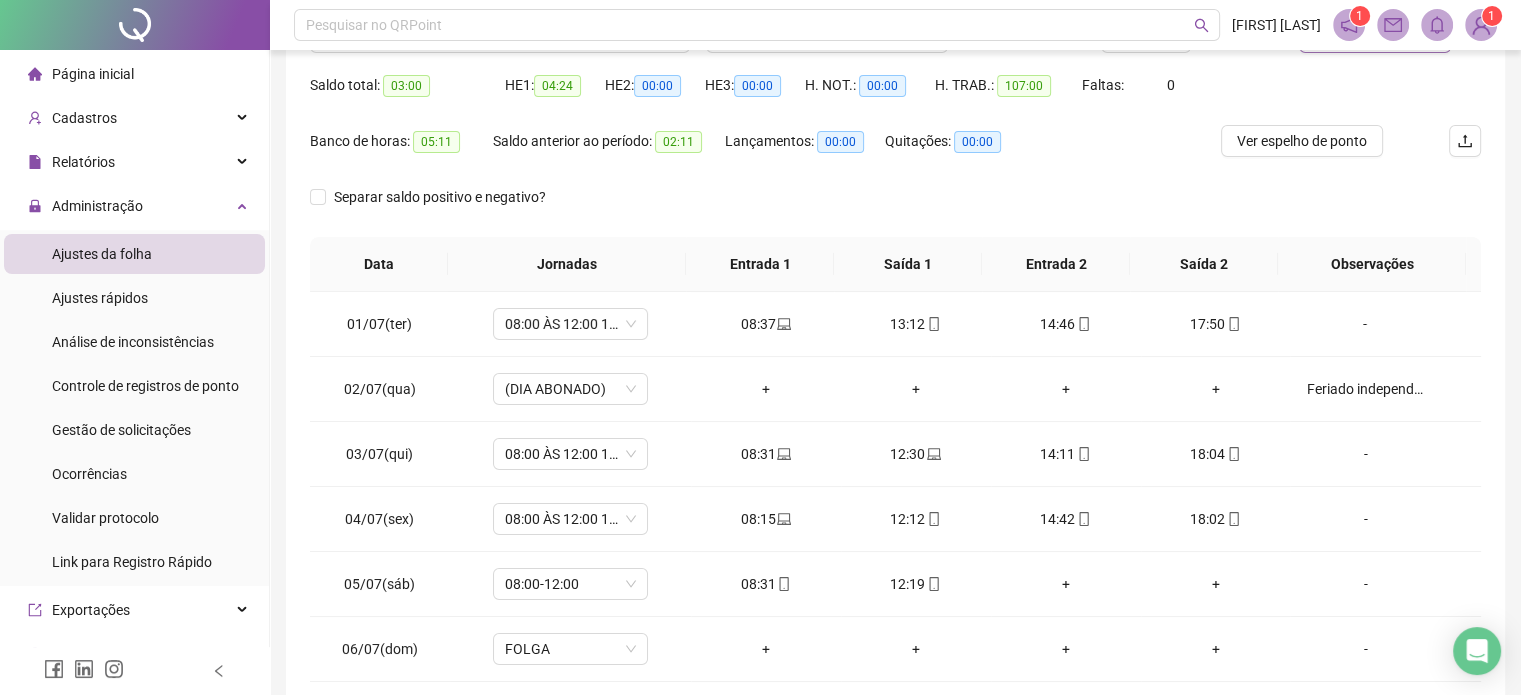 scroll, scrollTop: 326, scrollLeft: 0, axis: vertical 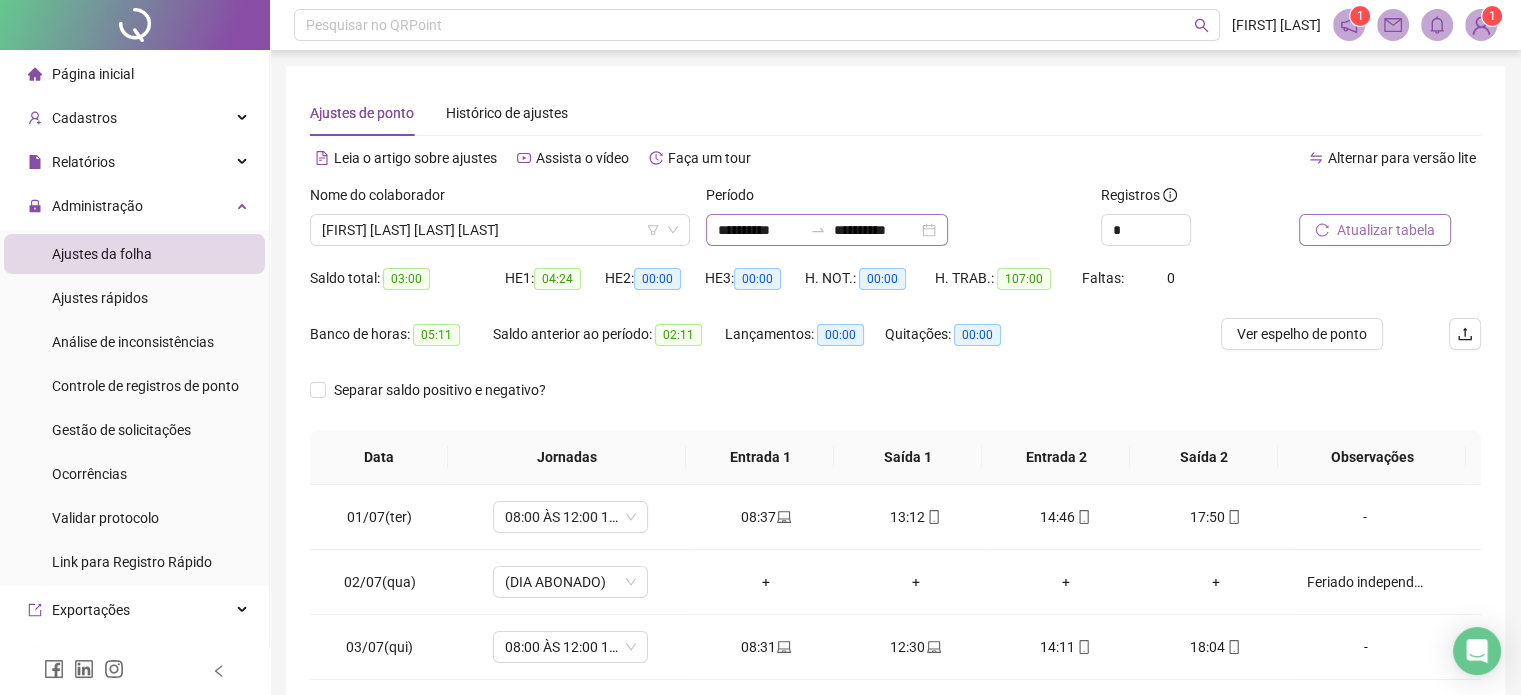 click on "**********" at bounding box center (827, 230) 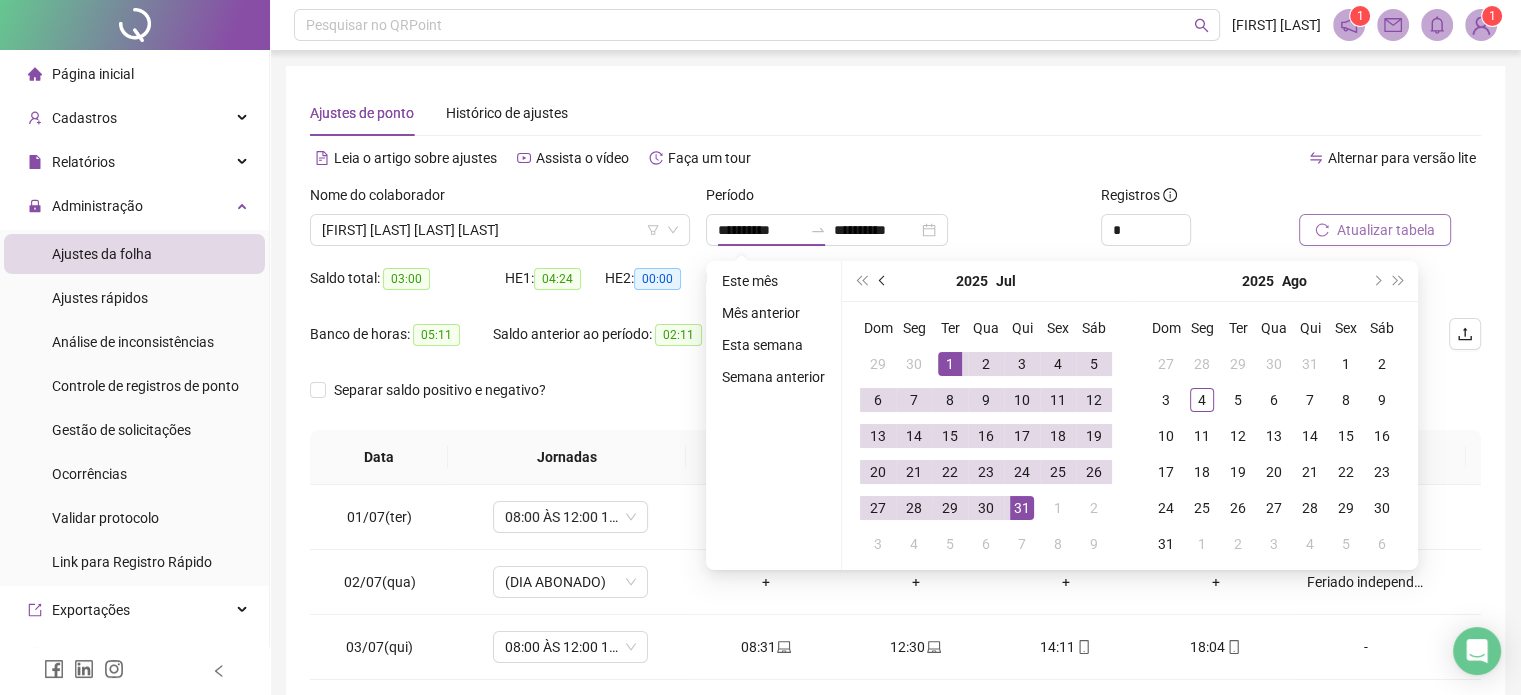 click at bounding box center [884, 281] 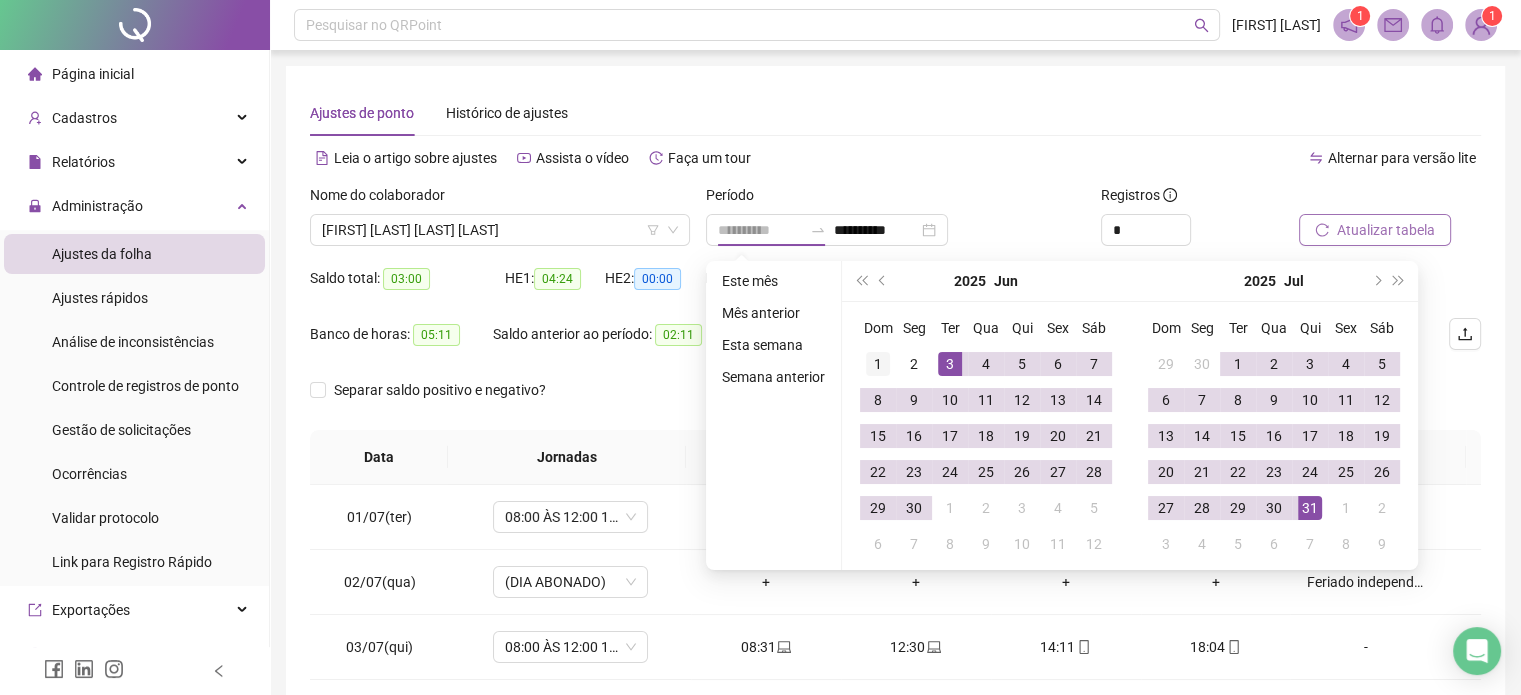 type on "**********" 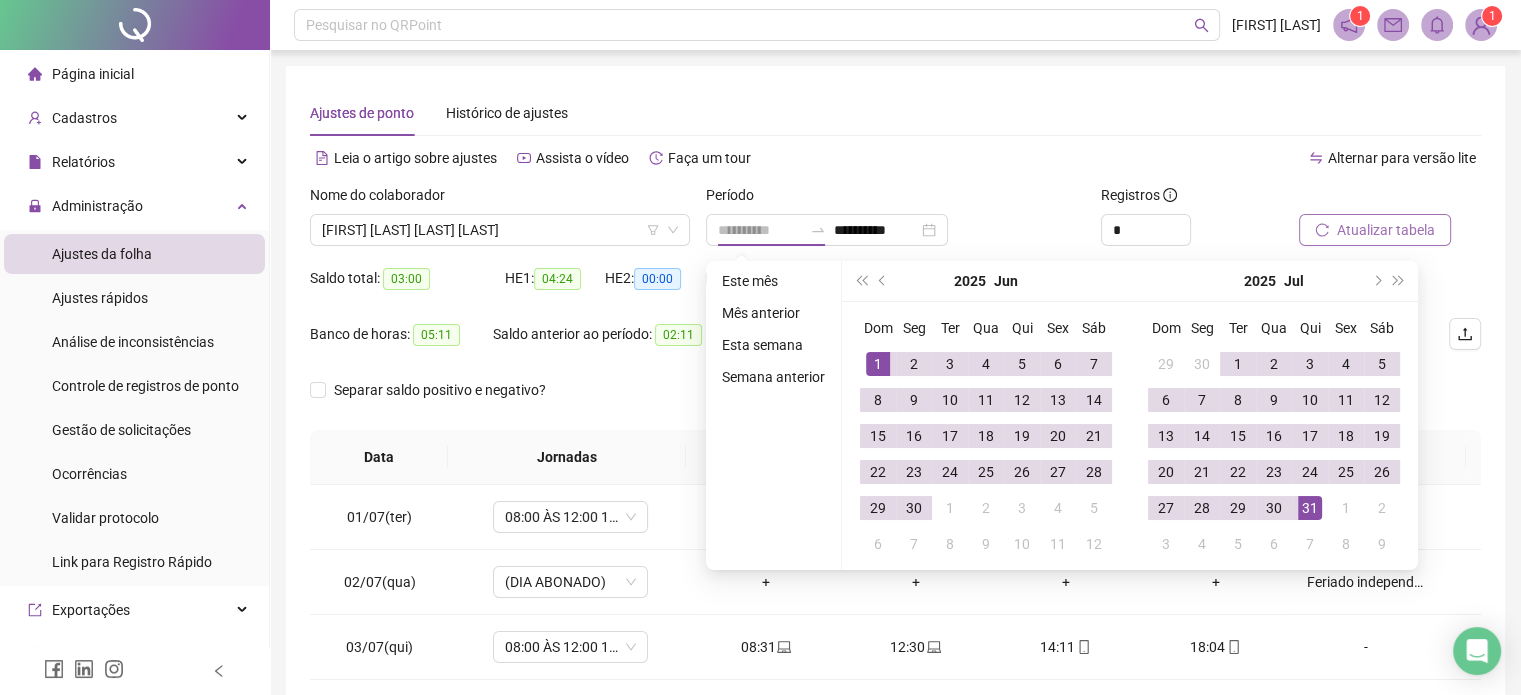 click on "1" at bounding box center [878, 364] 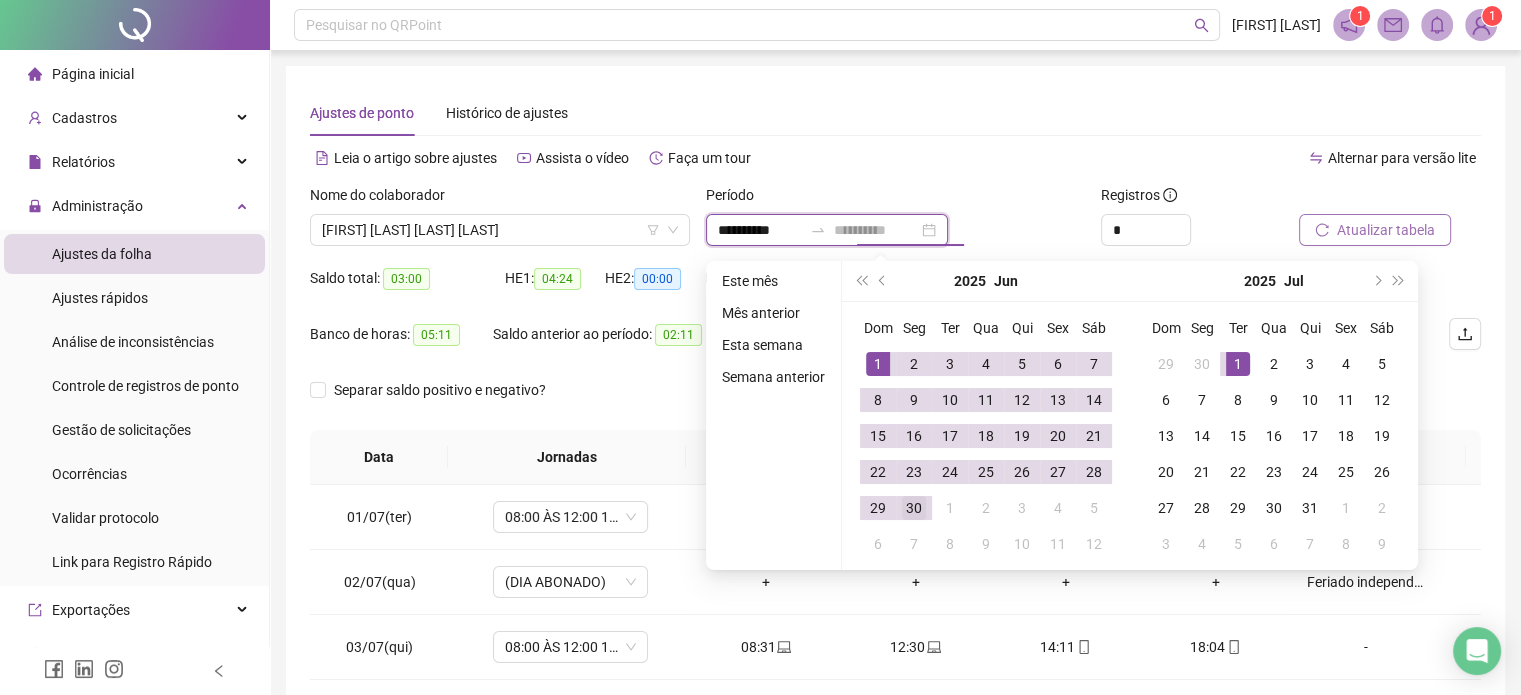 type on "**********" 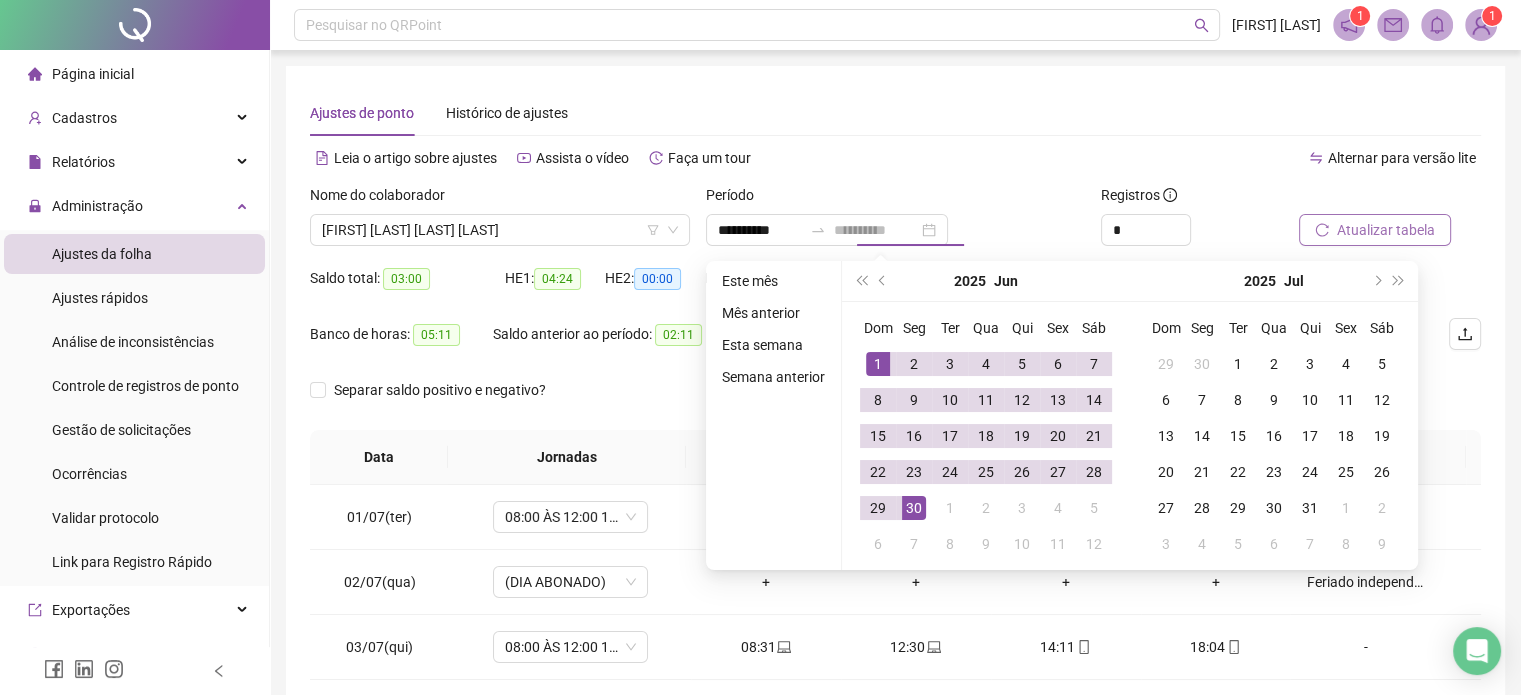 click on "30" at bounding box center [914, 508] 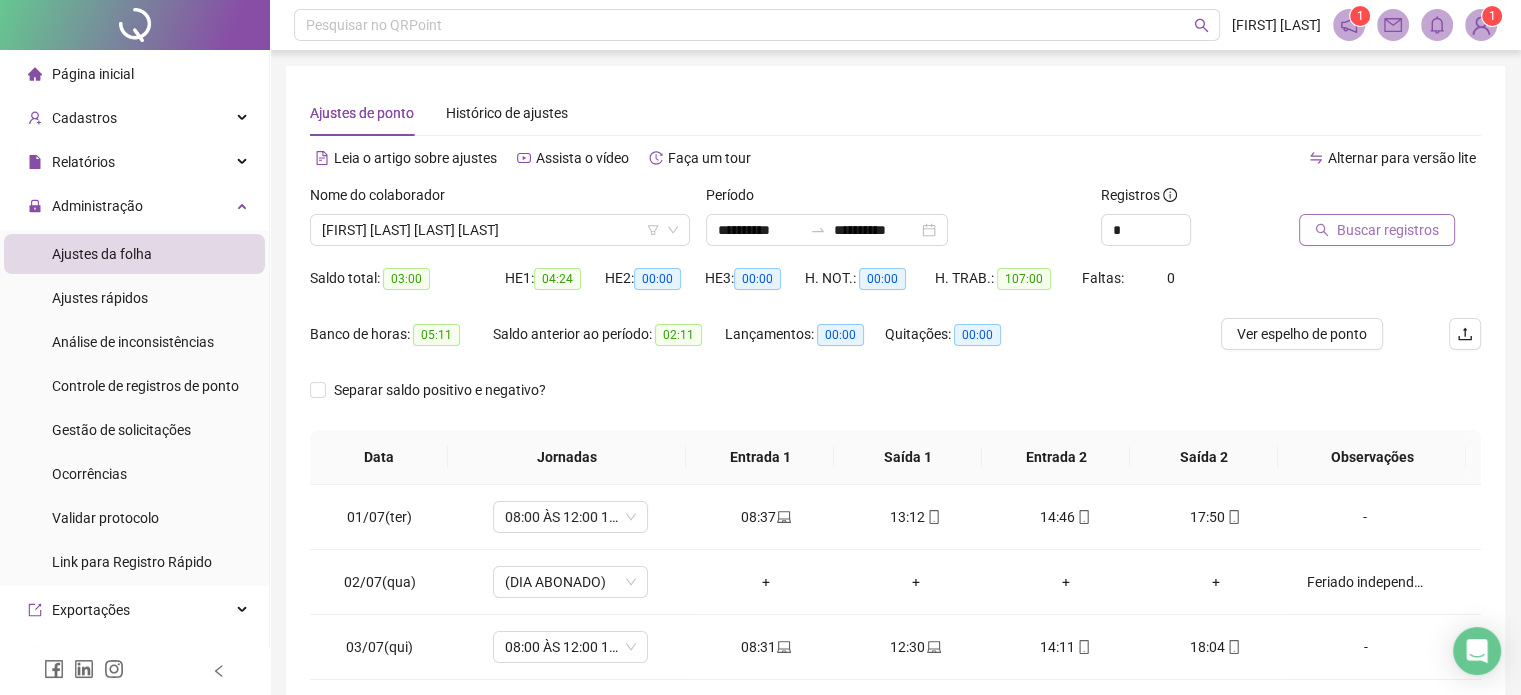 click on "Buscar registros" at bounding box center [1377, 230] 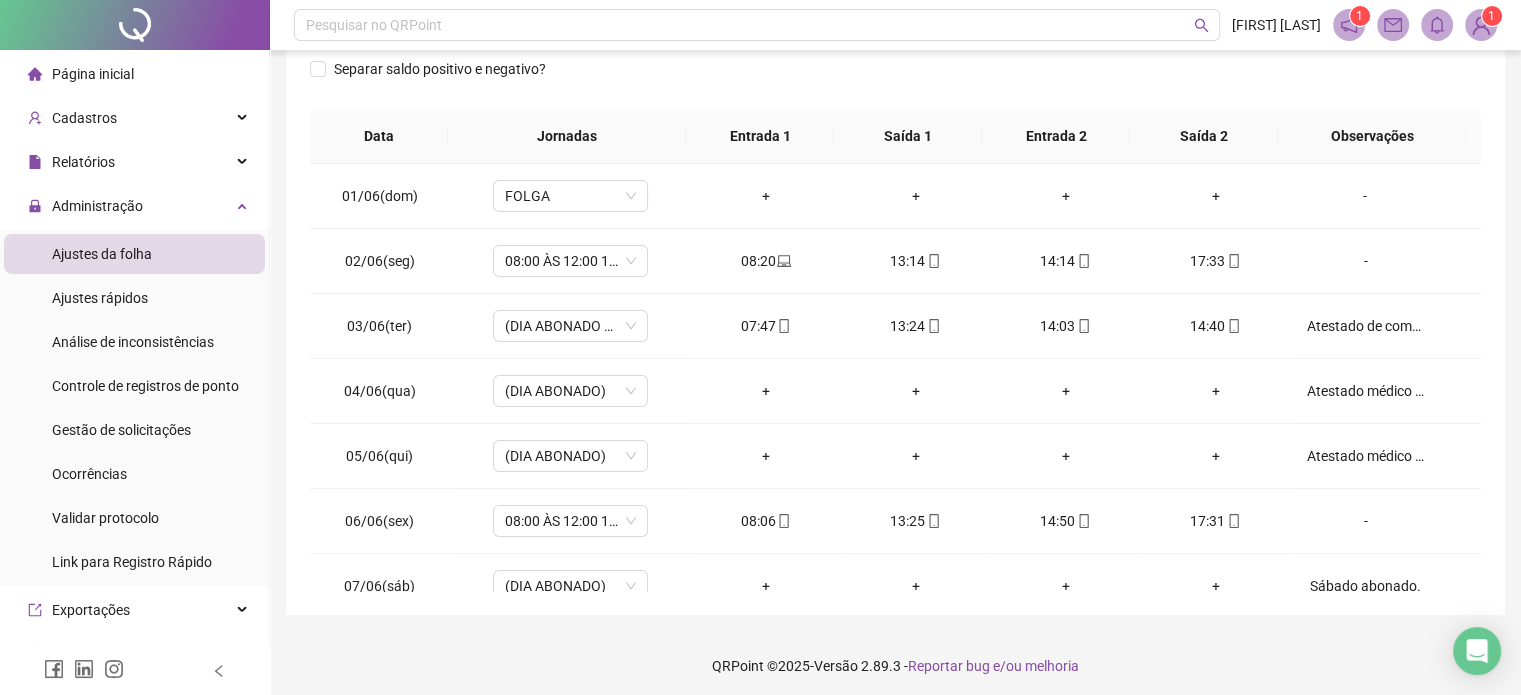 scroll, scrollTop: 326, scrollLeft: 0, axis: vertical 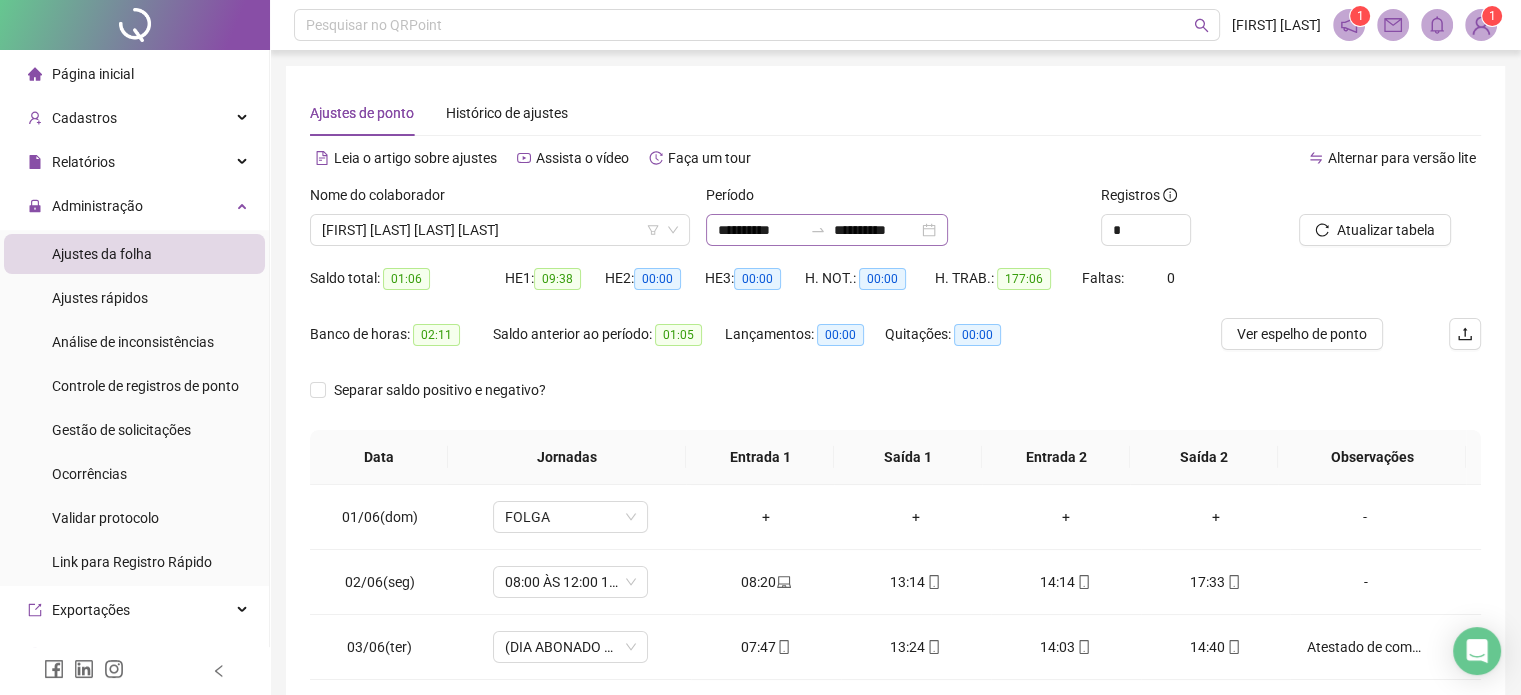 click on "**********" at bounding box center (827, 230) 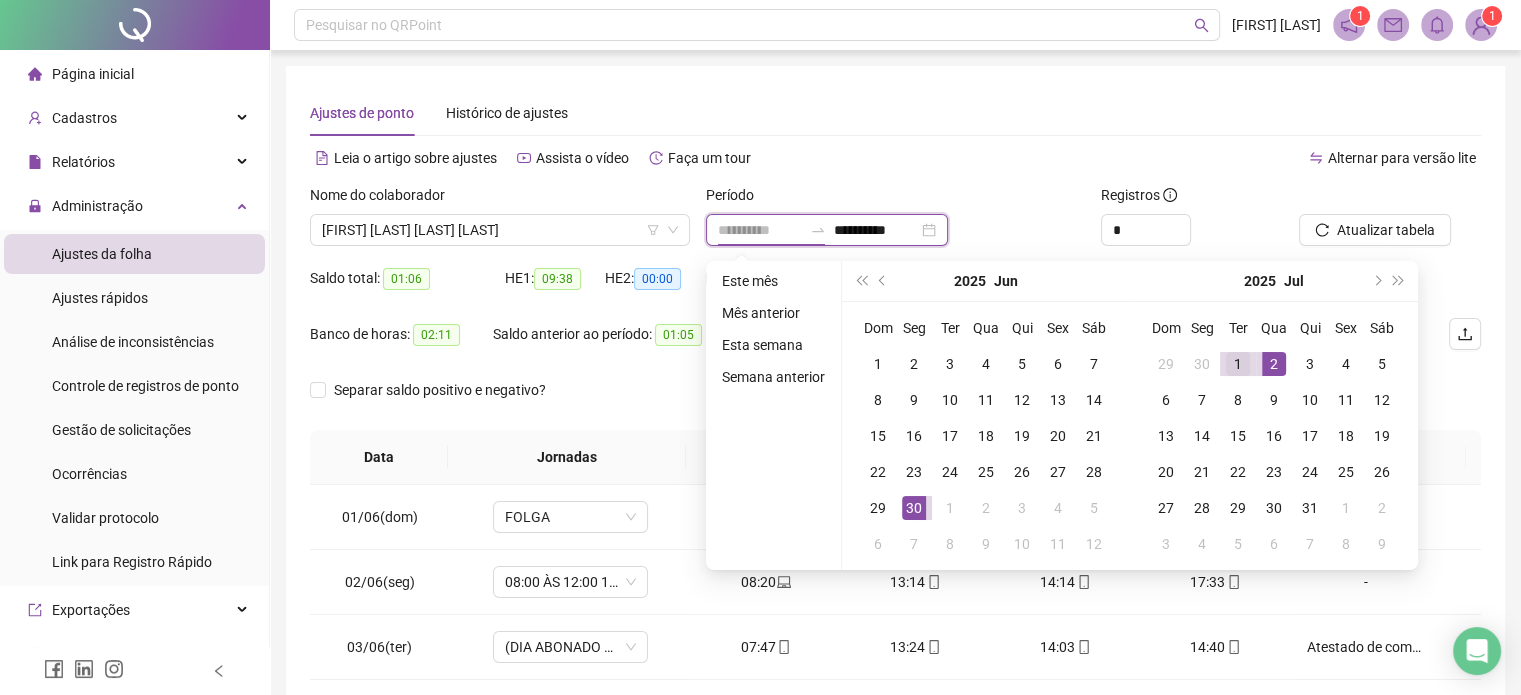 type on "**********" 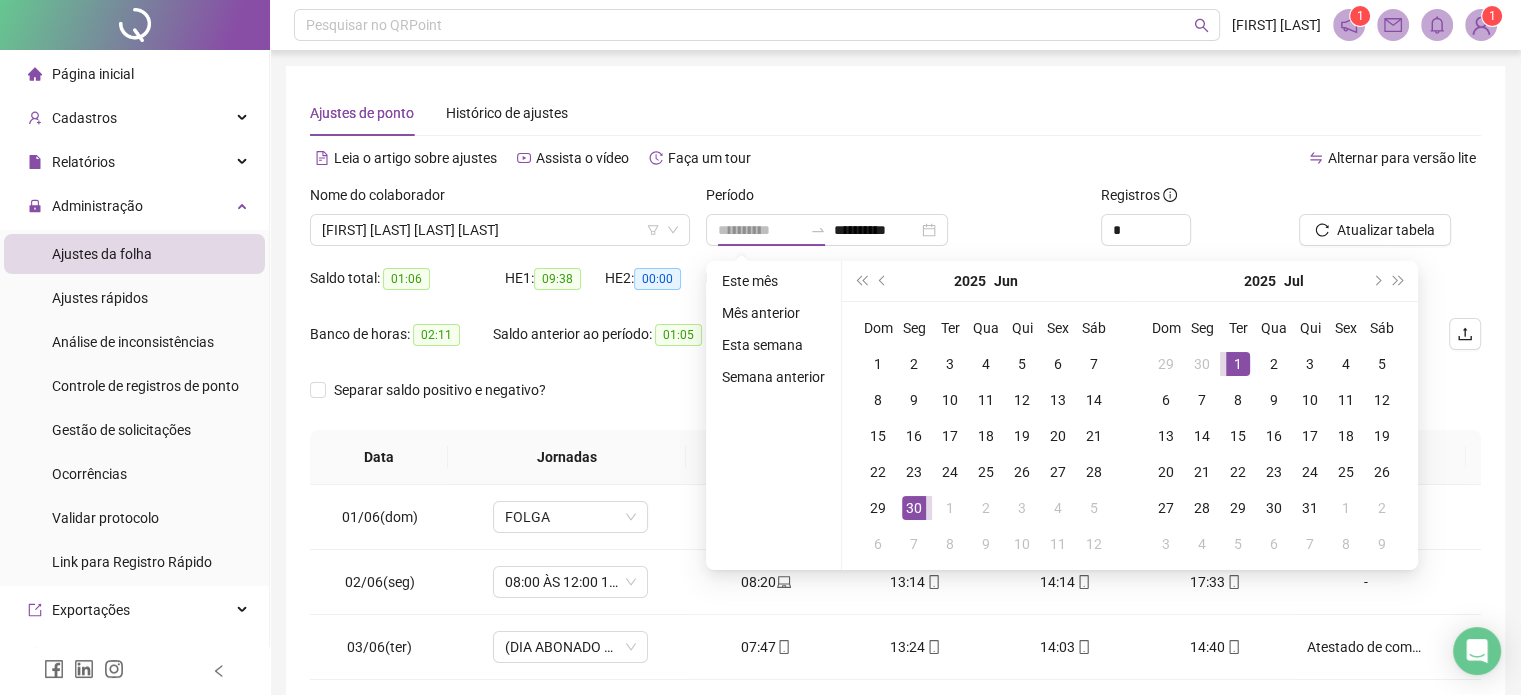 click on "1" at bounding box center (1238, 364) 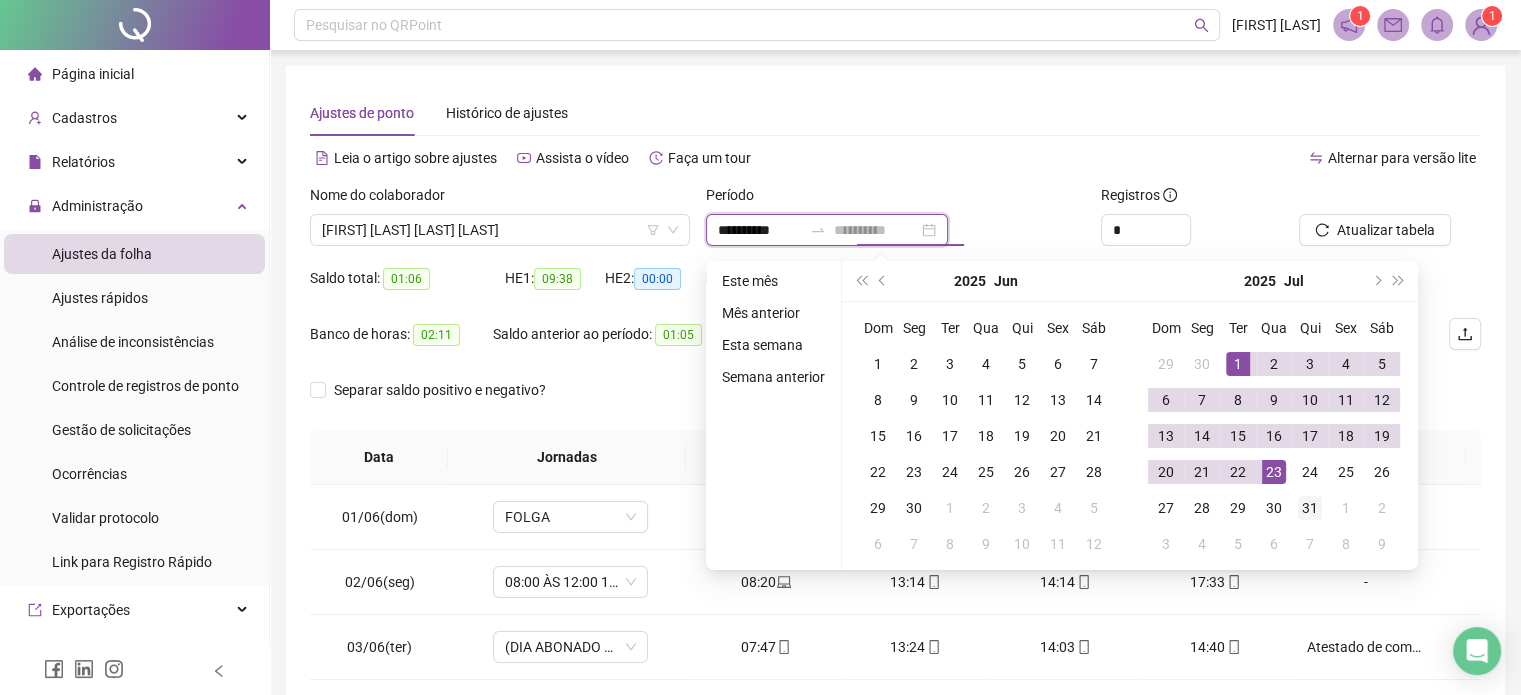 type on "**********" 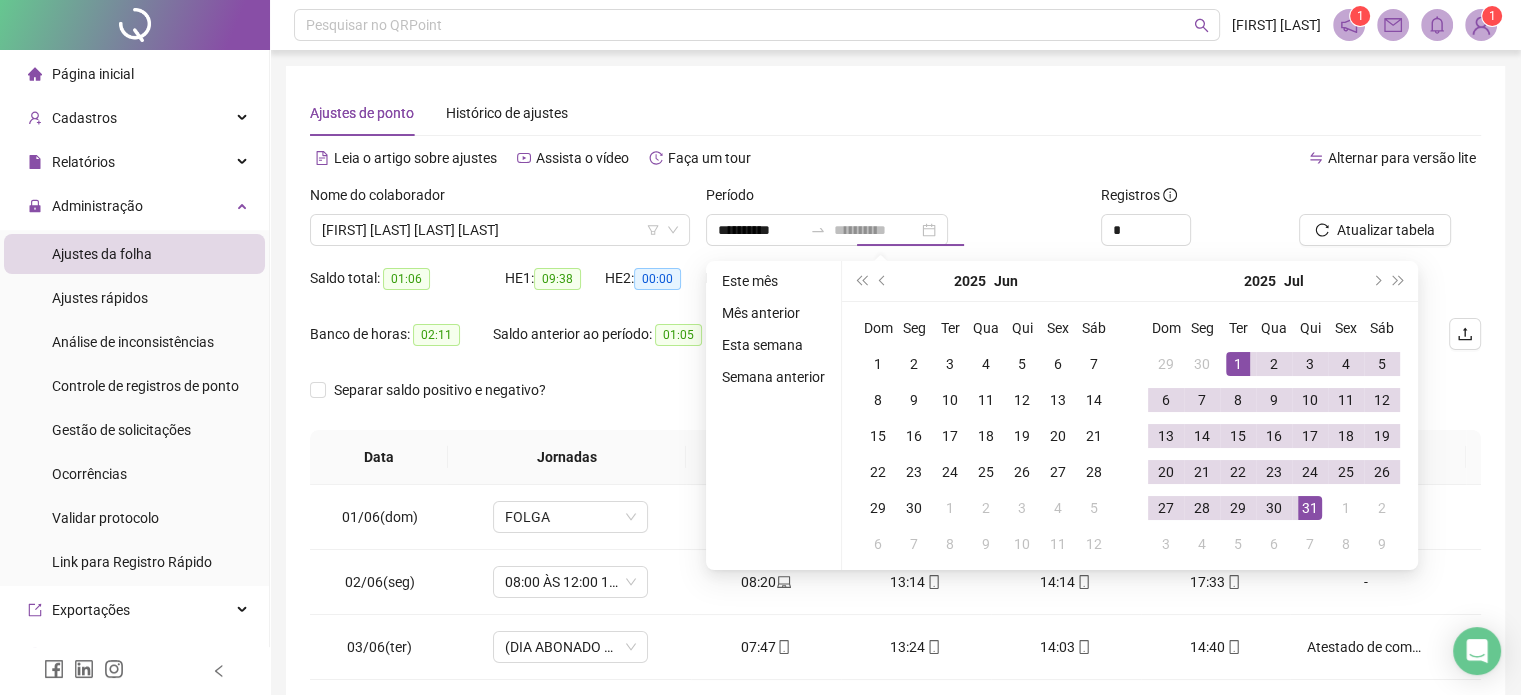 click on "31" at bounding box center [1310, 508] 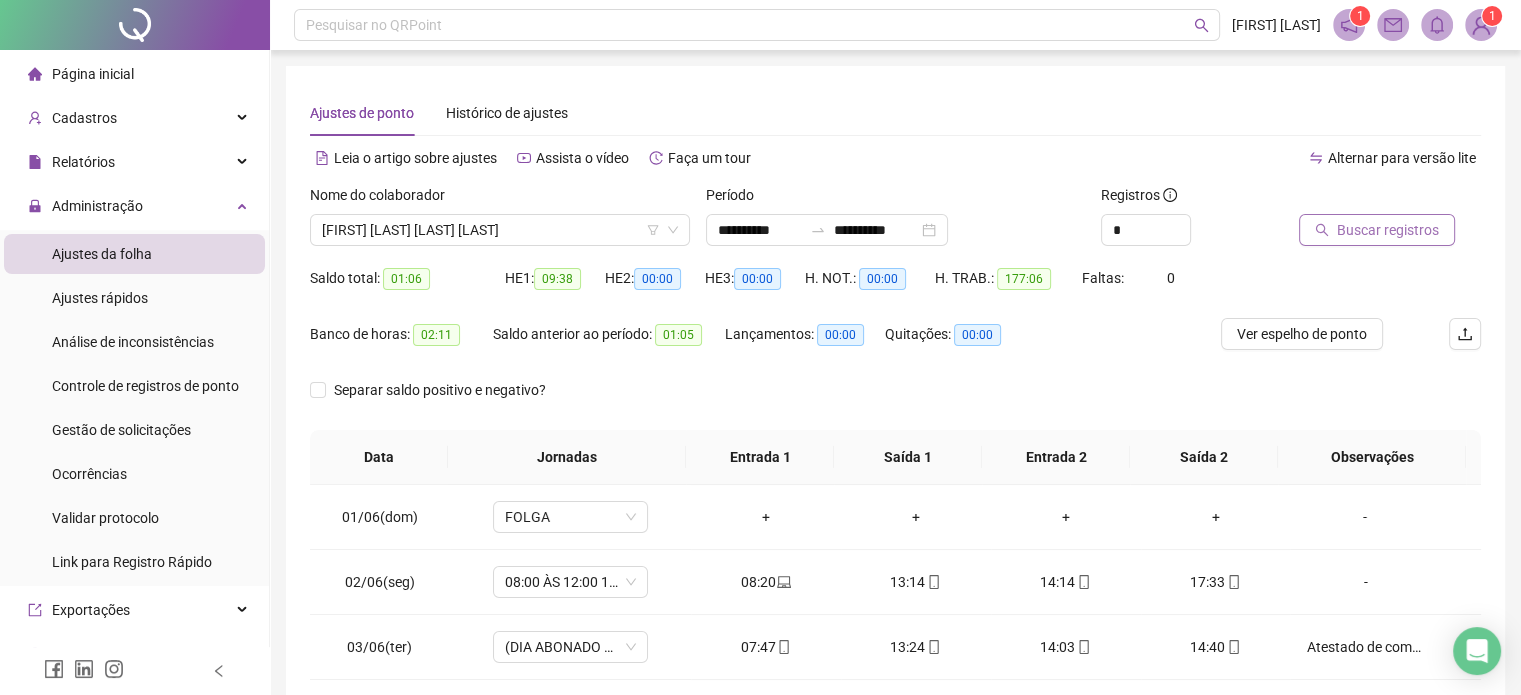 click on "Buscar registros" at bounding box center (1388, 230) 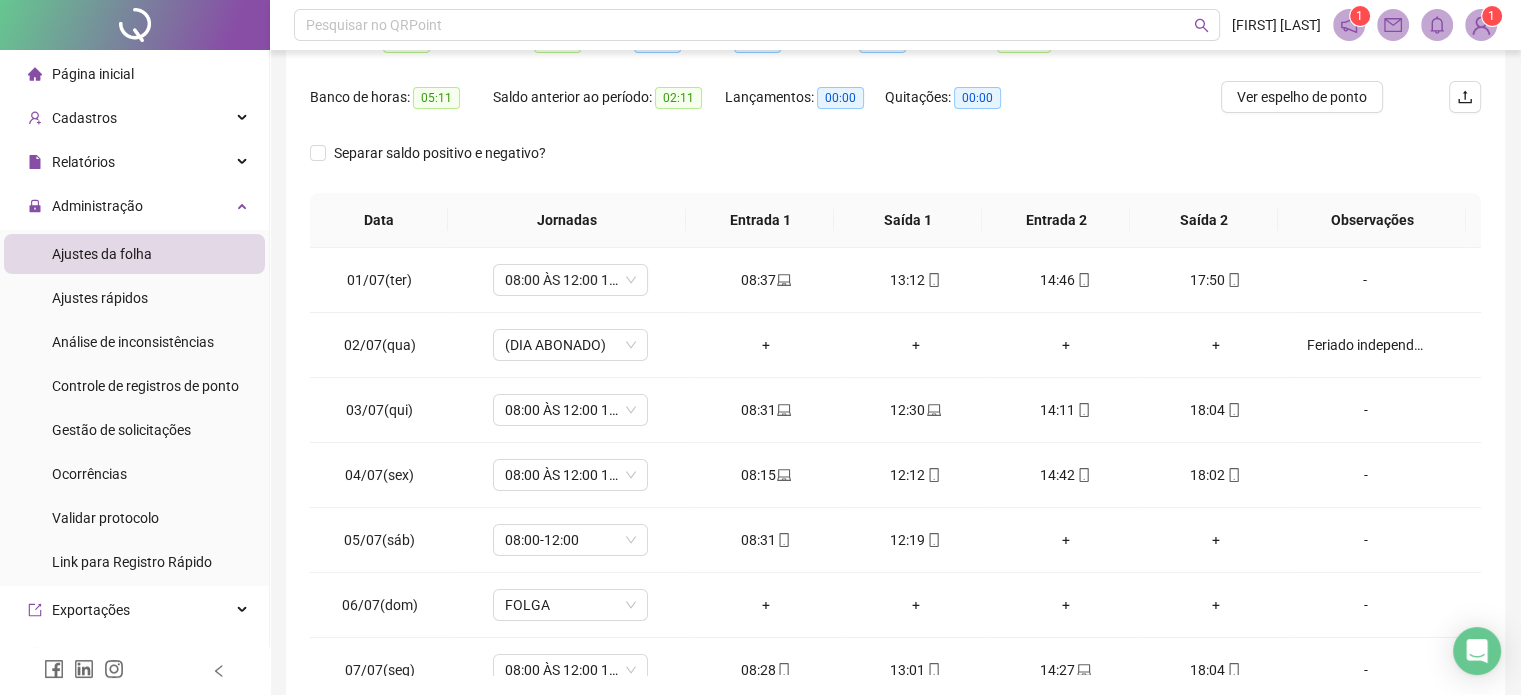 scroll, scrollTop: 326, scrollLeft: 0, axis: vertical 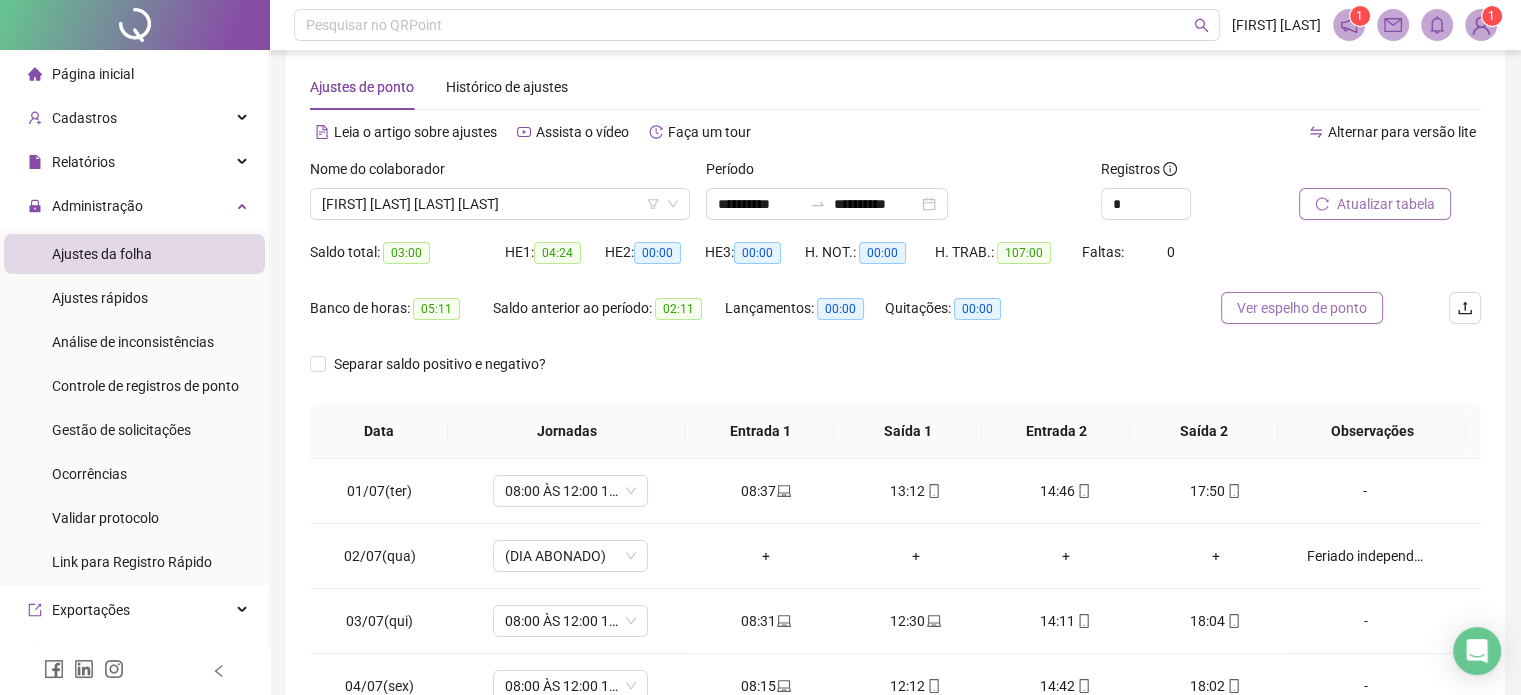 click on "Ver espelho de ponto" at bounding box center [1302, 308] 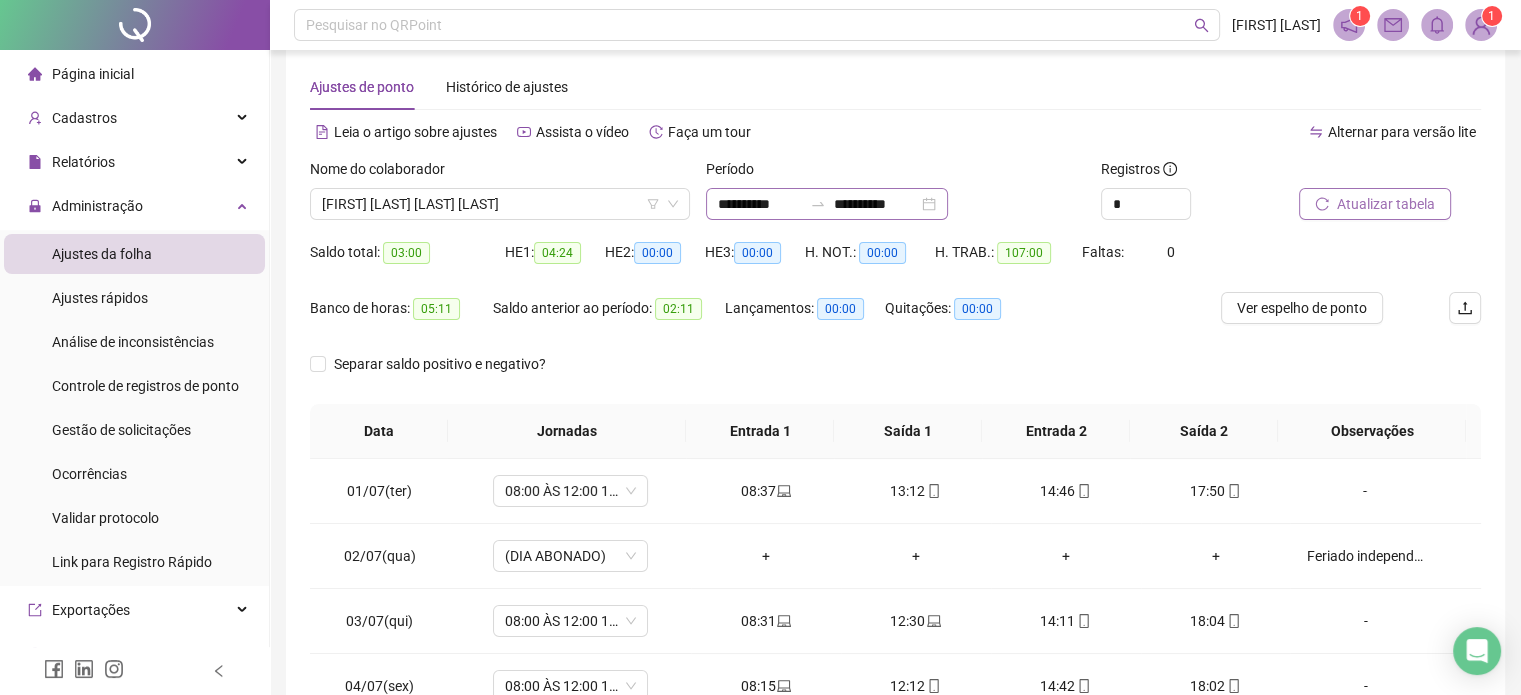 click on "**********" at bounding box center [827, 204] 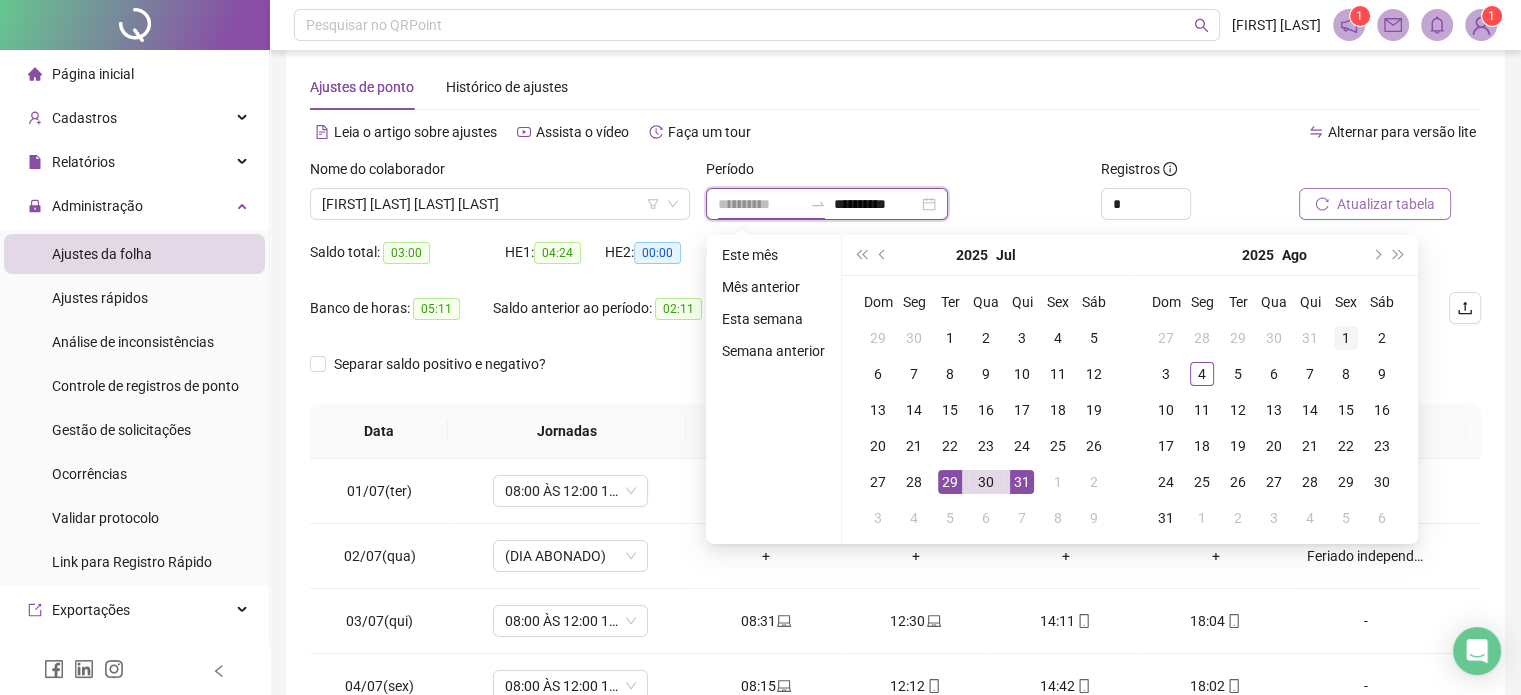 type on "**********" 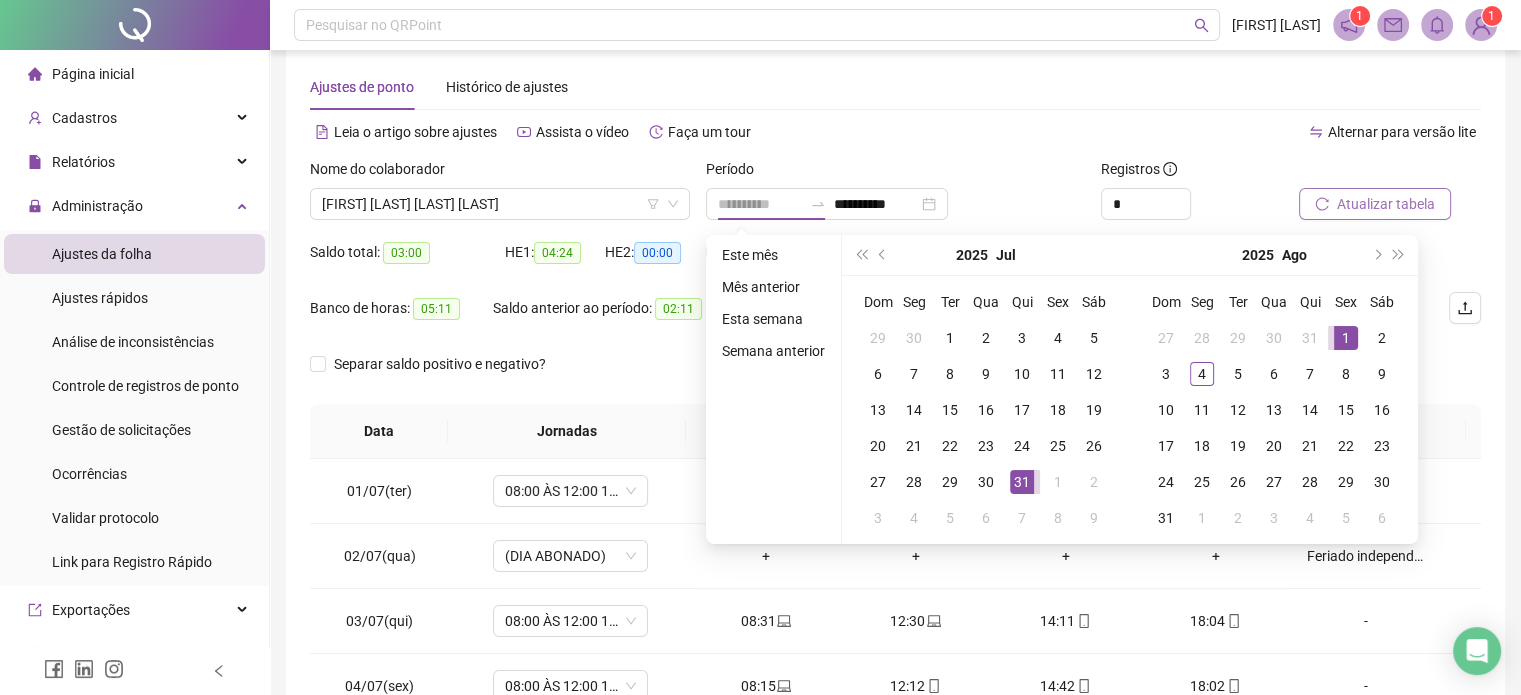 click on "1" at bounding box center (1346, 338) 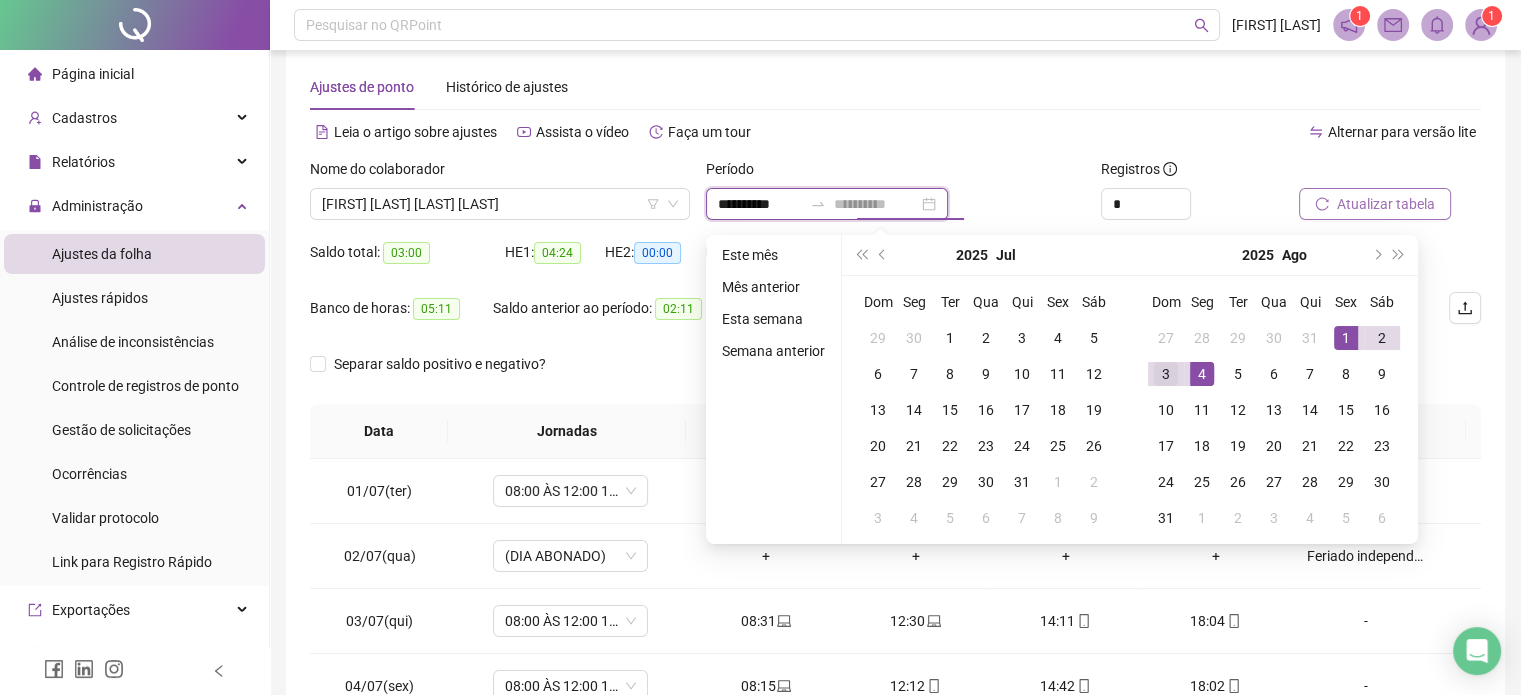type on "**********" 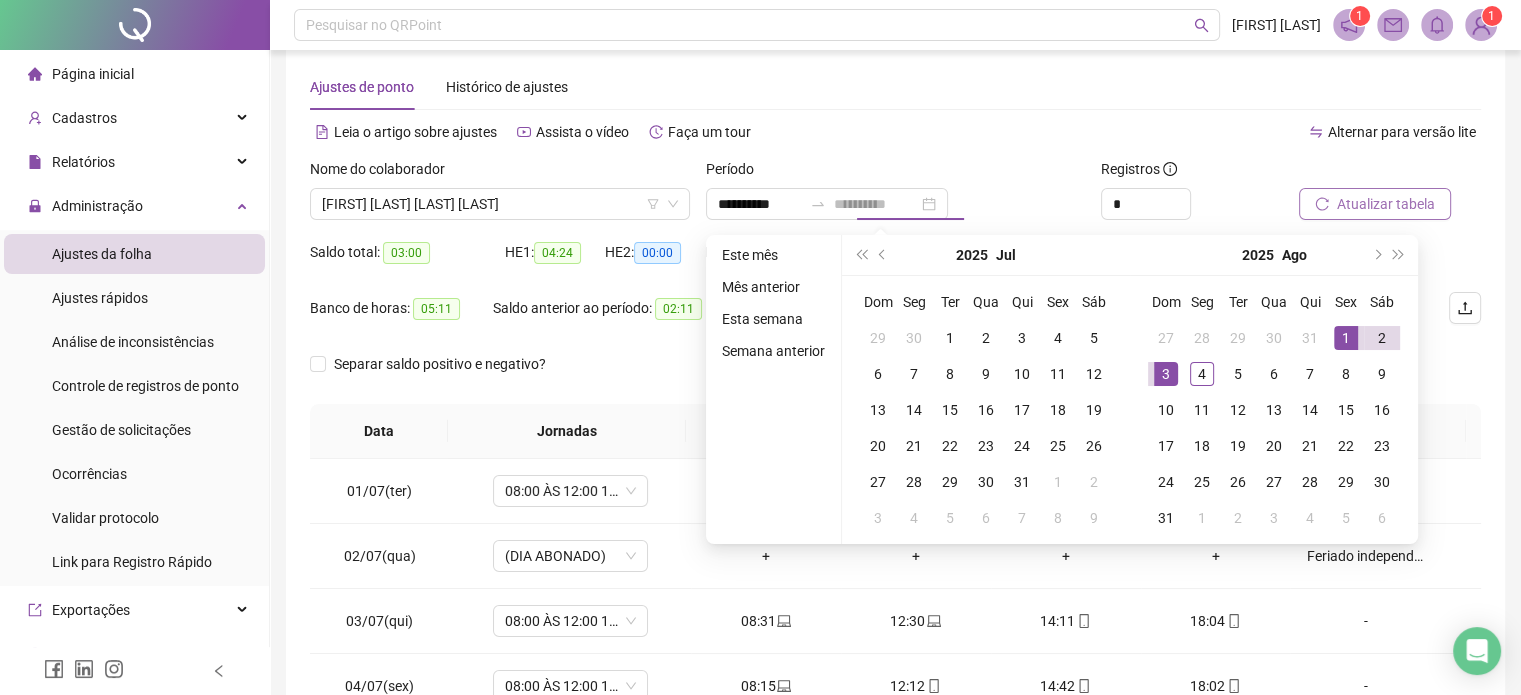 click on "3" at bounding box center [1166, 374] 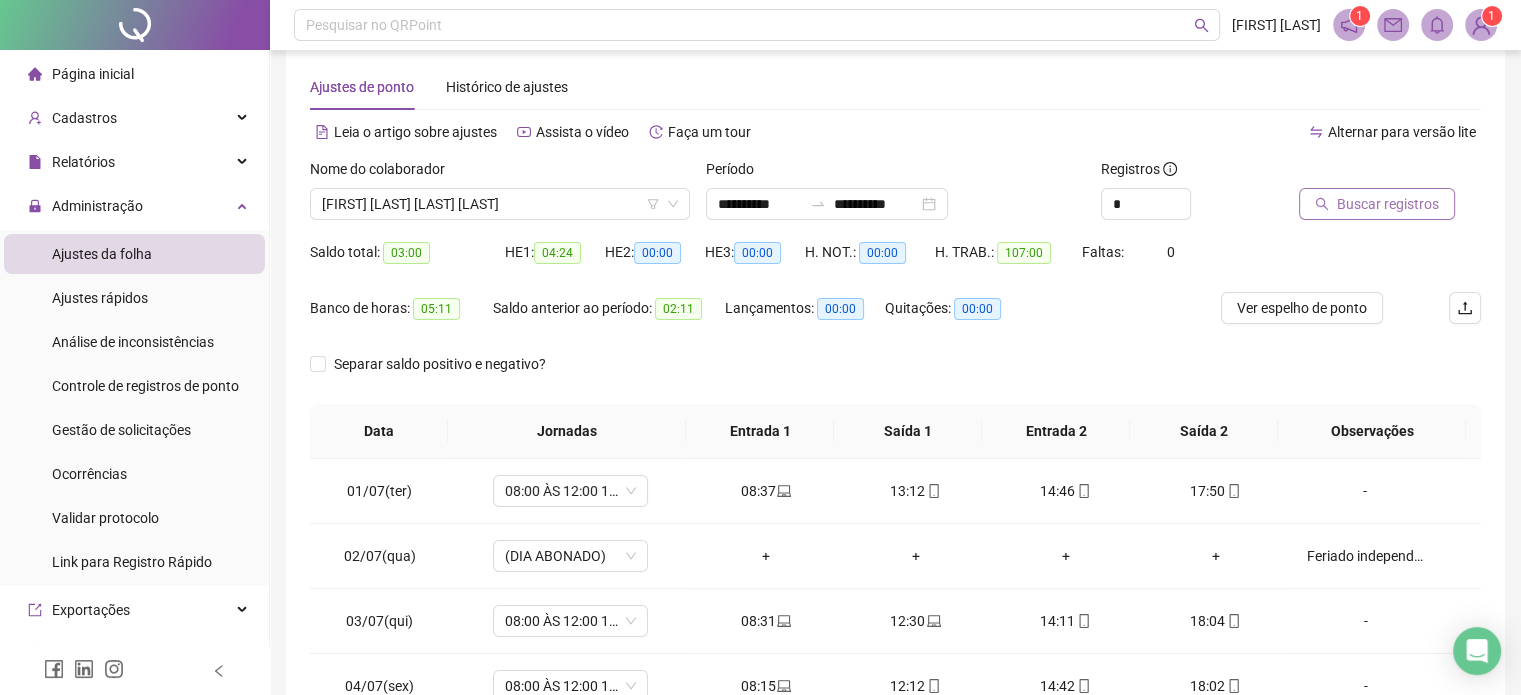 click on "Buscar registros" at bounding box center [1388, 204] 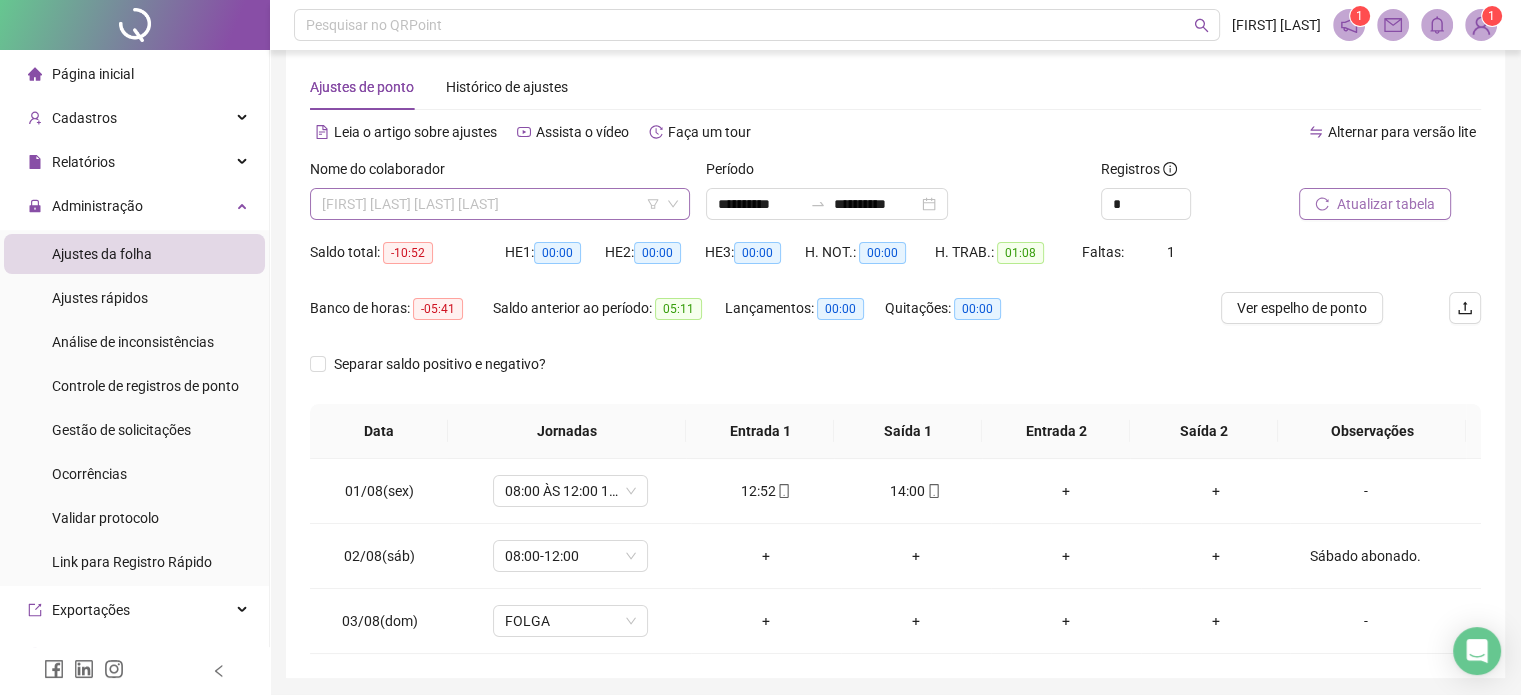 click on "[FIRST] [LAST] [LAST] [LAST]" at bounding box center [500, 204] 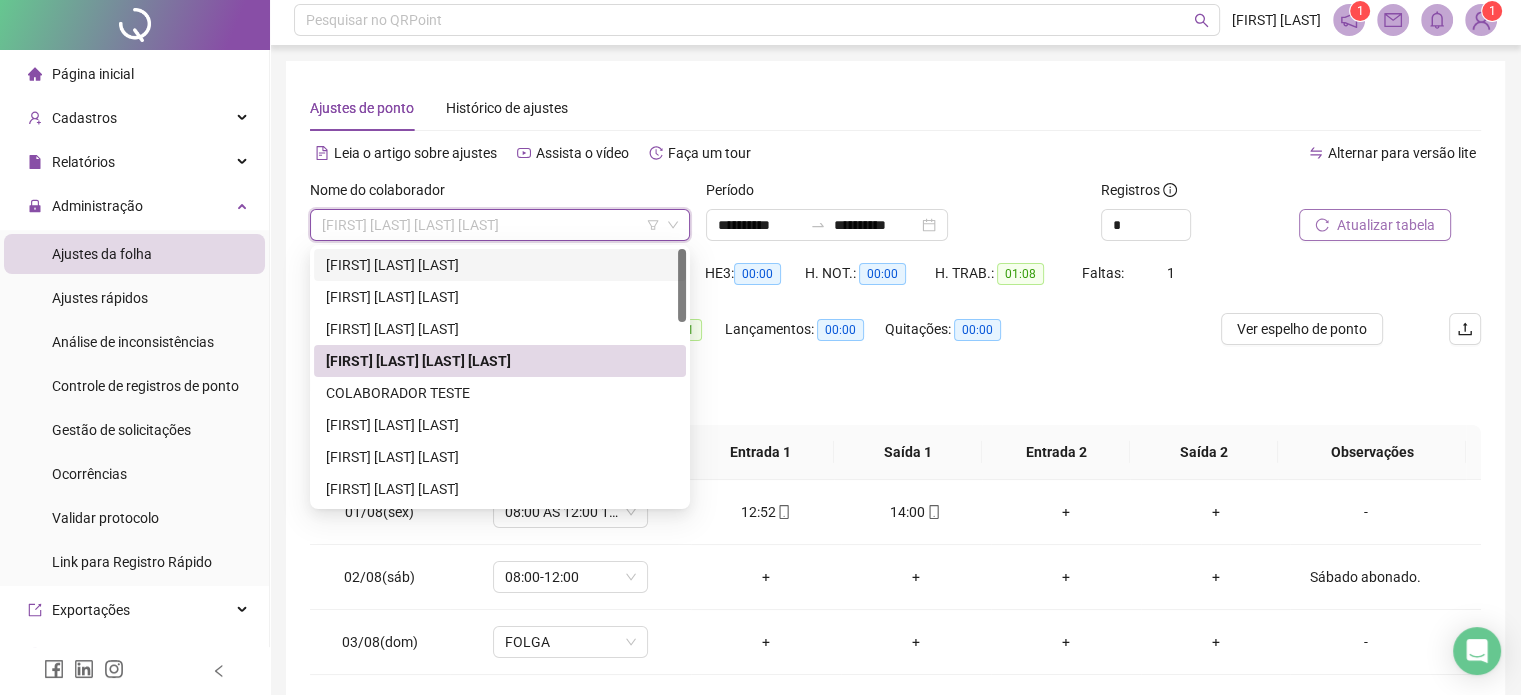 scroll, scrollTop: 0, scrollLeft: 0, axis: both 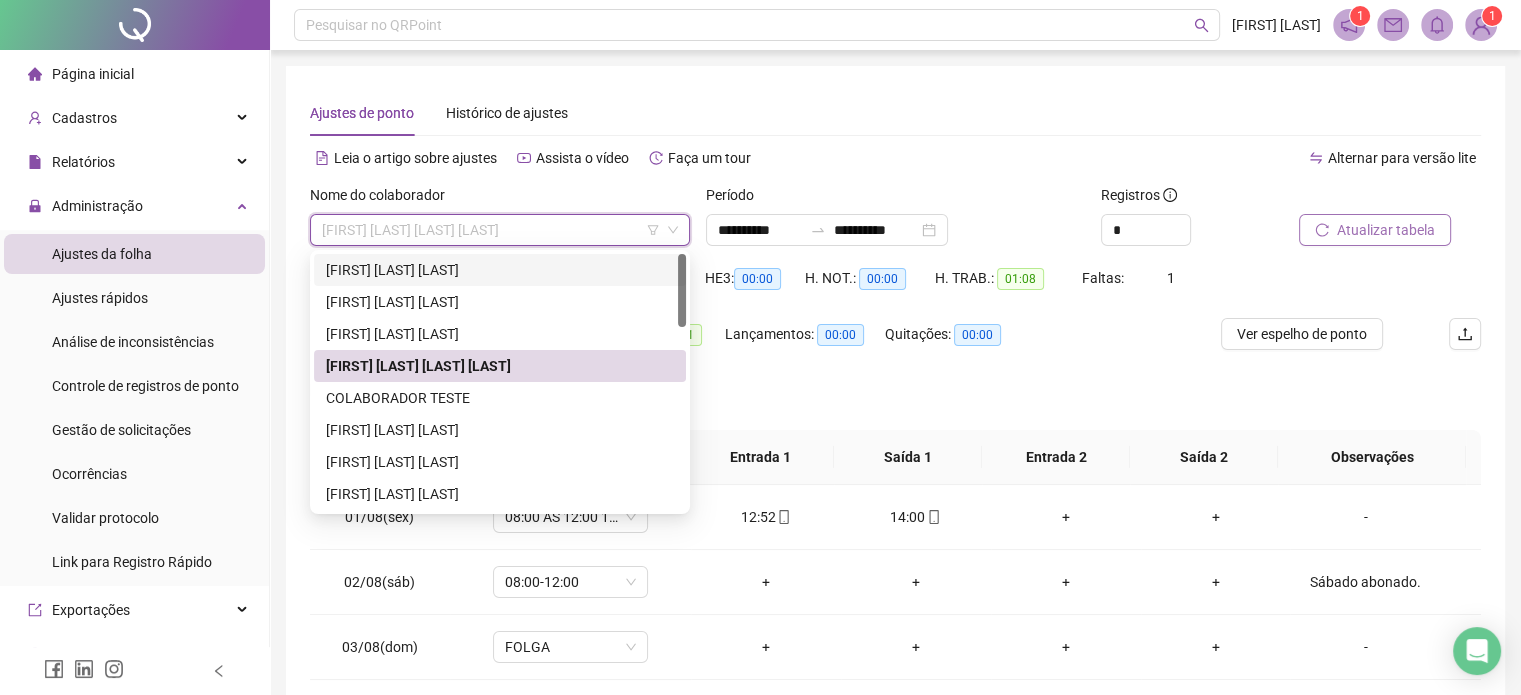 click on "[FIRST] [LAST] [LAST]" at bounding box center (500, 270) 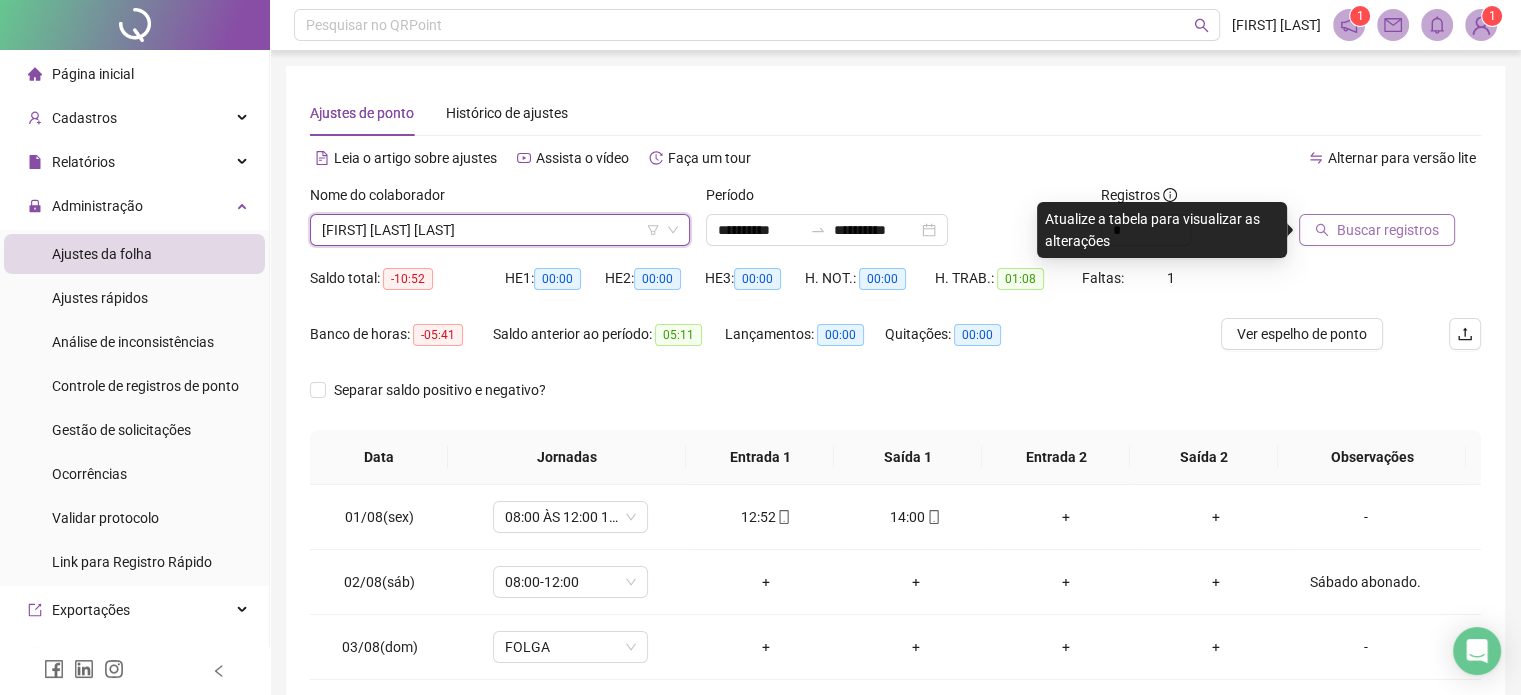 click on "Buscar registros" at bounding box center [1388, 230] 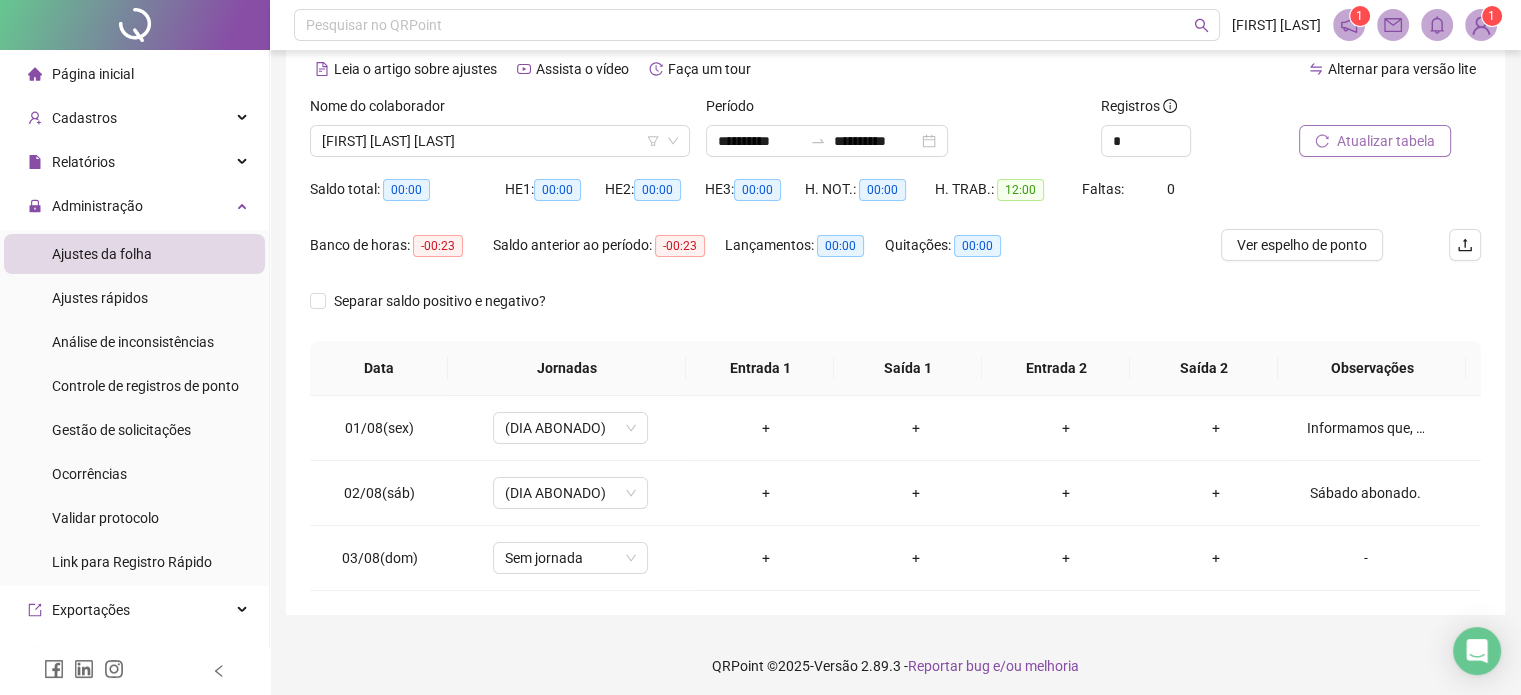 scroll, scrollTop: 94, scrollLeft: 0, axis: vertical 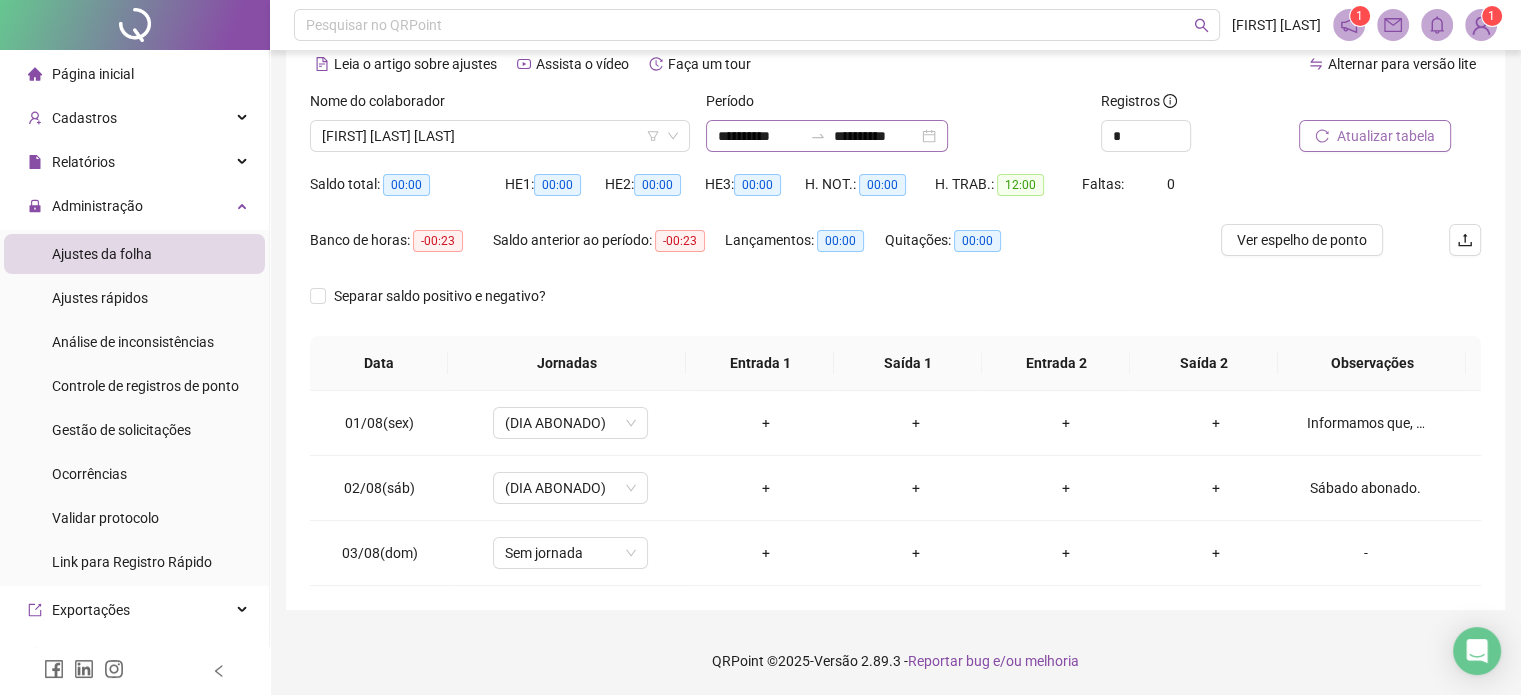 click on "**********" at bounding box center [827, 136] 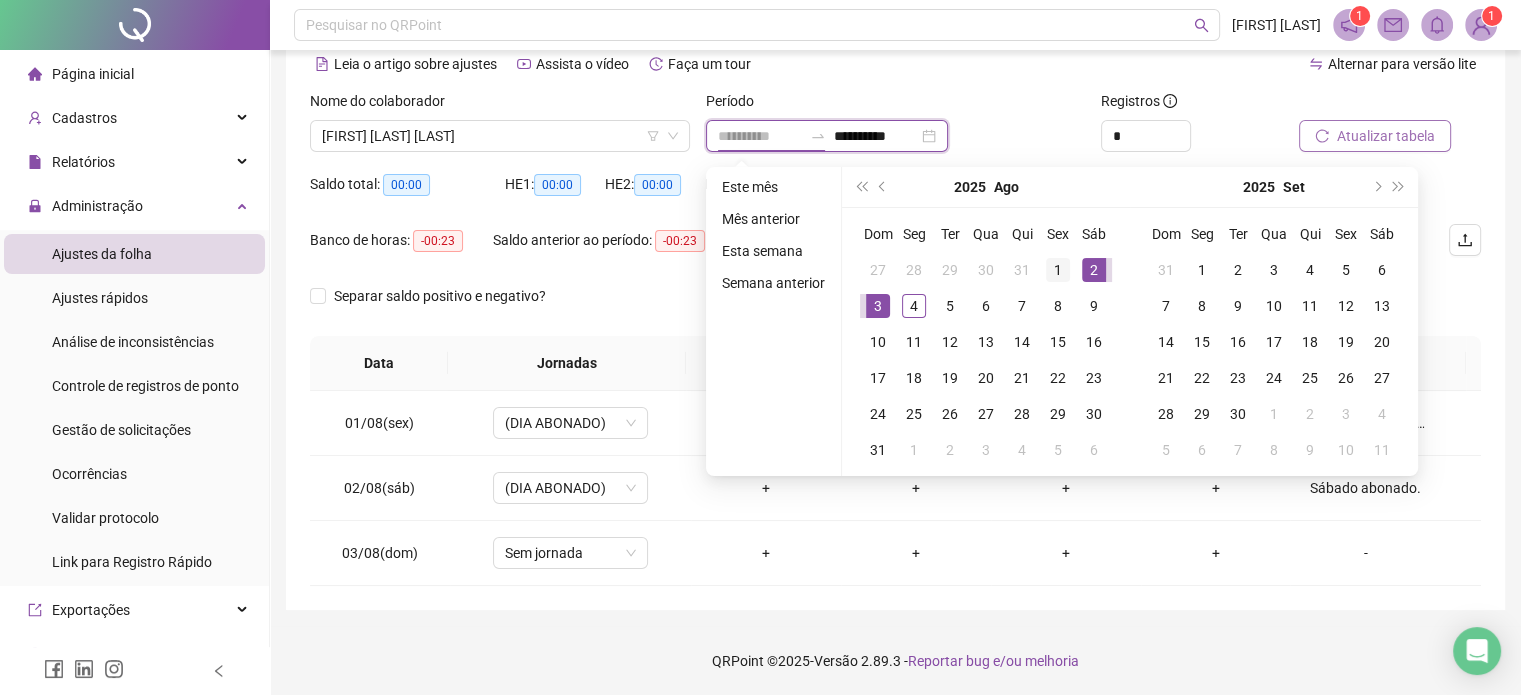 type on "**********" 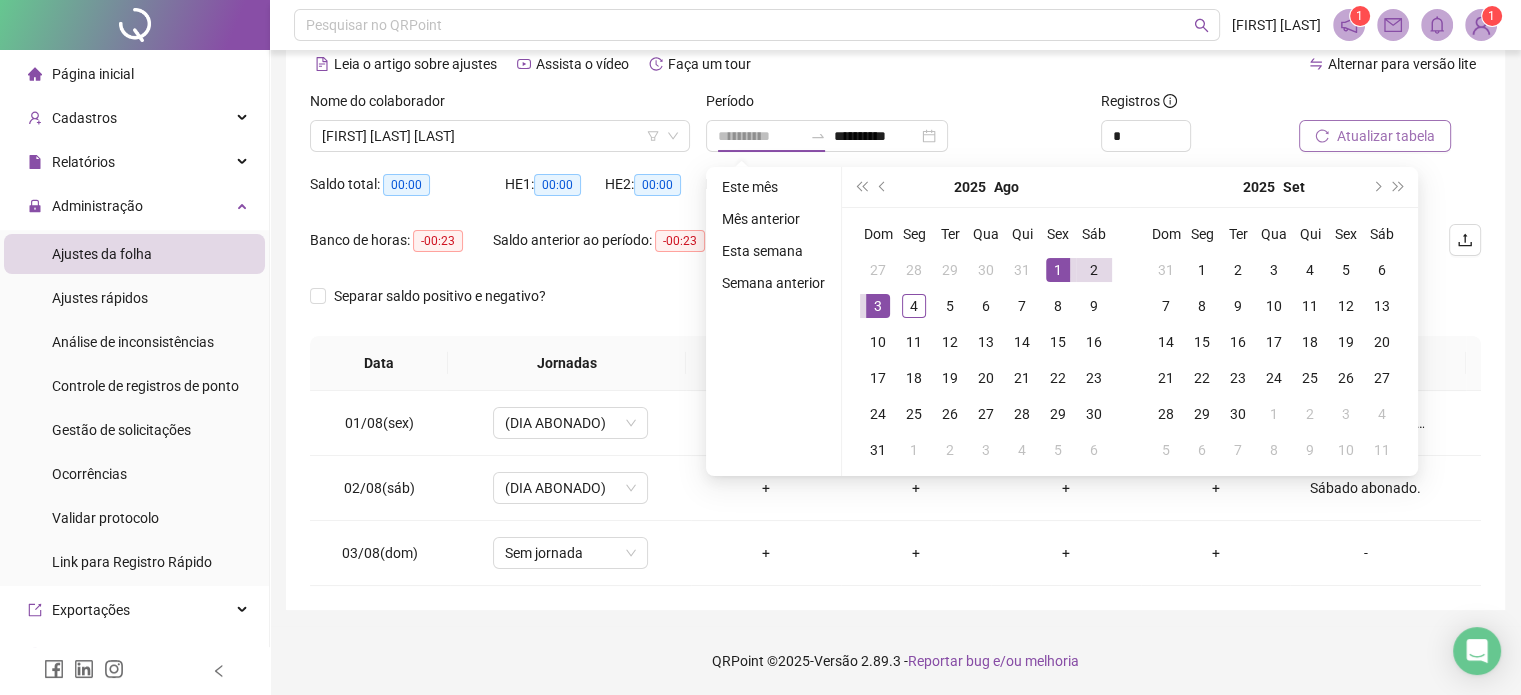 click on "1" at bounding box center (1058, 270) 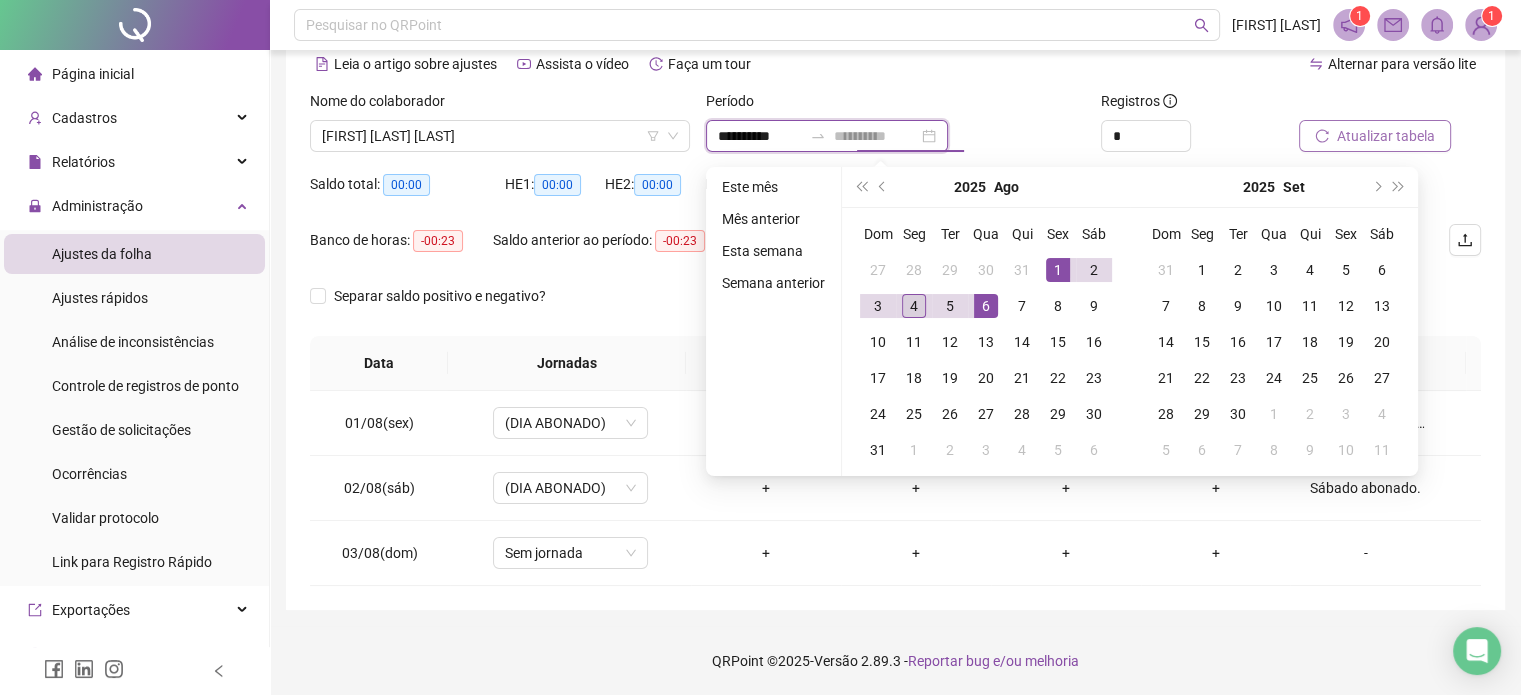 type on "**********" 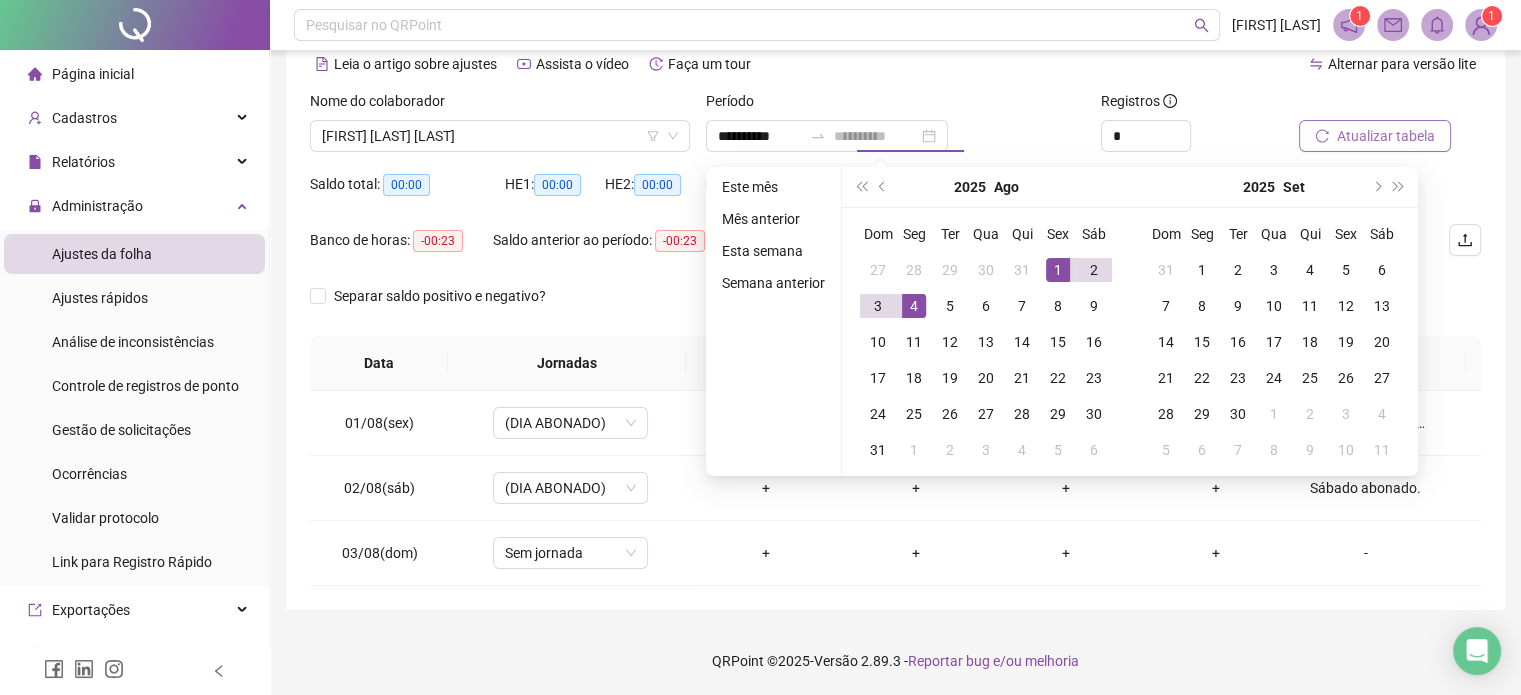 click on "4" at bounding box center (914, 306) 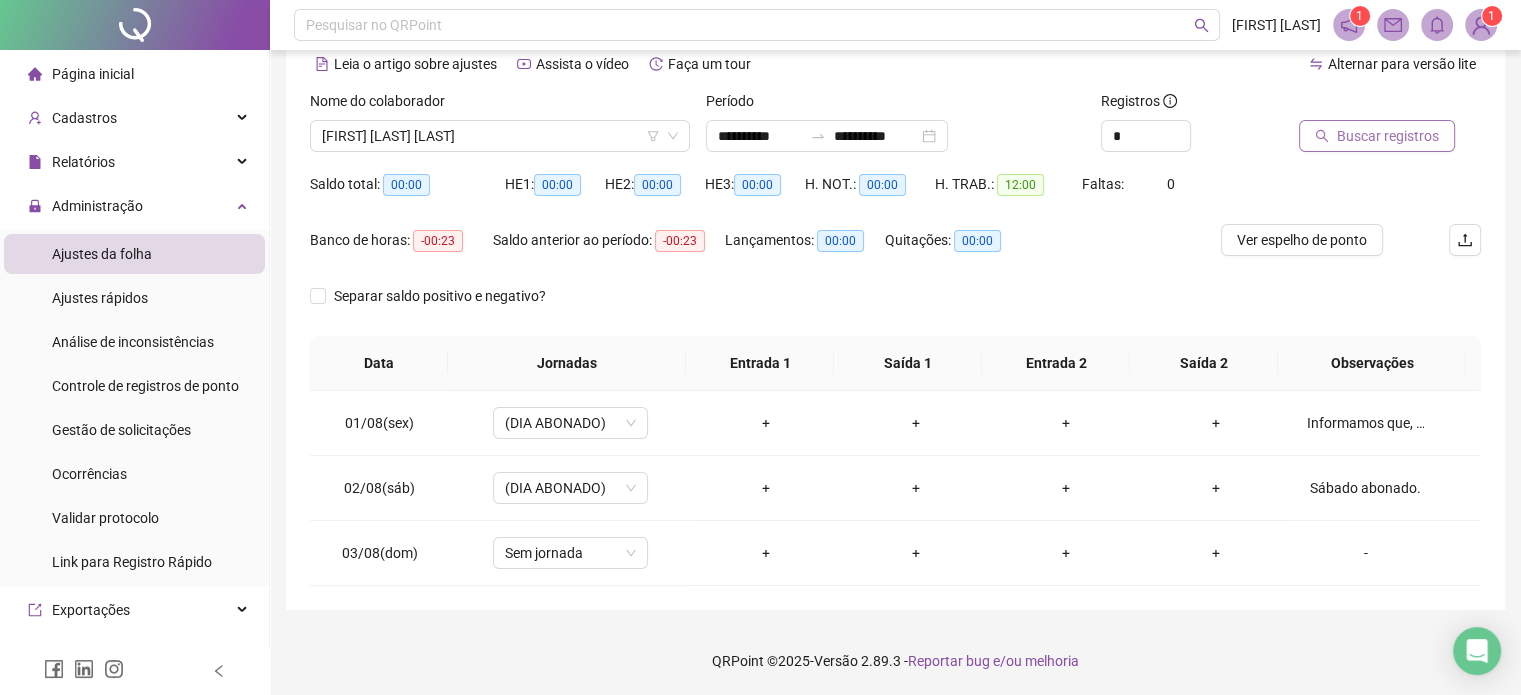 click on "Buscar registros" at bounding box center (1388, 136) 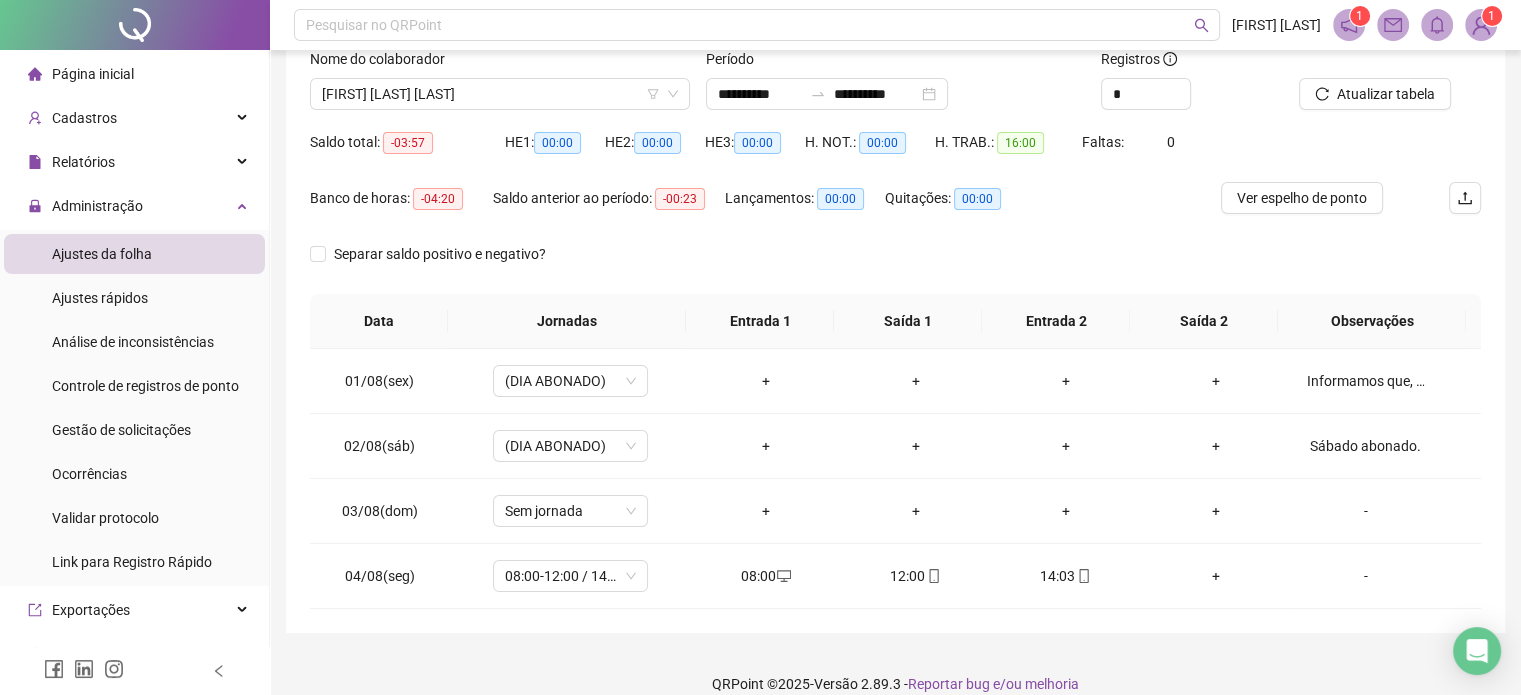 scroll, scrollTop: 159, scrollLeft: 0, axis: vertical 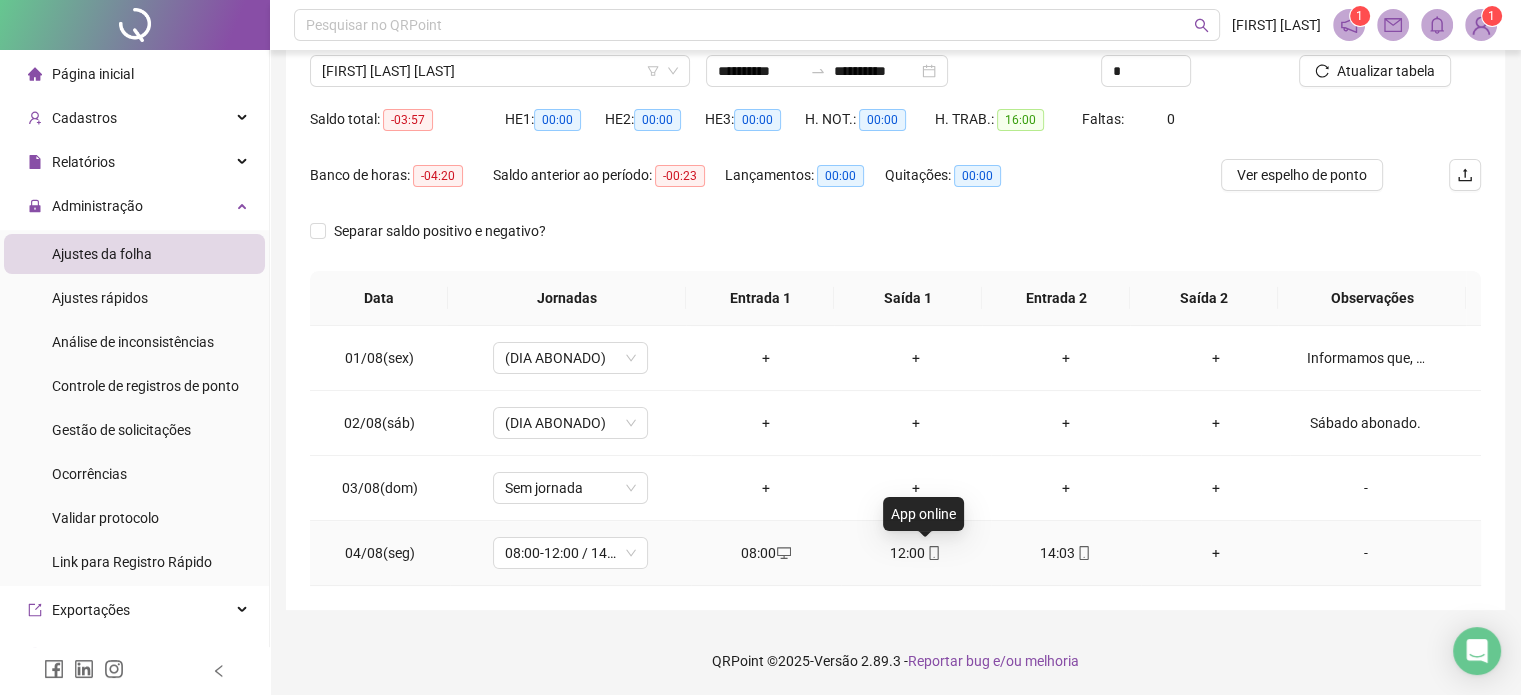 click 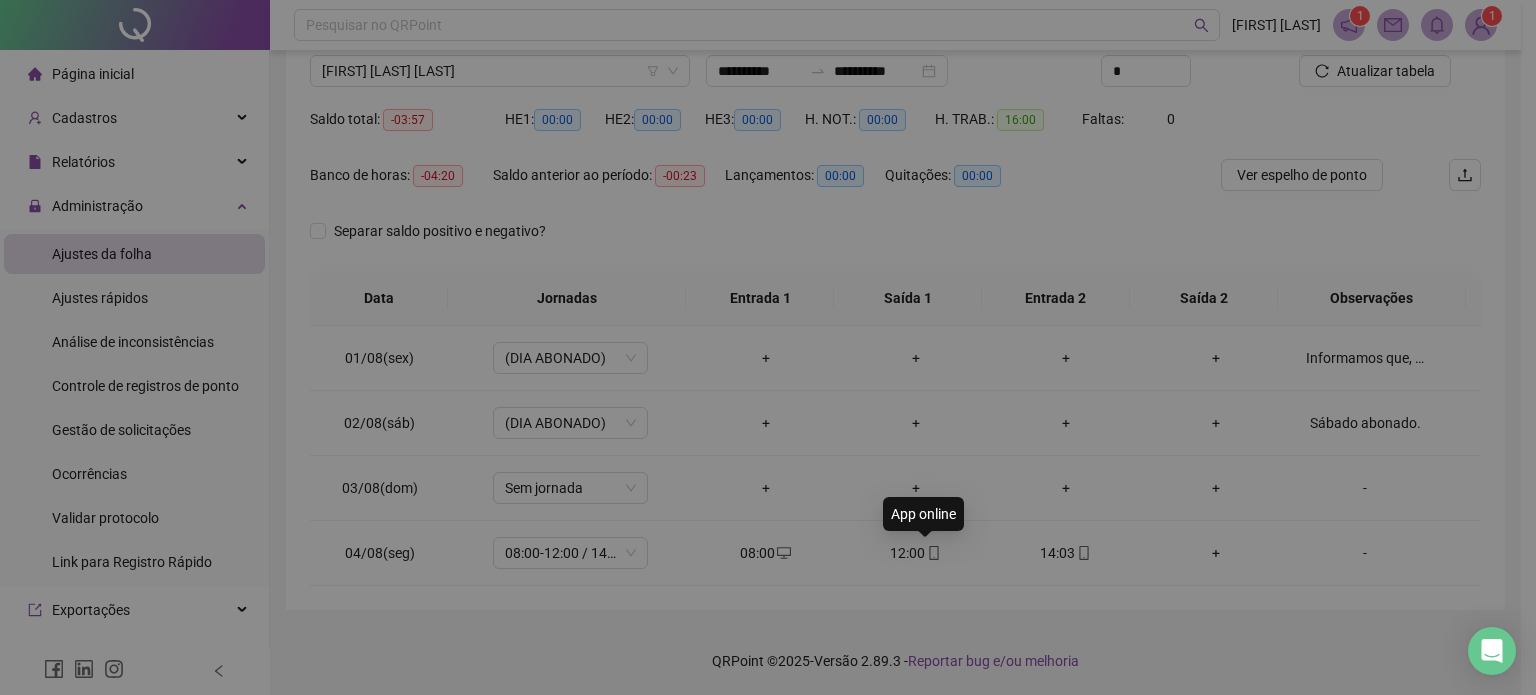 type on "**********" 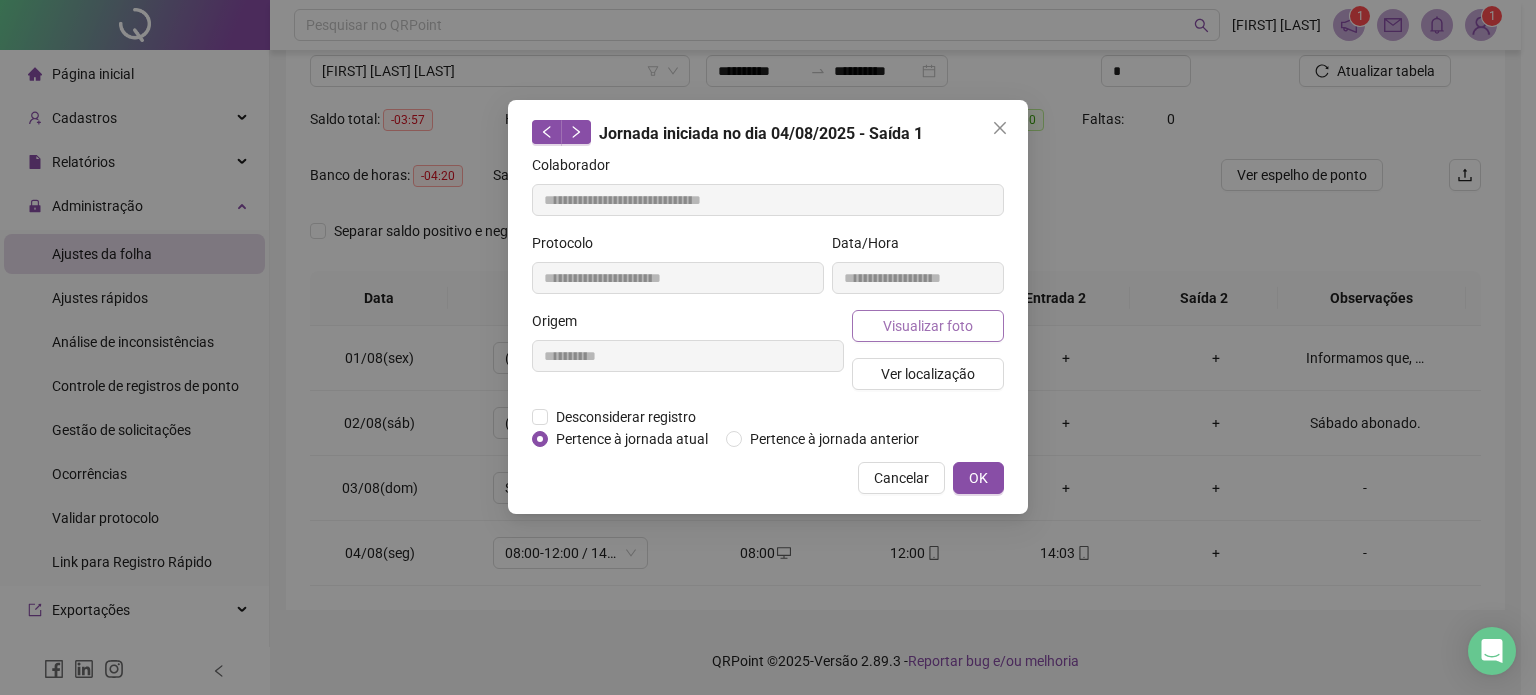 click on "Visualizar foto" at bounding box center [928, 326] 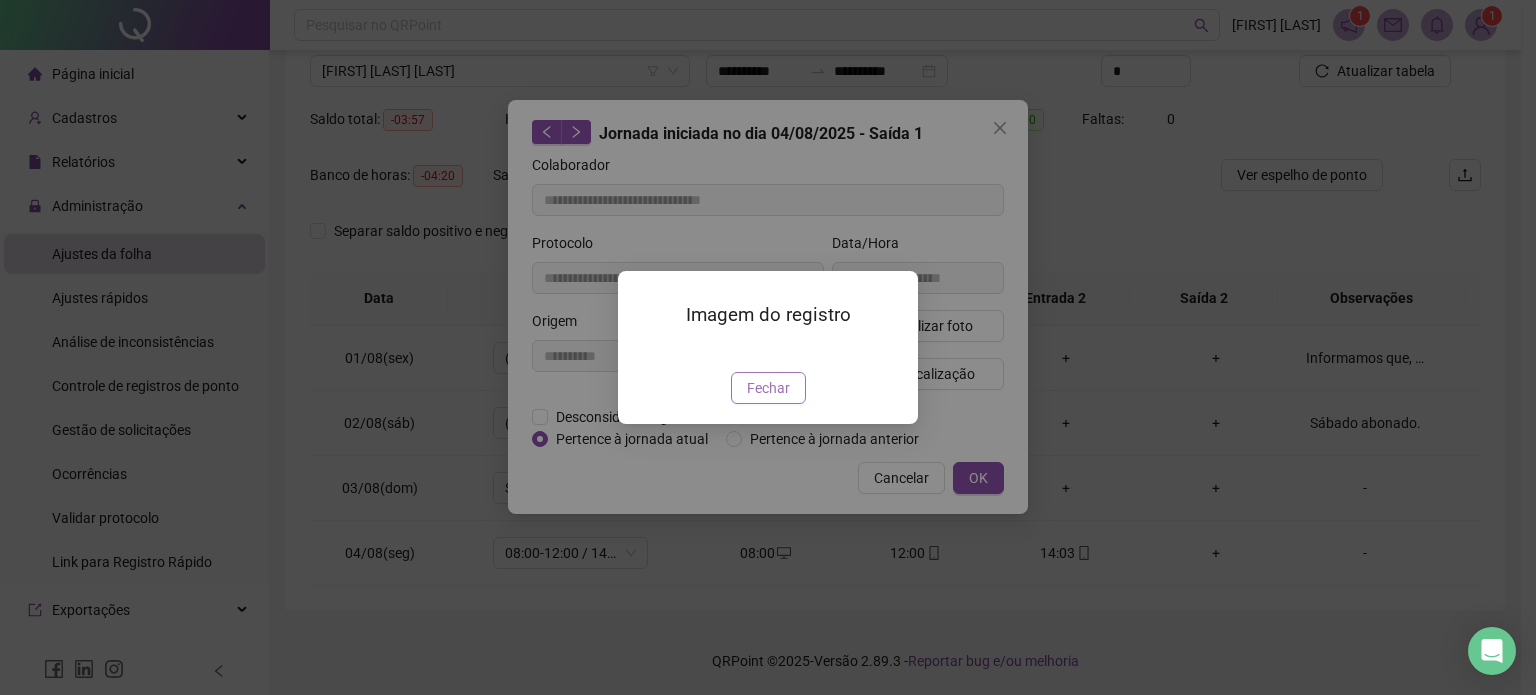 drag, startPoint x: 772, startPoint y: 503, endPoint x: 787, endPoint y: 499, distance: 15.524175 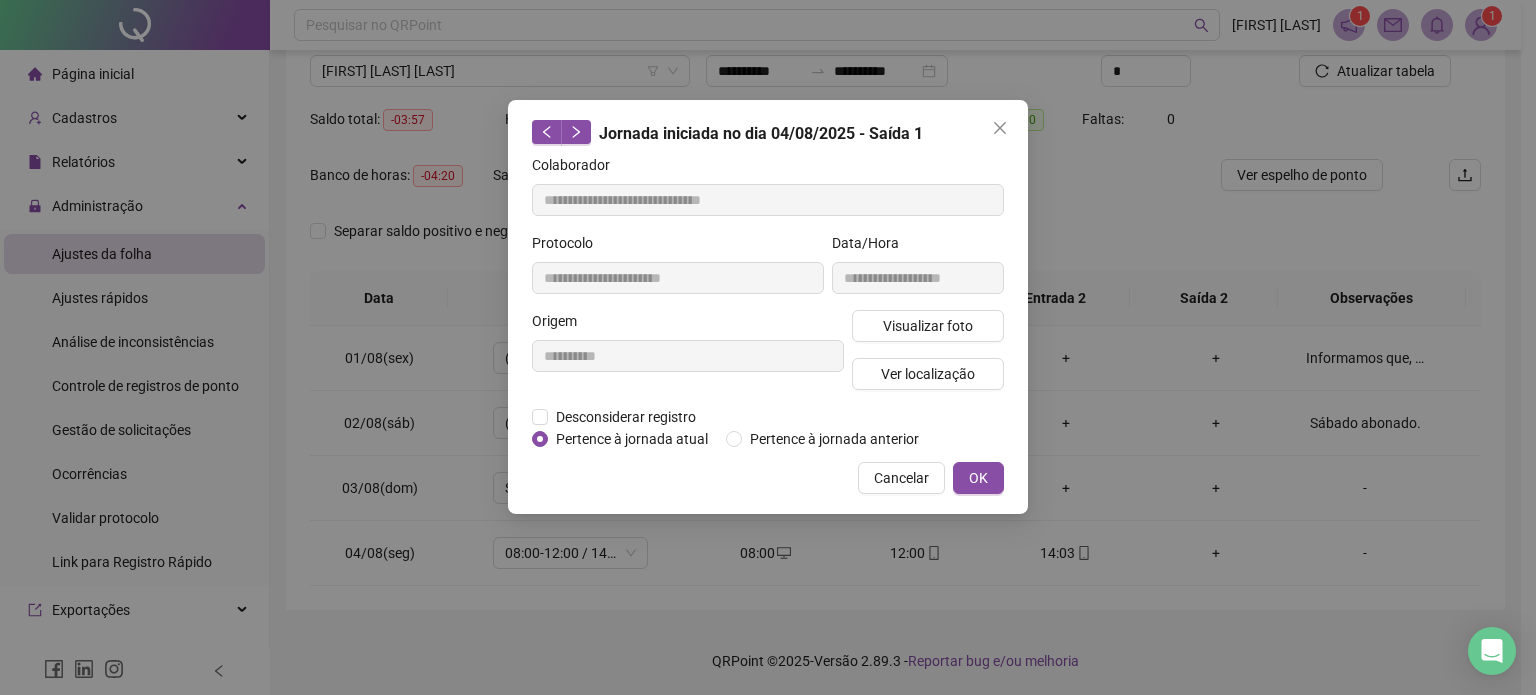 type 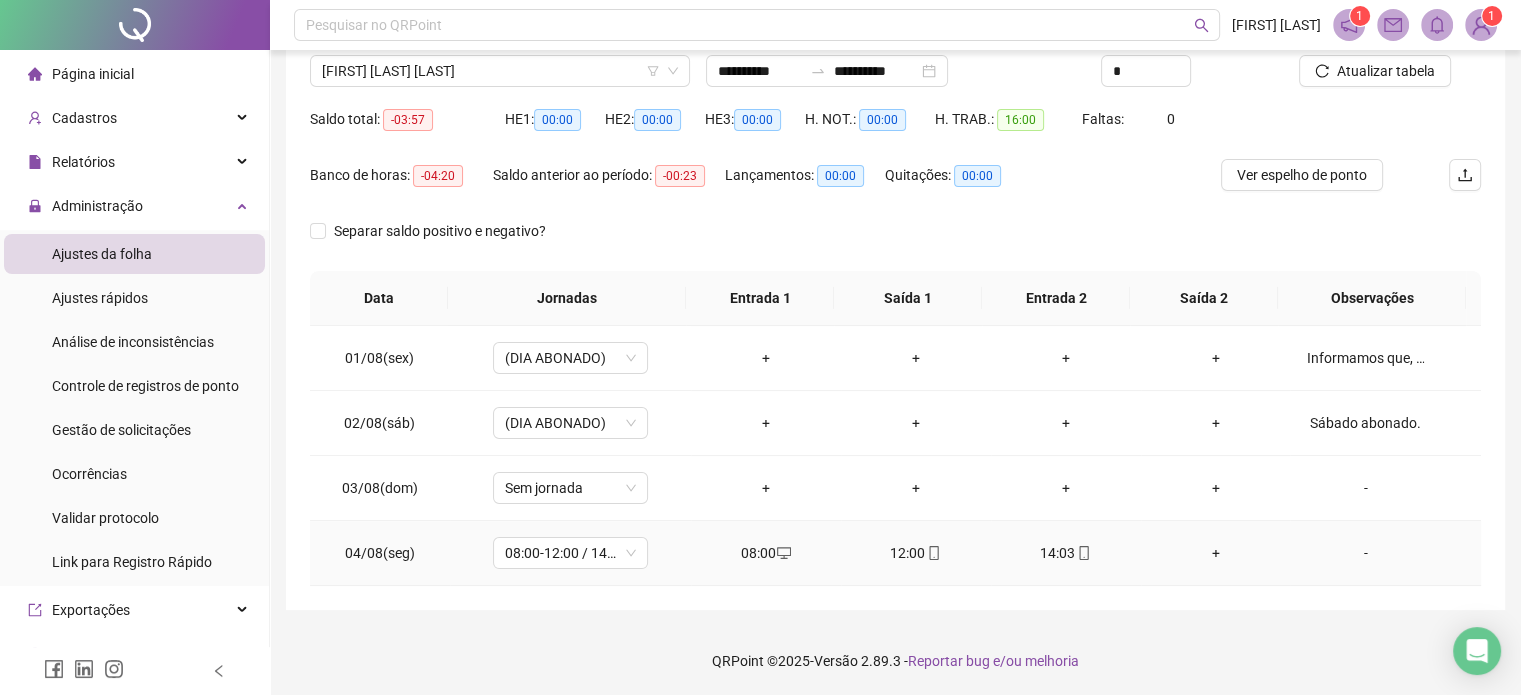 click at bounding box center [1083, 553] 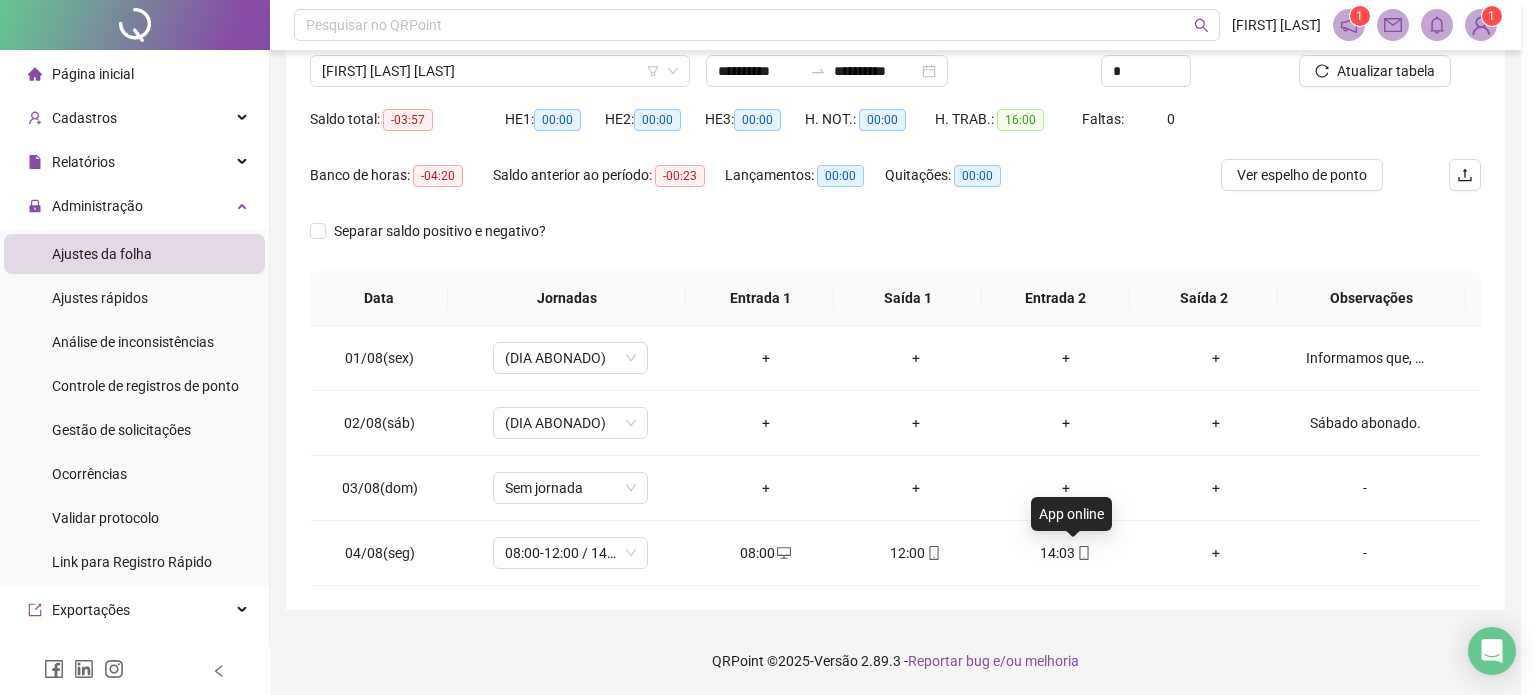 type on "**********" 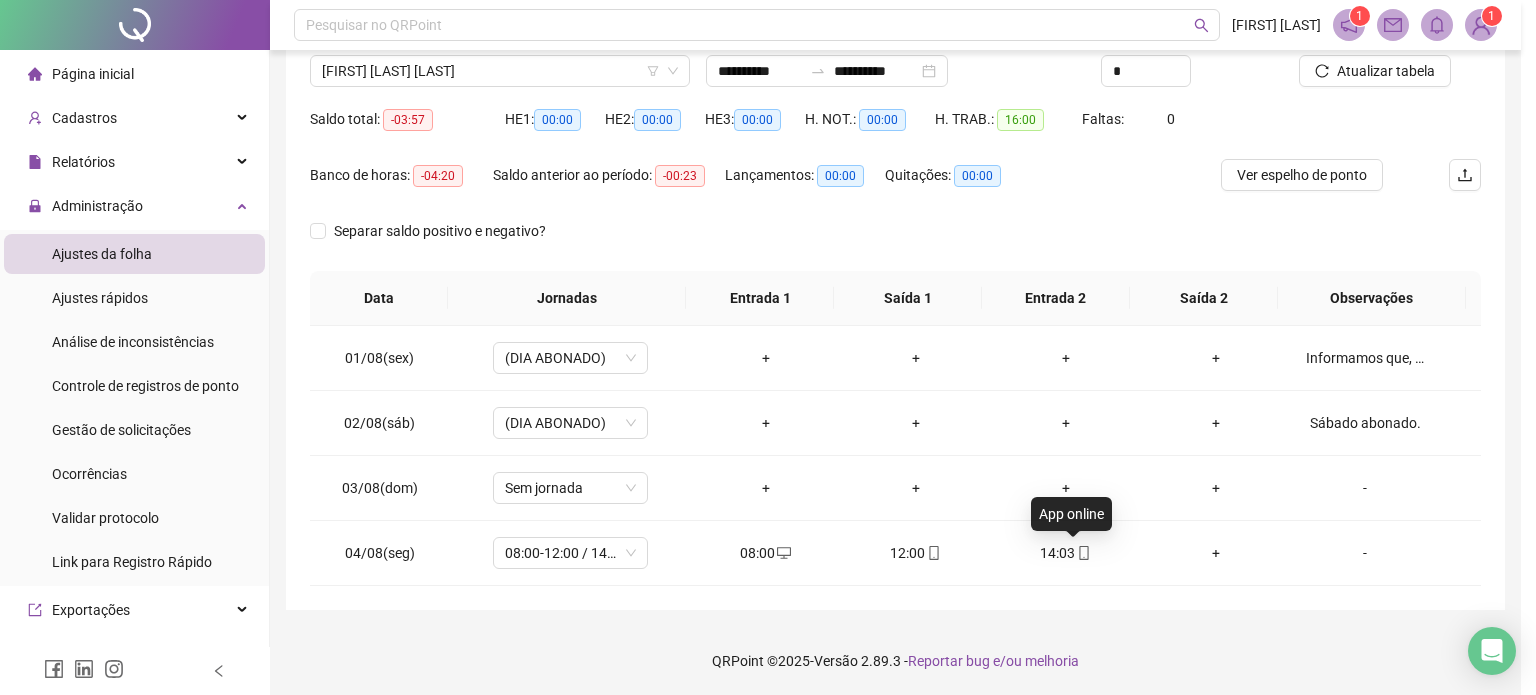 type on "**********" 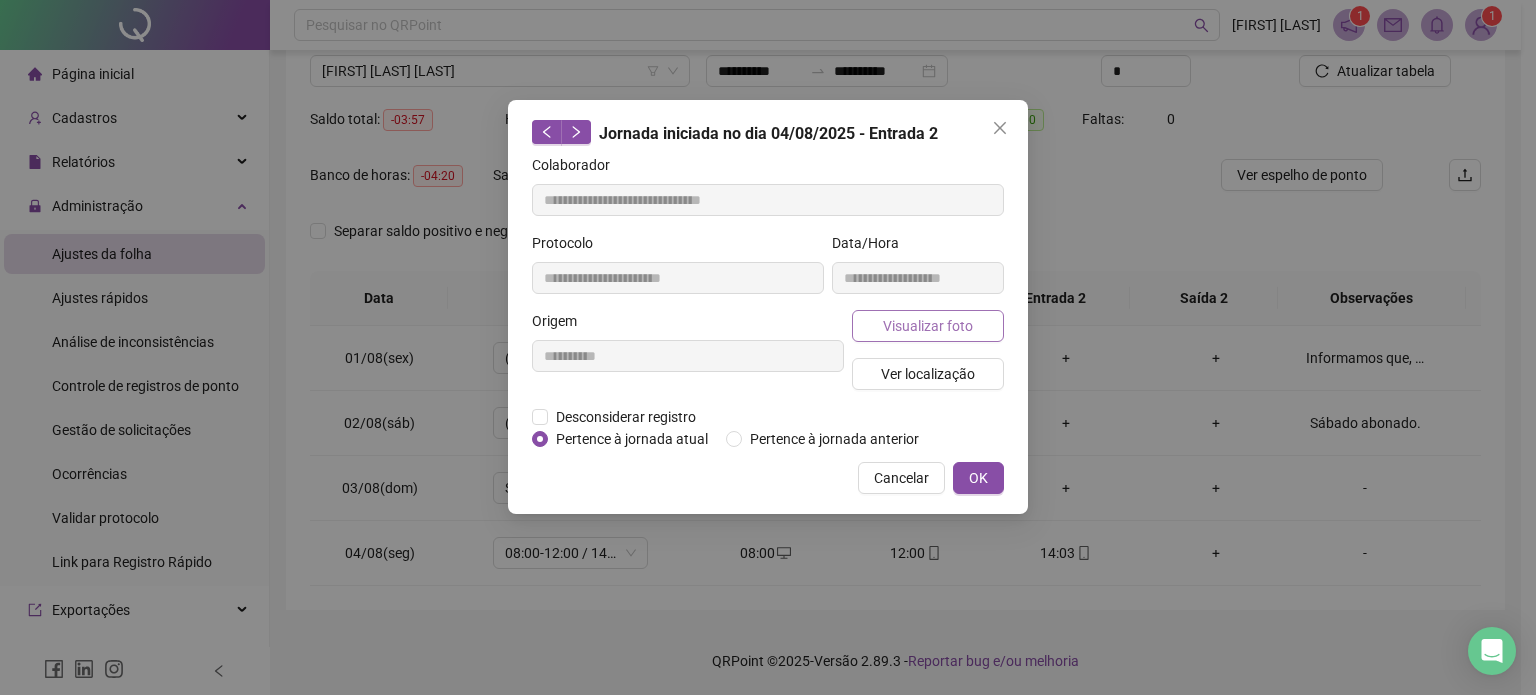 click on "Visualizar foto" at bounding box center (928, 326) 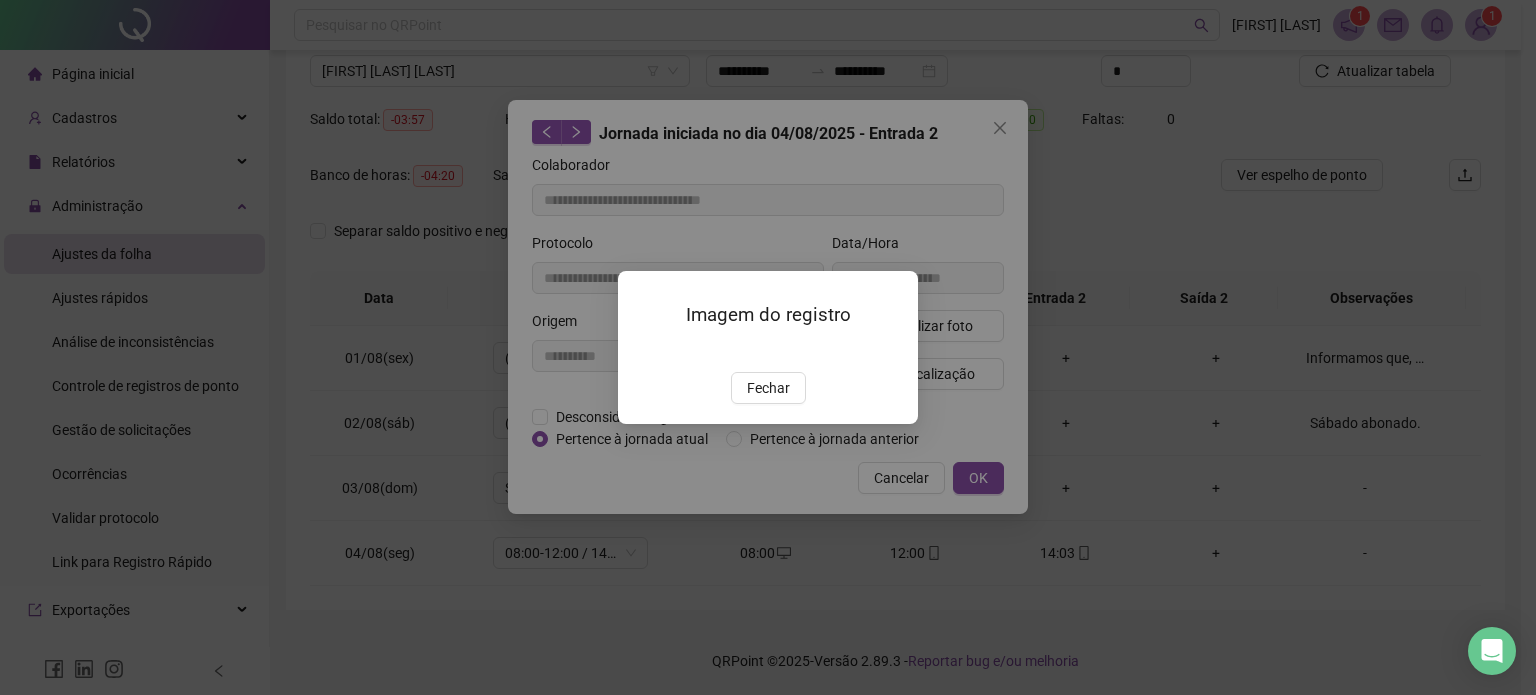 drag, startPoint x: 792, startPoint y: 502, endPoint x: 799, endPoint y: 492, distance: 12.206555 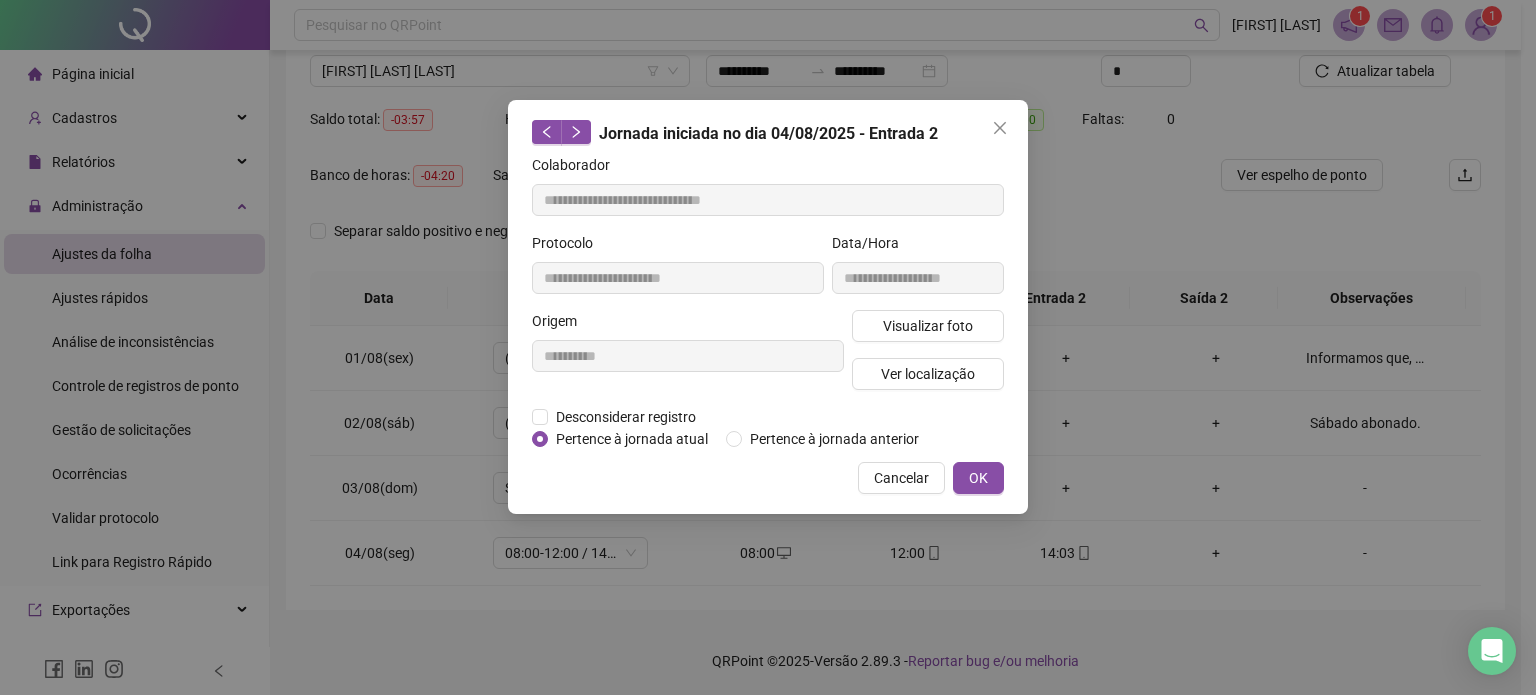 click on "Visualizar foto Ver localização" at bounding box center (928, 358) 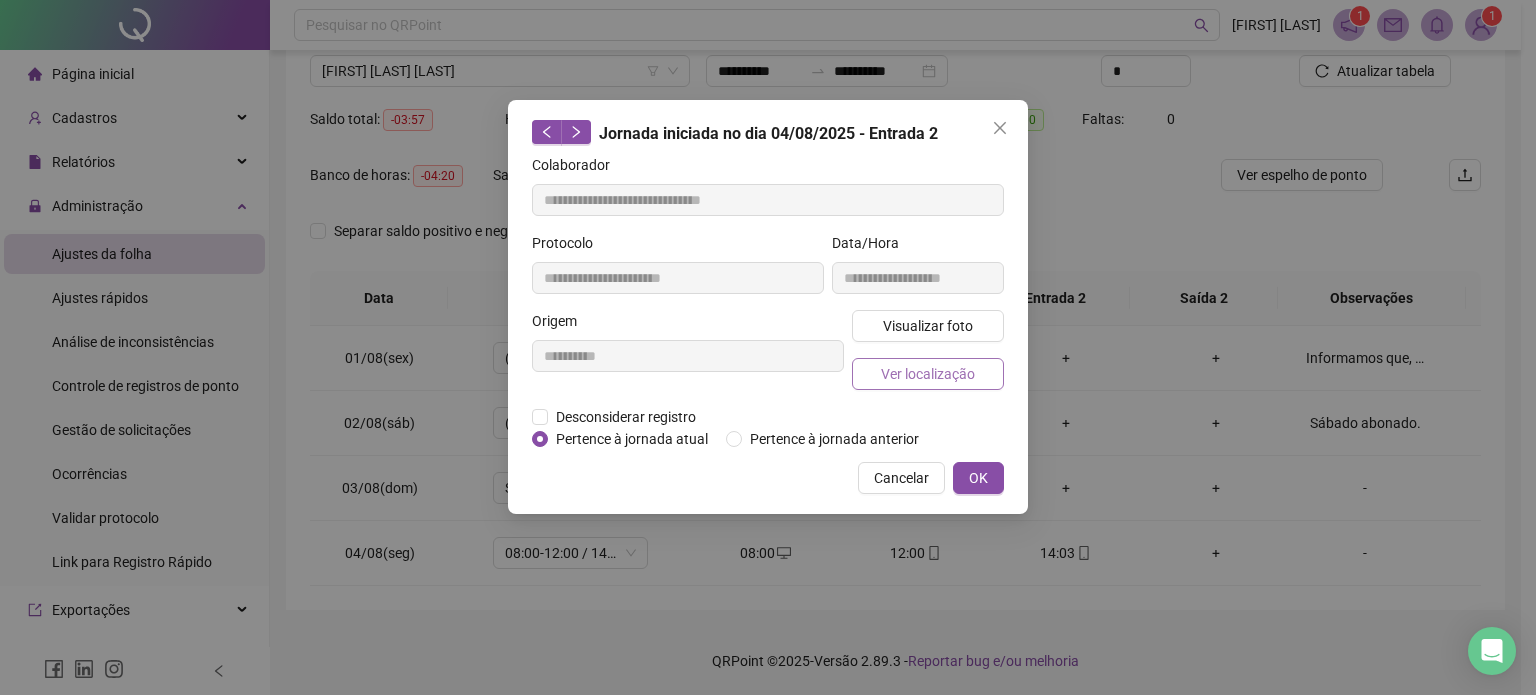 click on "Ver localização" at bounding box center (928, 374) 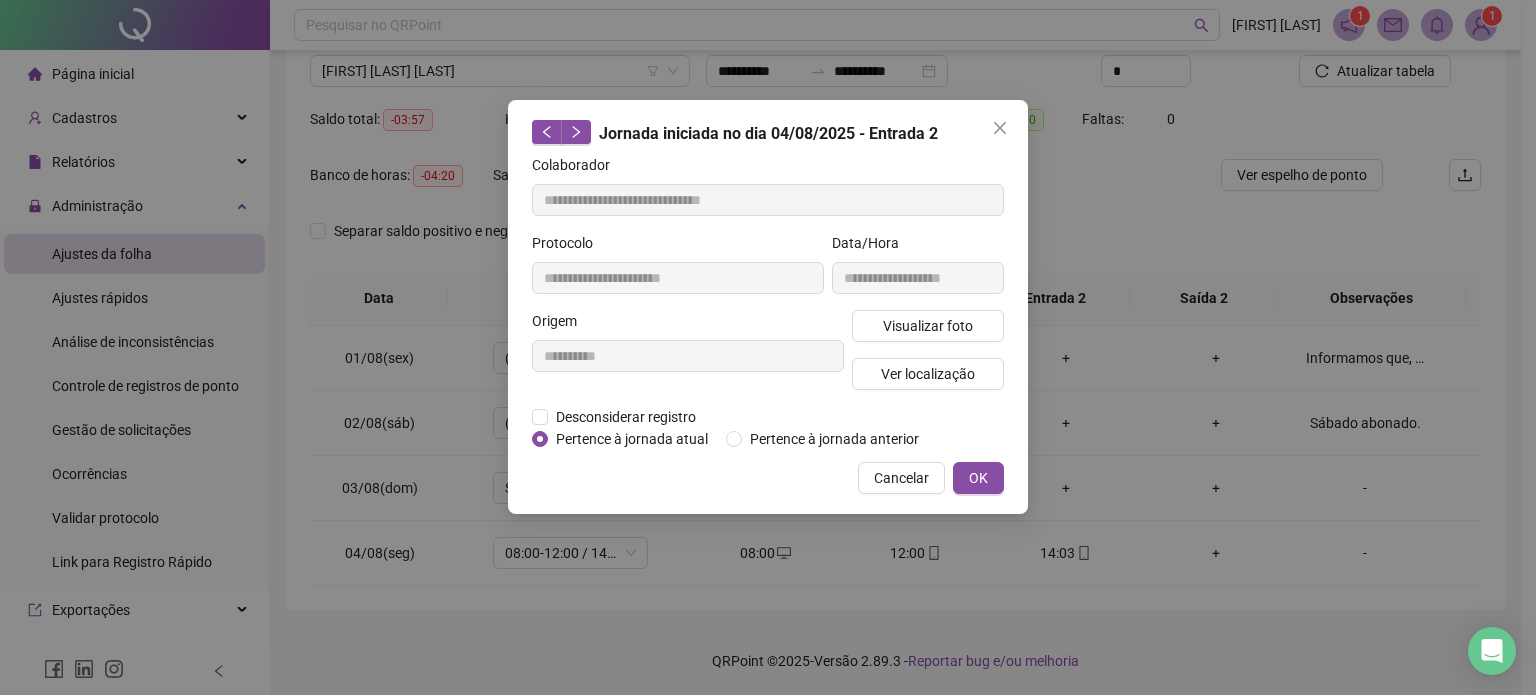 type 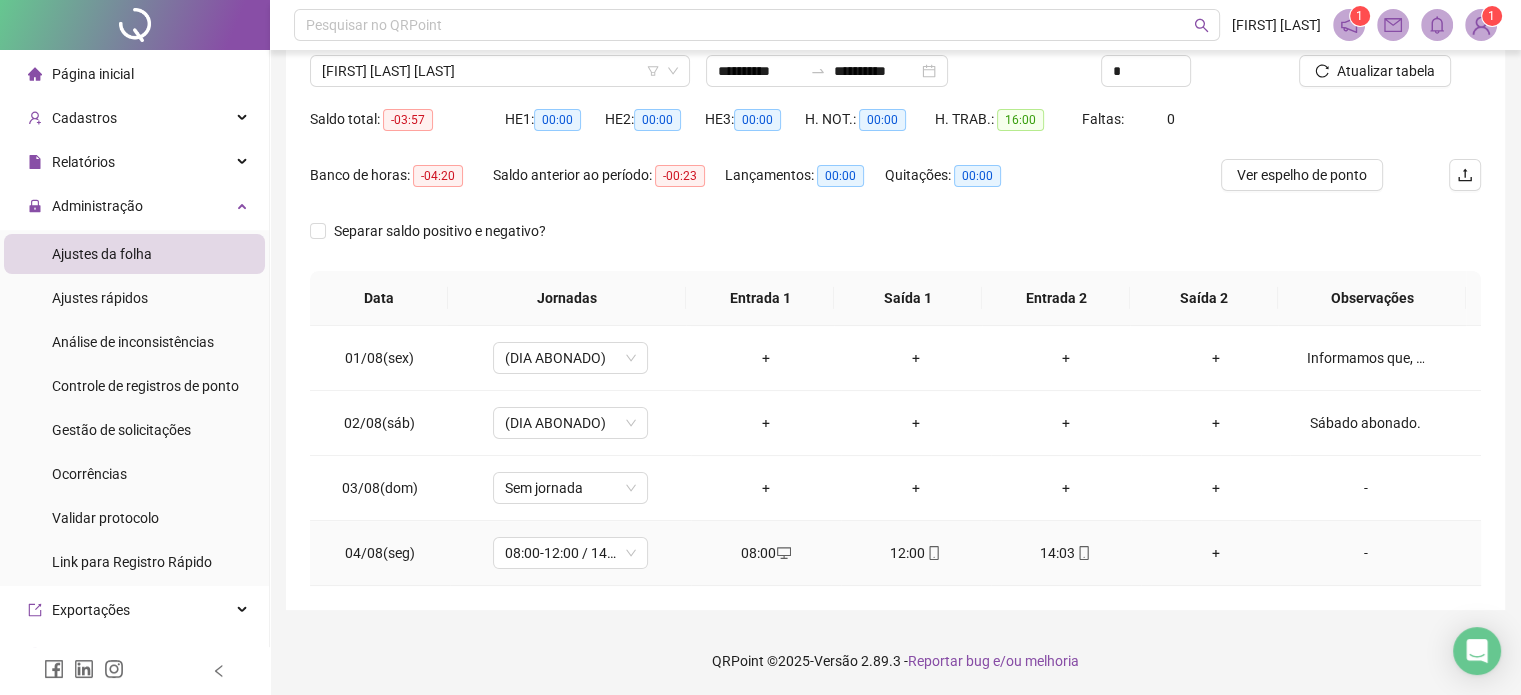 click at bounding box center (933, 553) 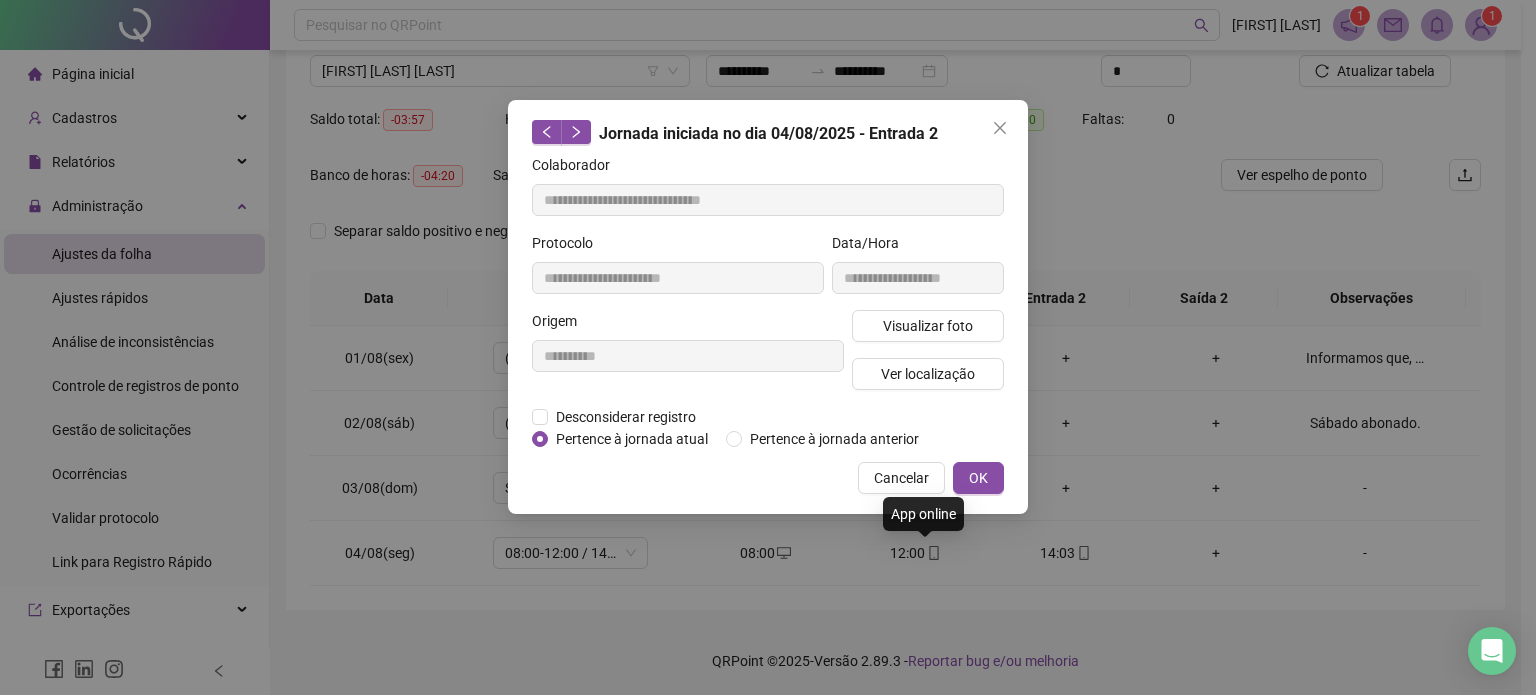 type on "**********" 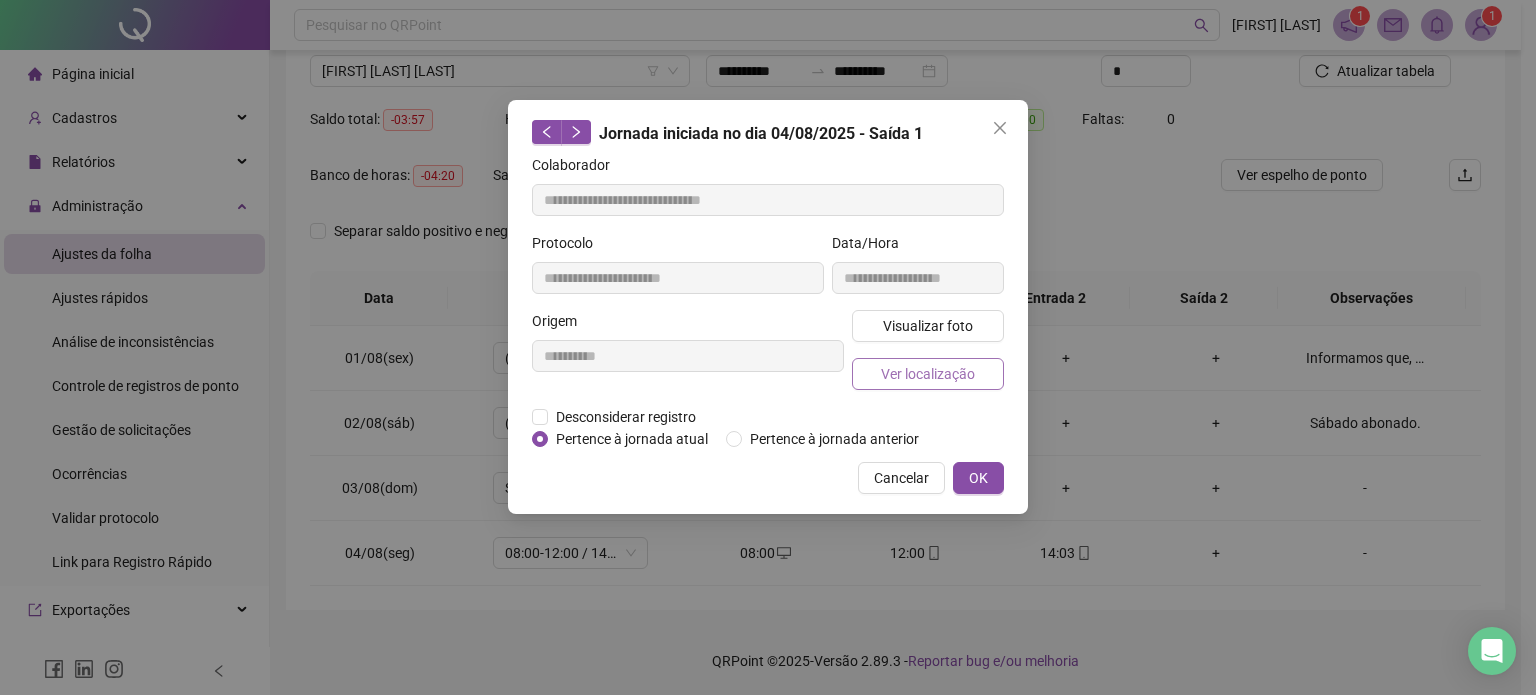 click on "Ver localização" at bounding box center (928, 374) 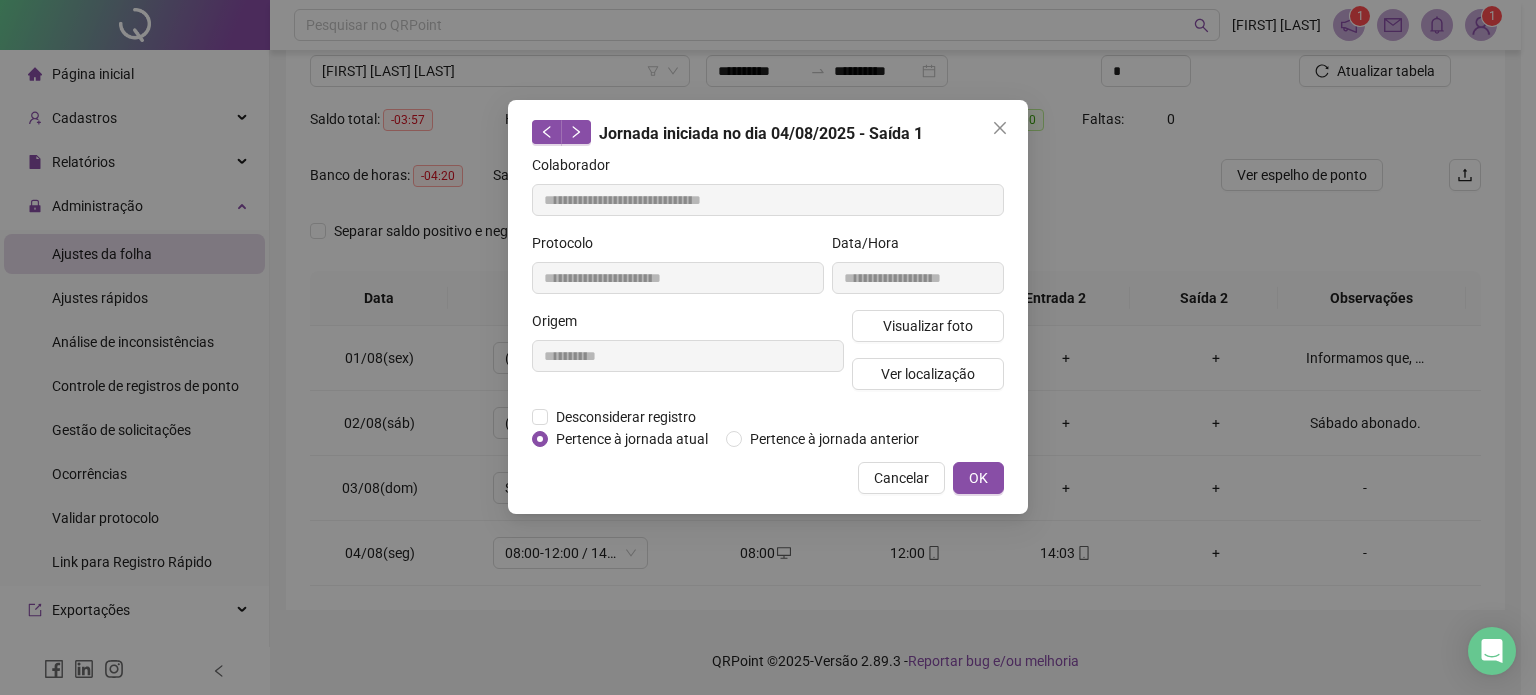 type 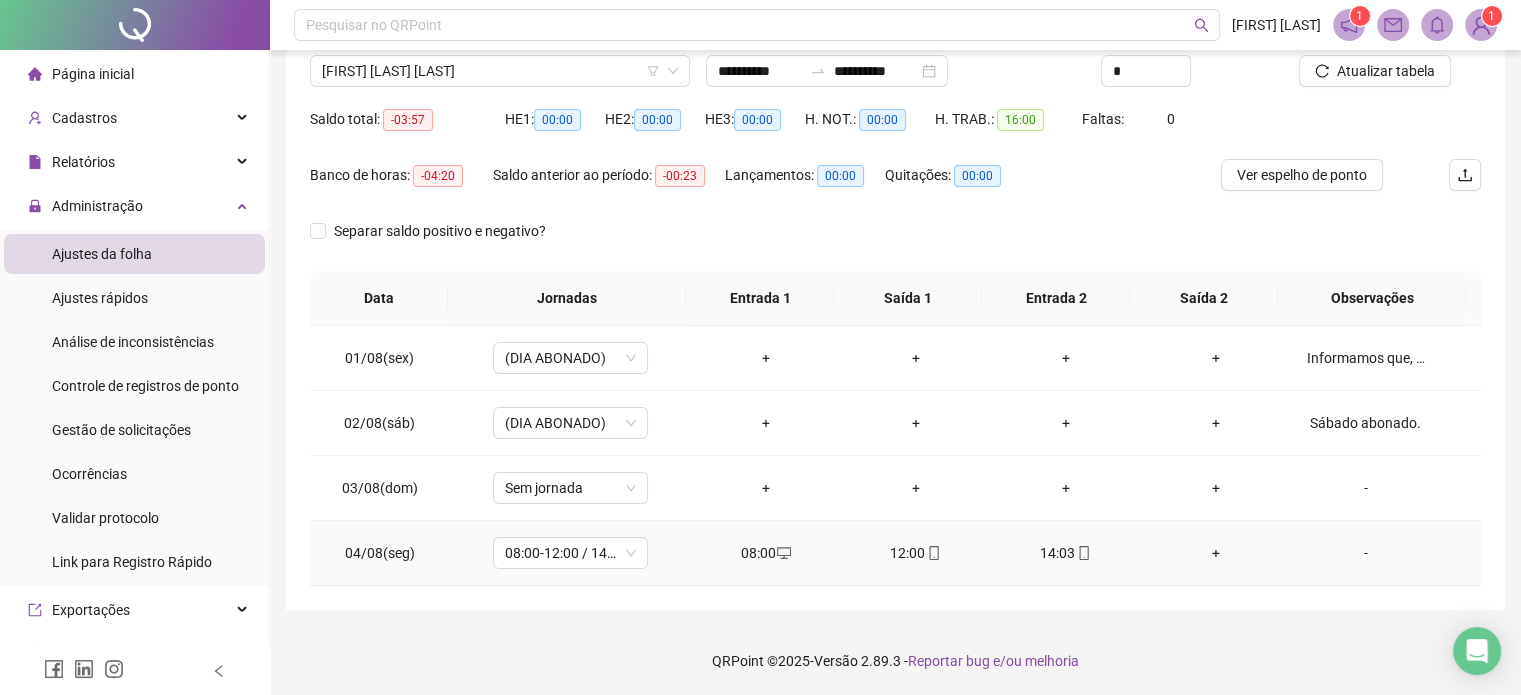 click 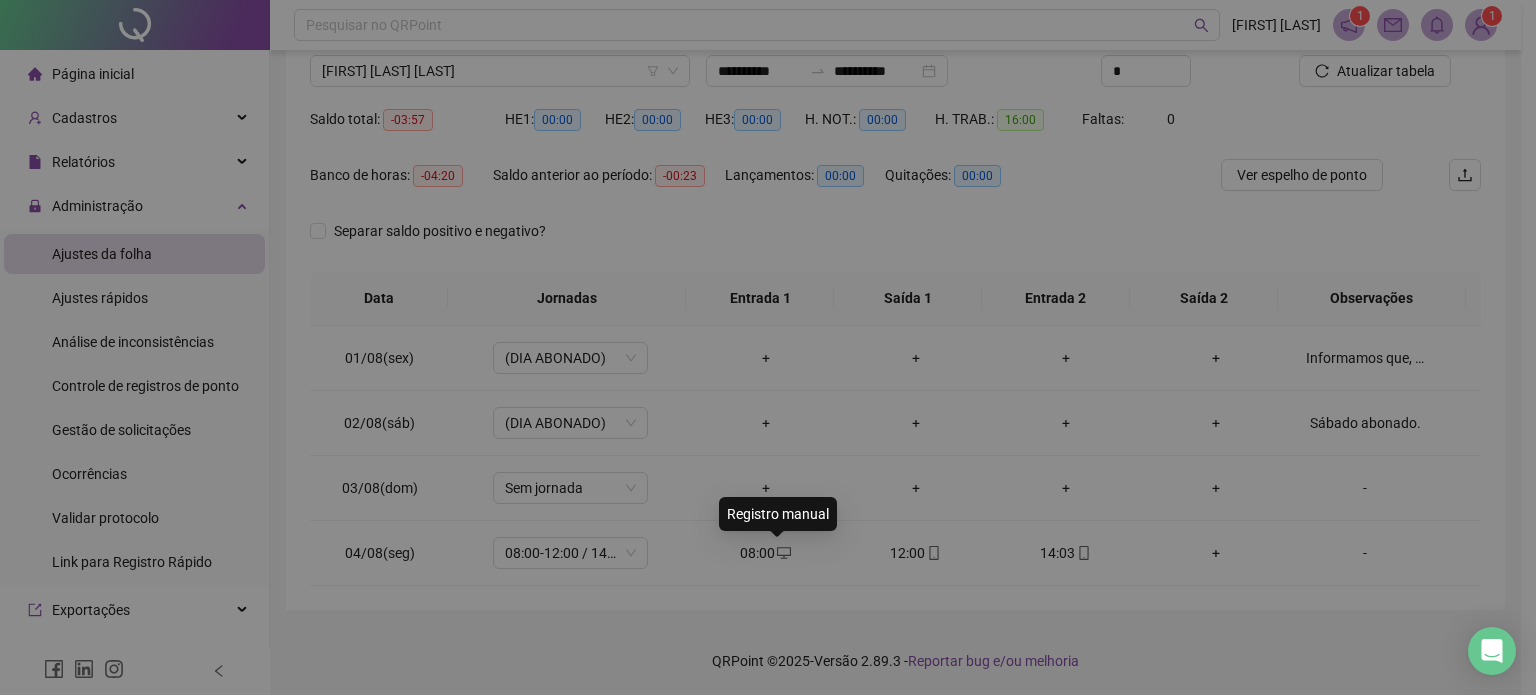 type on "**********" 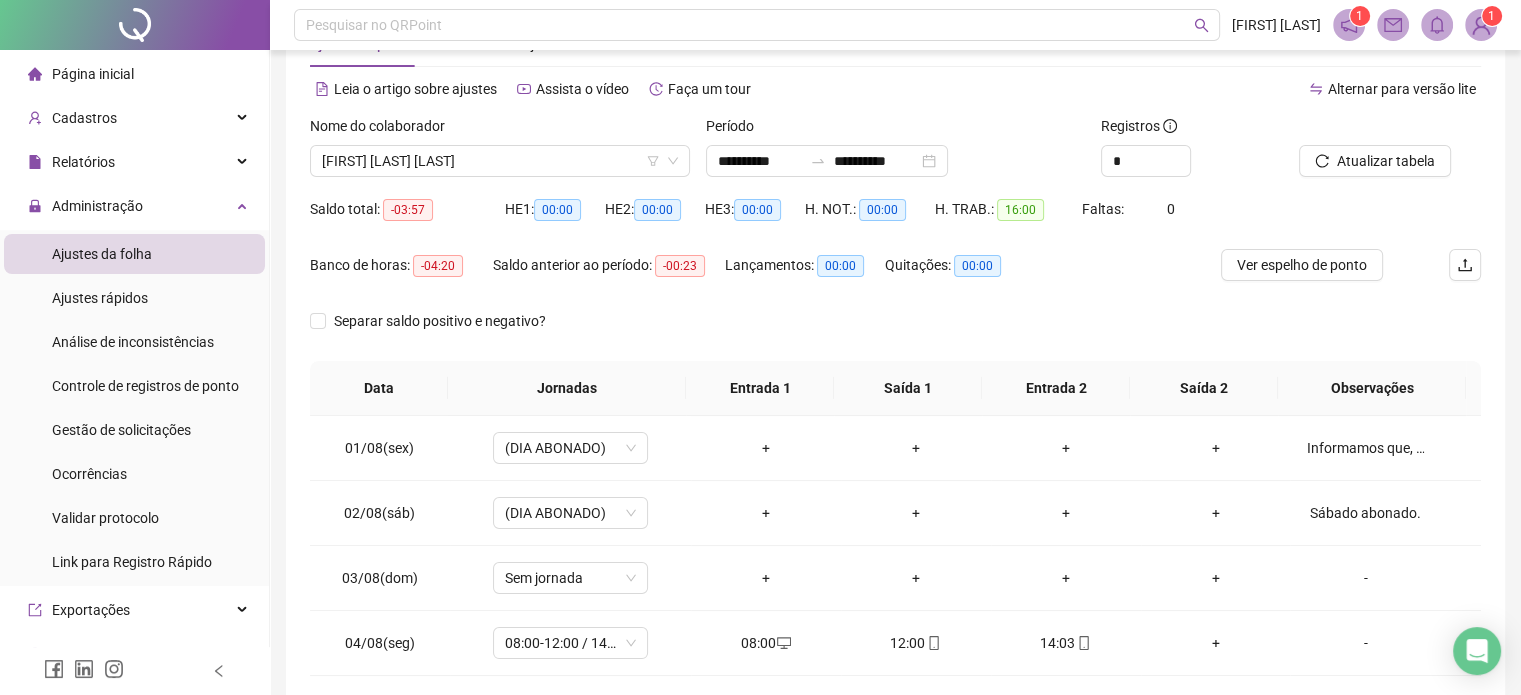scroll, scrollTop: 0, scrollLeft: 0, axis: both 